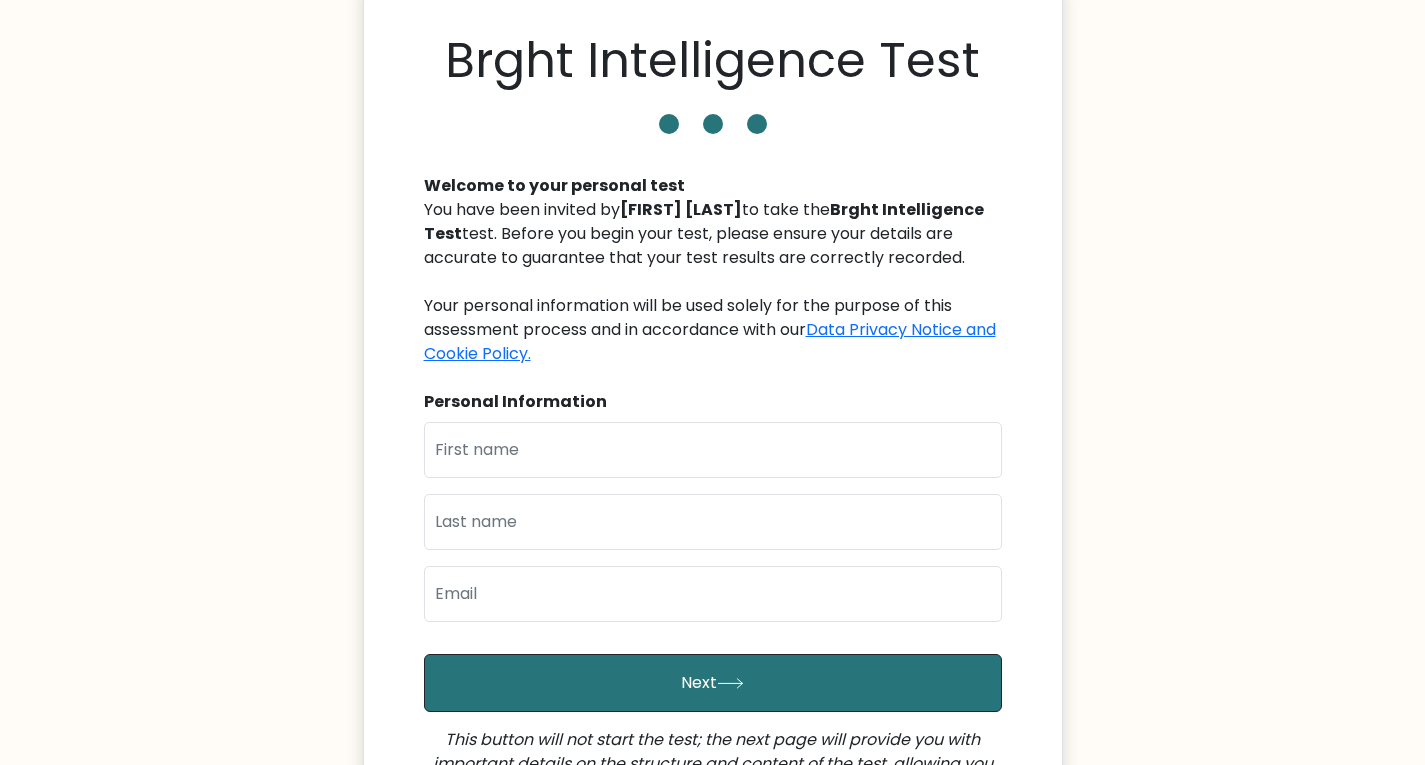 scroll, scrollTop: 100, scrollLeft: 0, axis: vertical 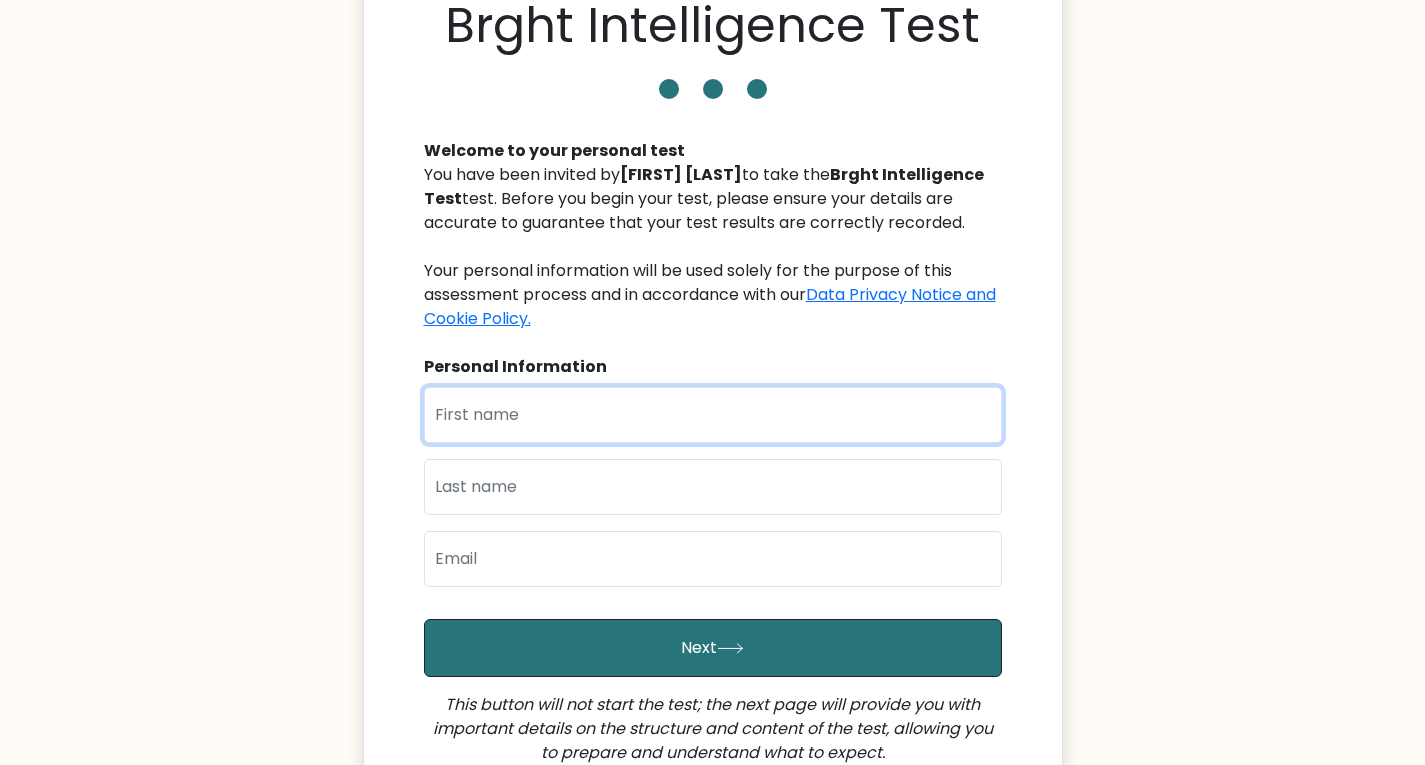 click at bounding box center [713, 415] 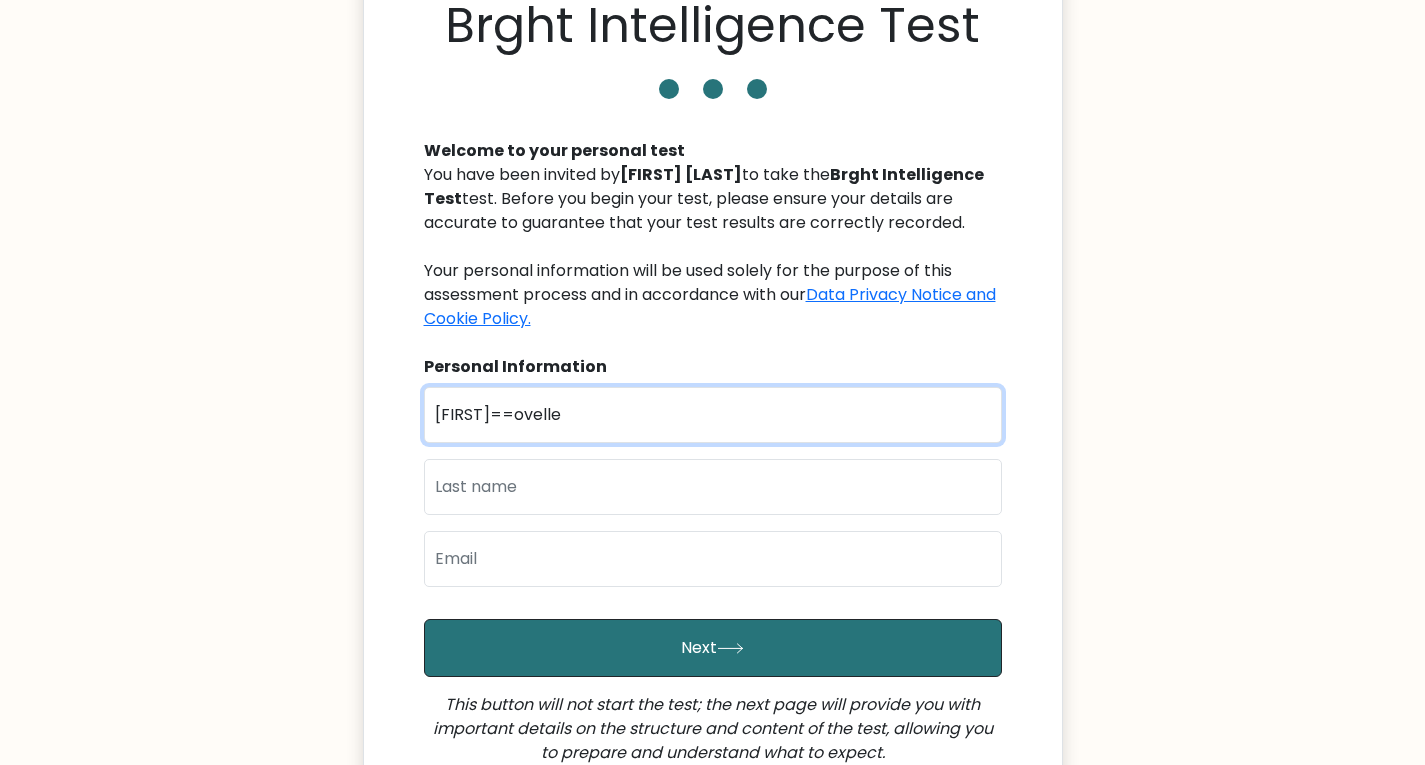 click on "[FIRST]==ovelle" at bounding box center (713, 415) 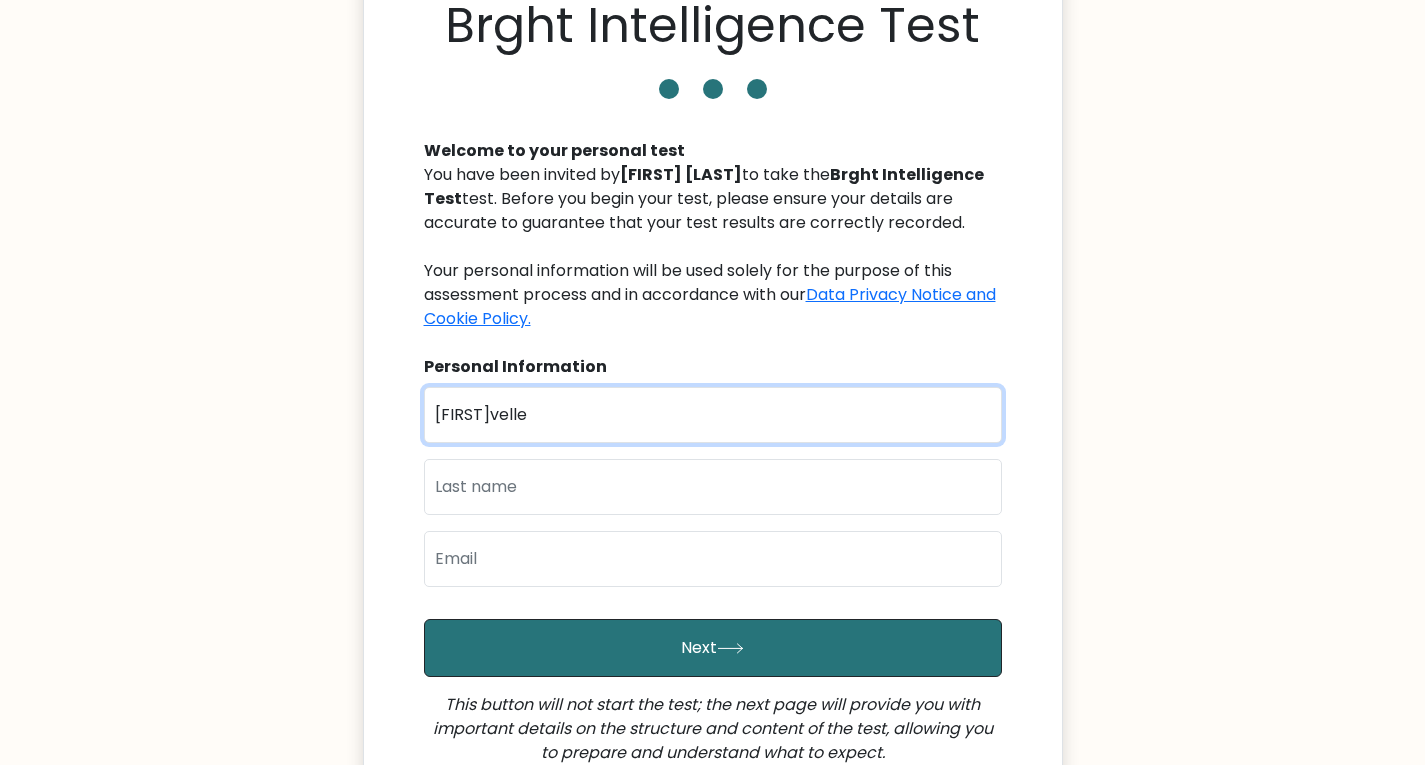 type on "Jovelle" 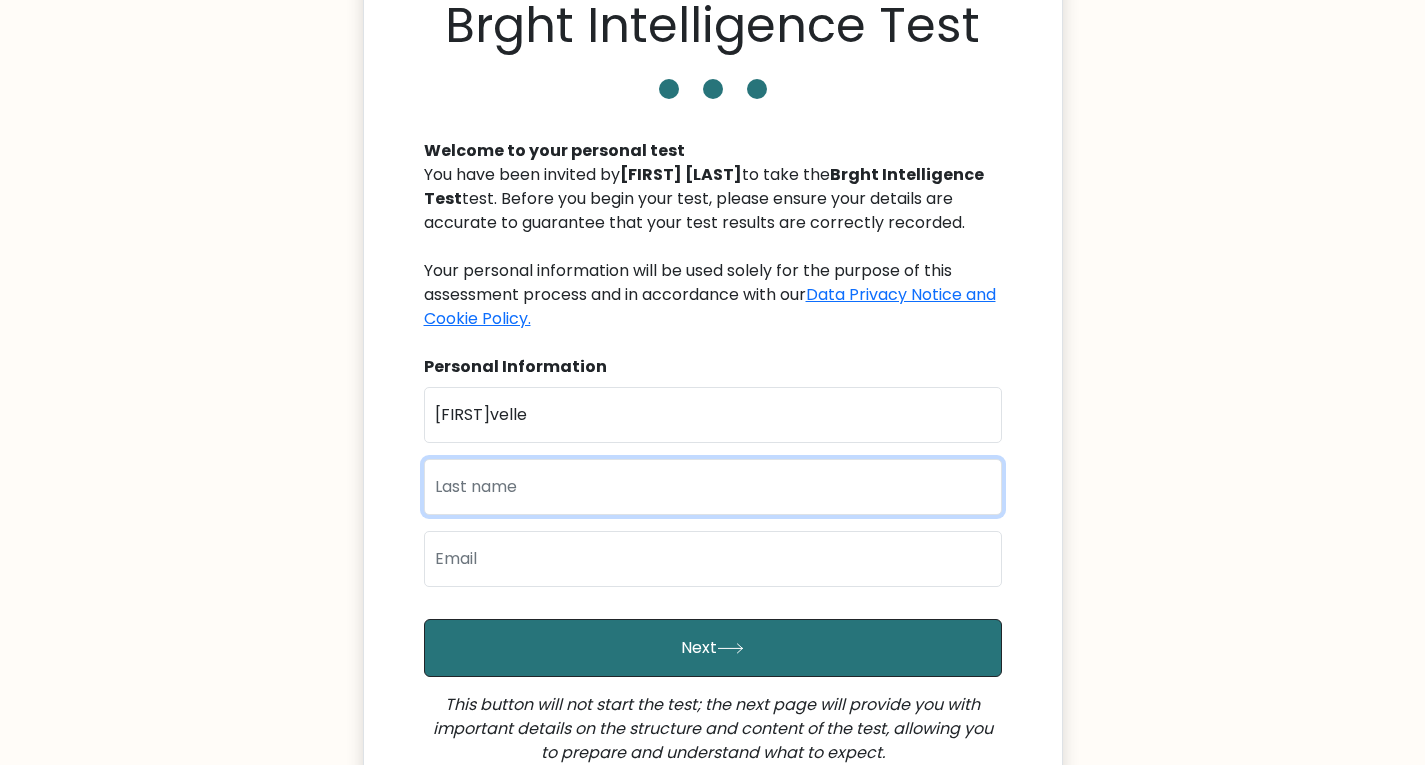 click at bounding box center (713, 487) 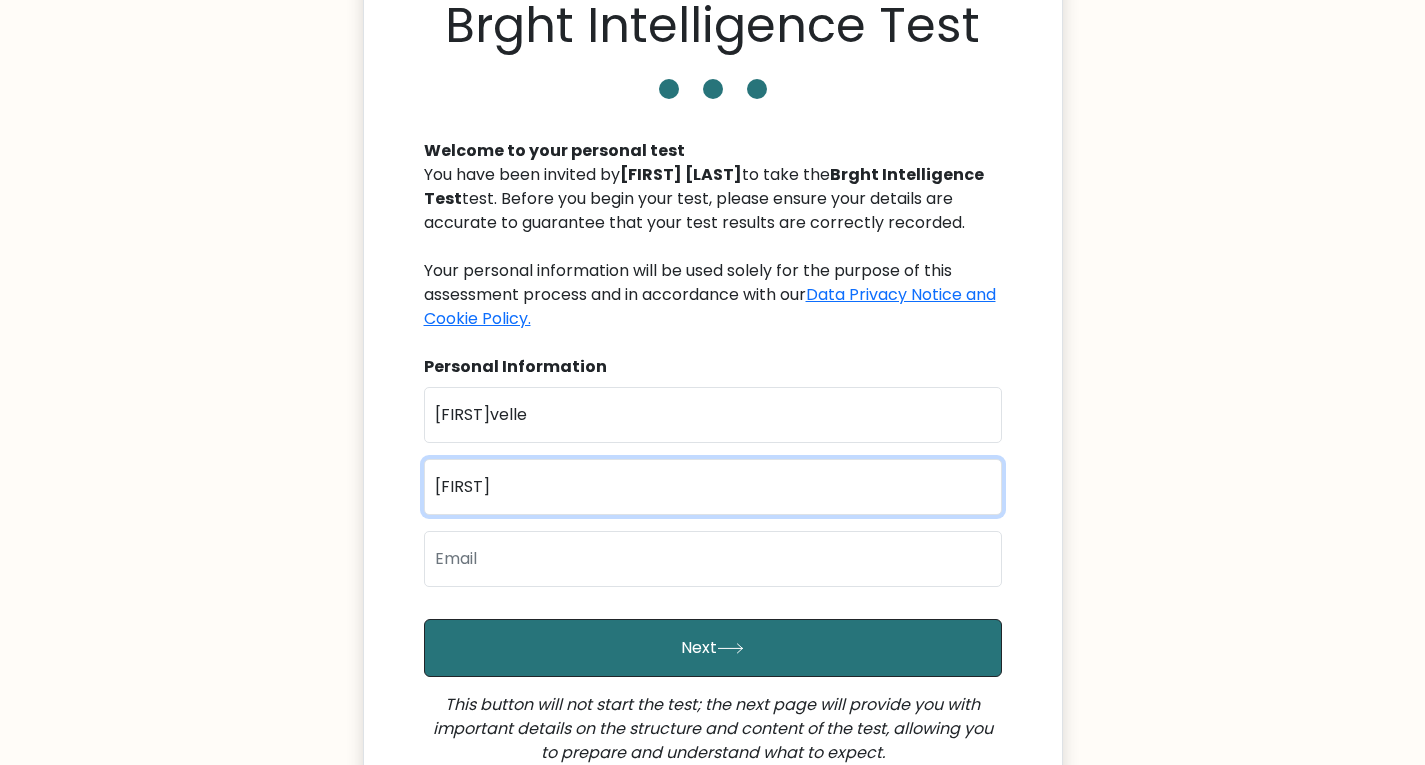 type on "Epistola" 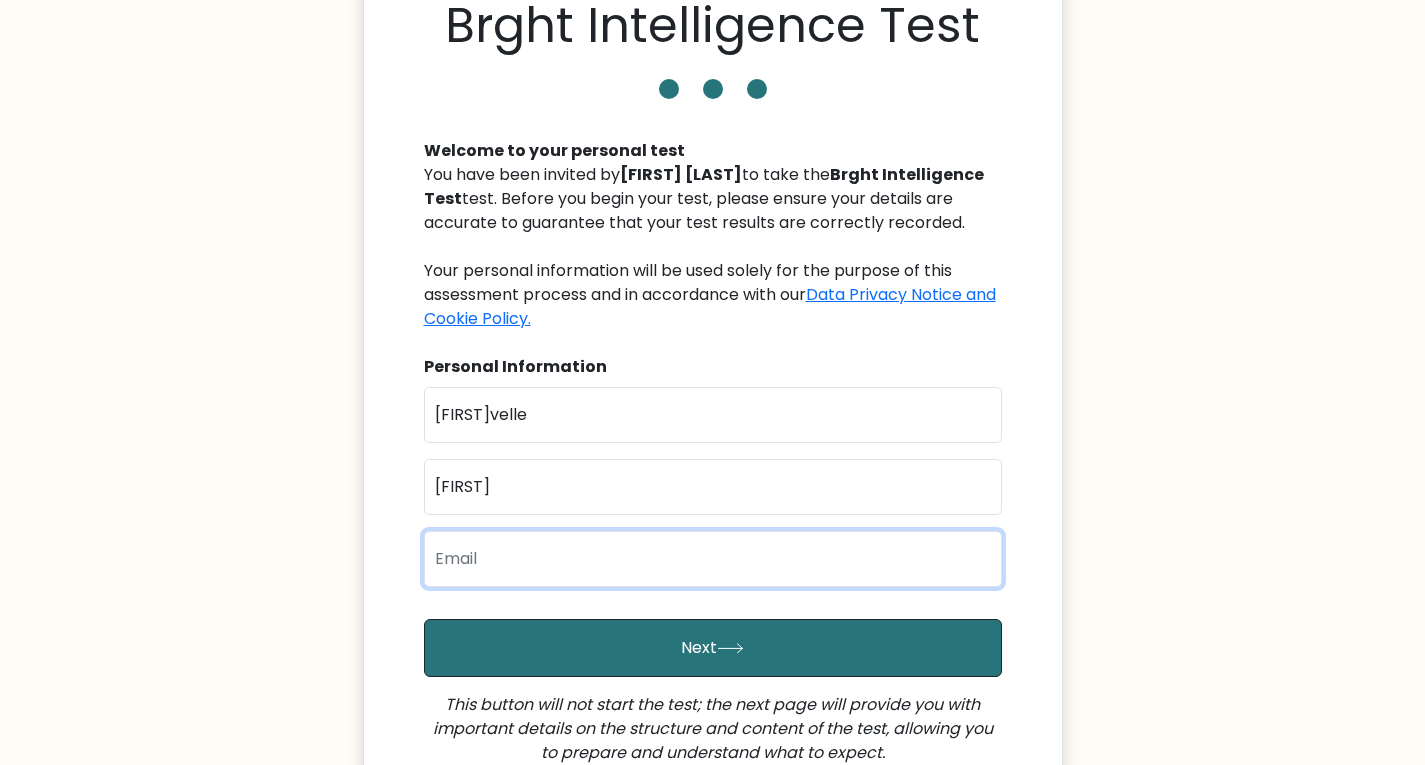 click at bounding box center (713, 559) 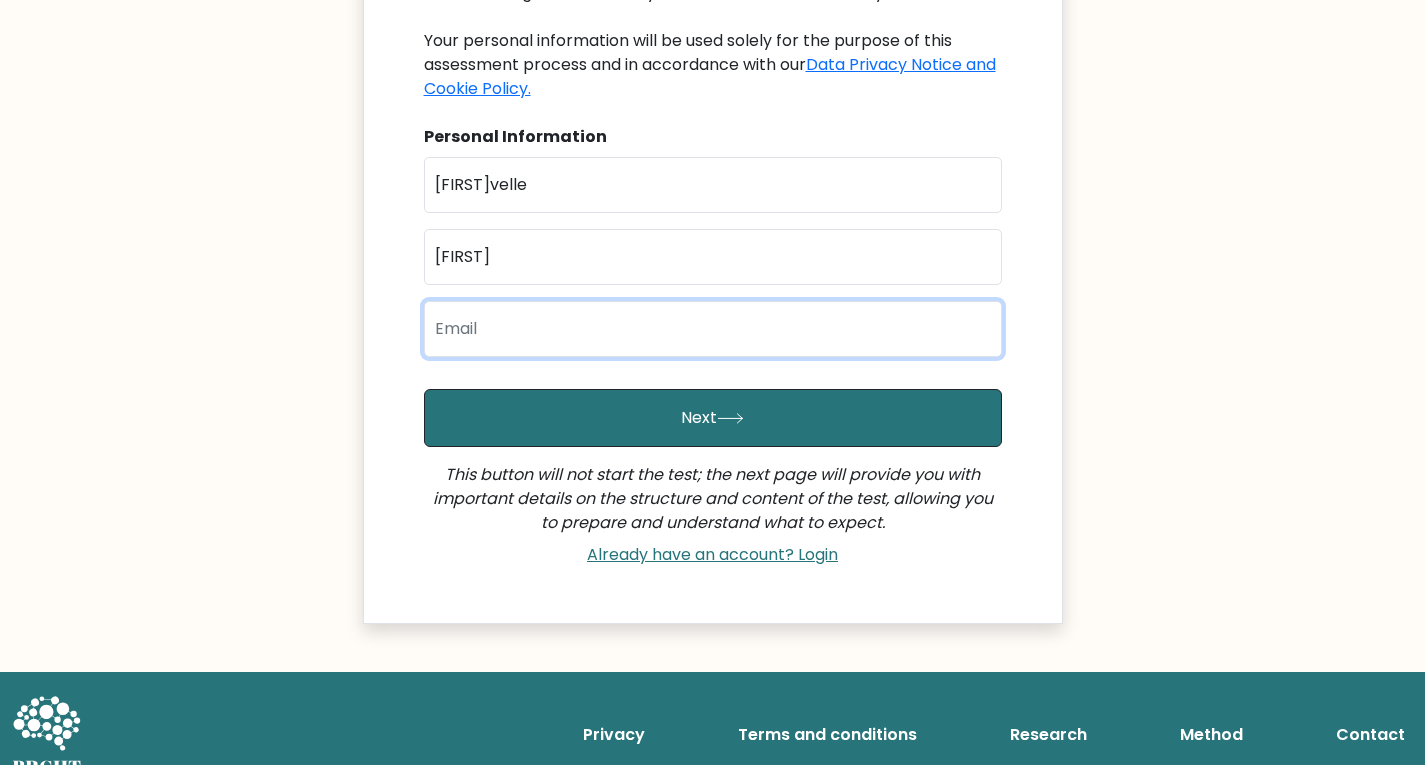 scroll, scrollTop: 359, scrollLeft: 0, axis: vertical 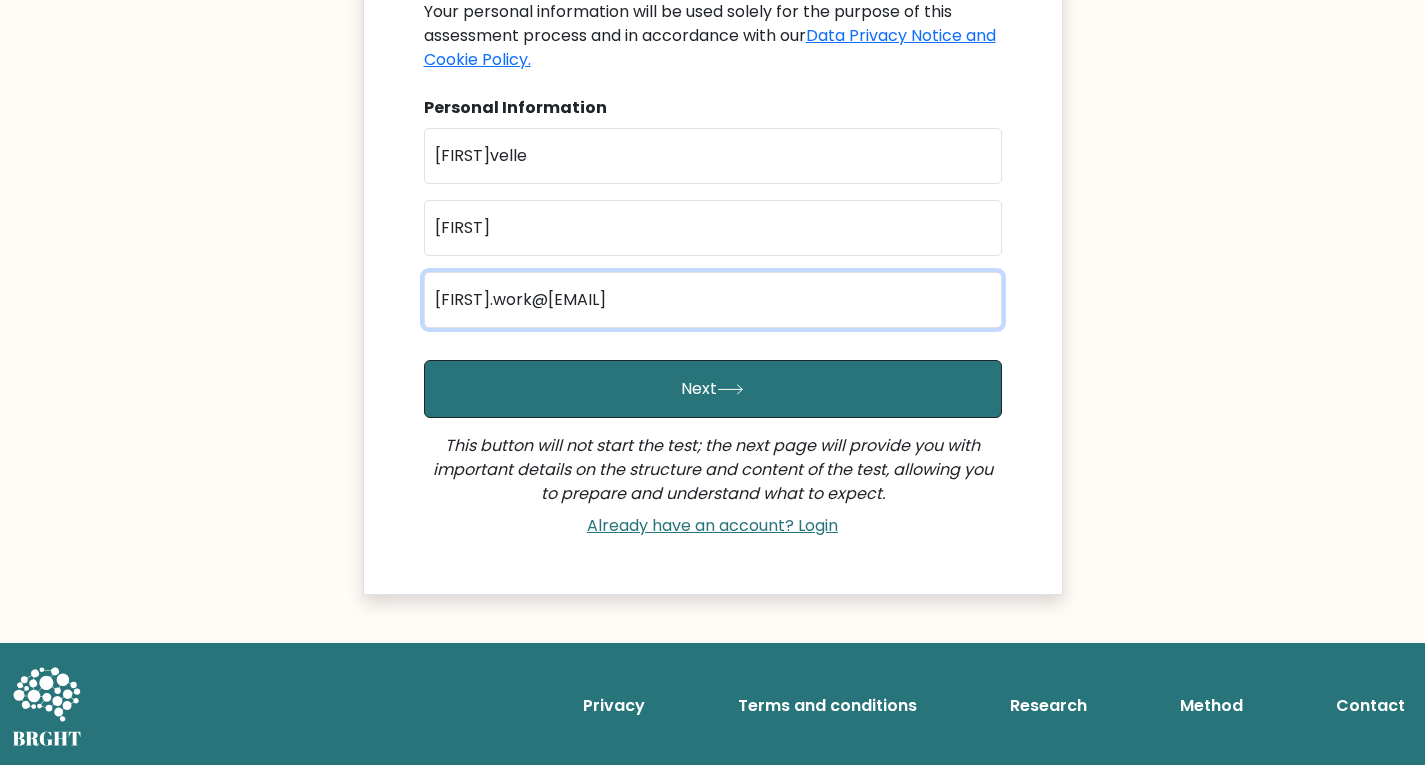 type on "jepistola.work@gmail.com" 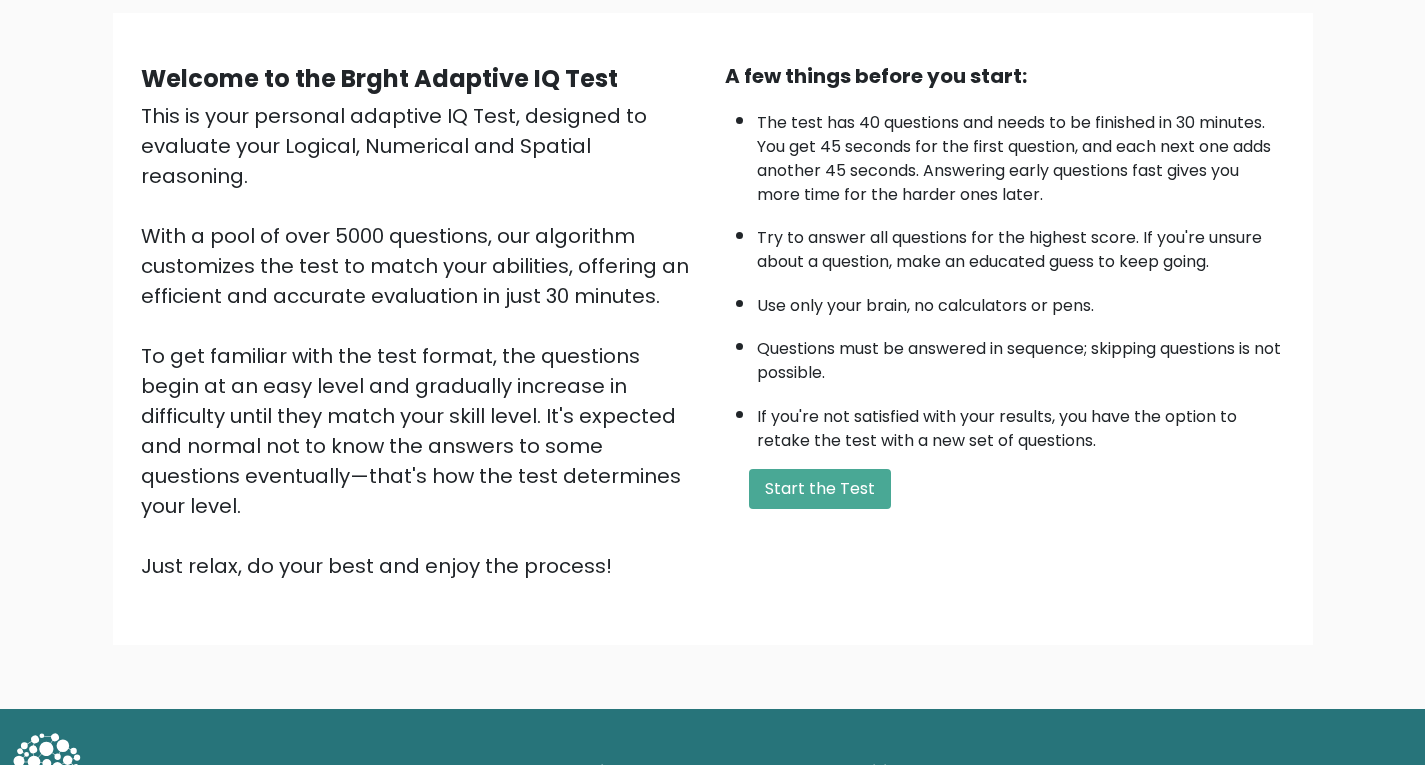 scroll, scrollTop: 151, scrollLeft: 0, axis: vertical 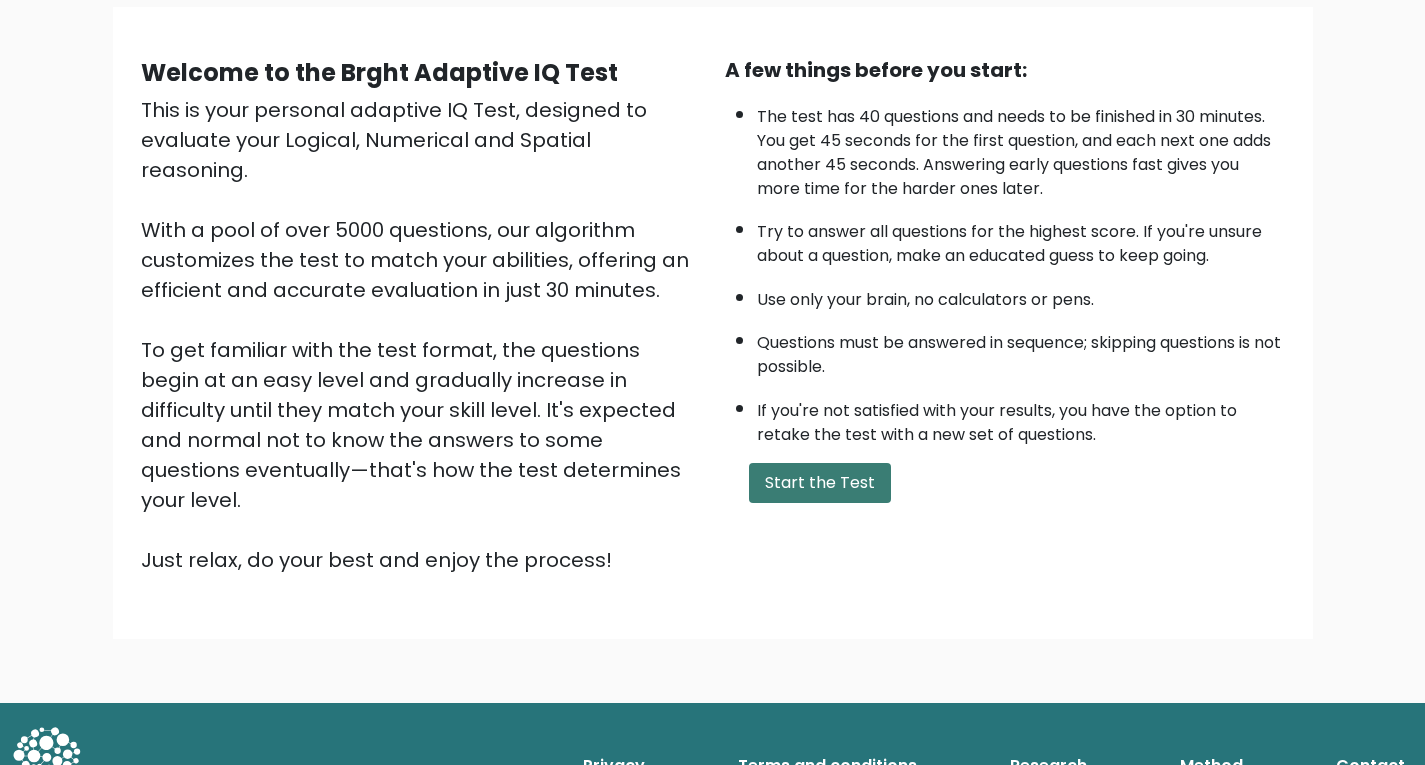 click on "Start the Test" at bounding box center (820, 483) 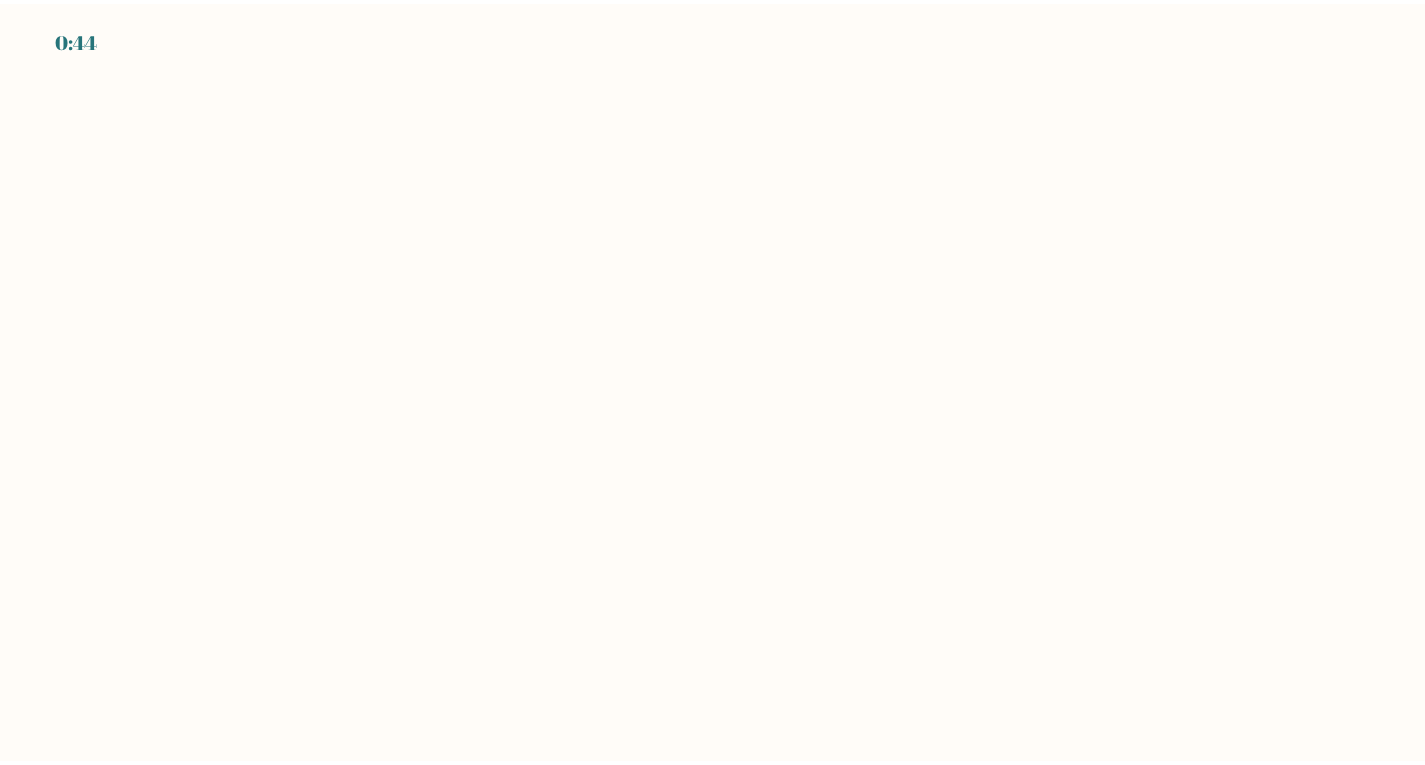 scroll, scrollTop: 0, scrollLeft: 0, axis: both 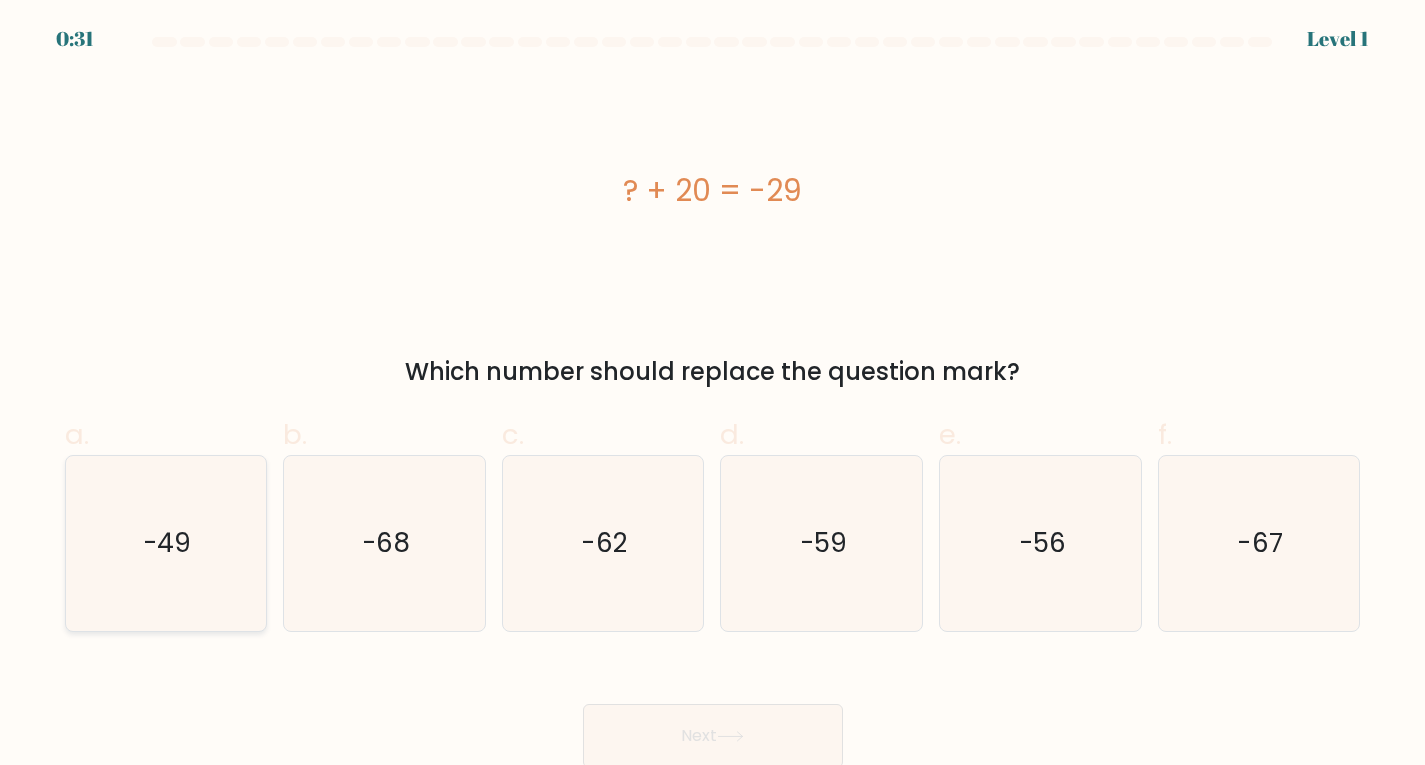 click on "-49" 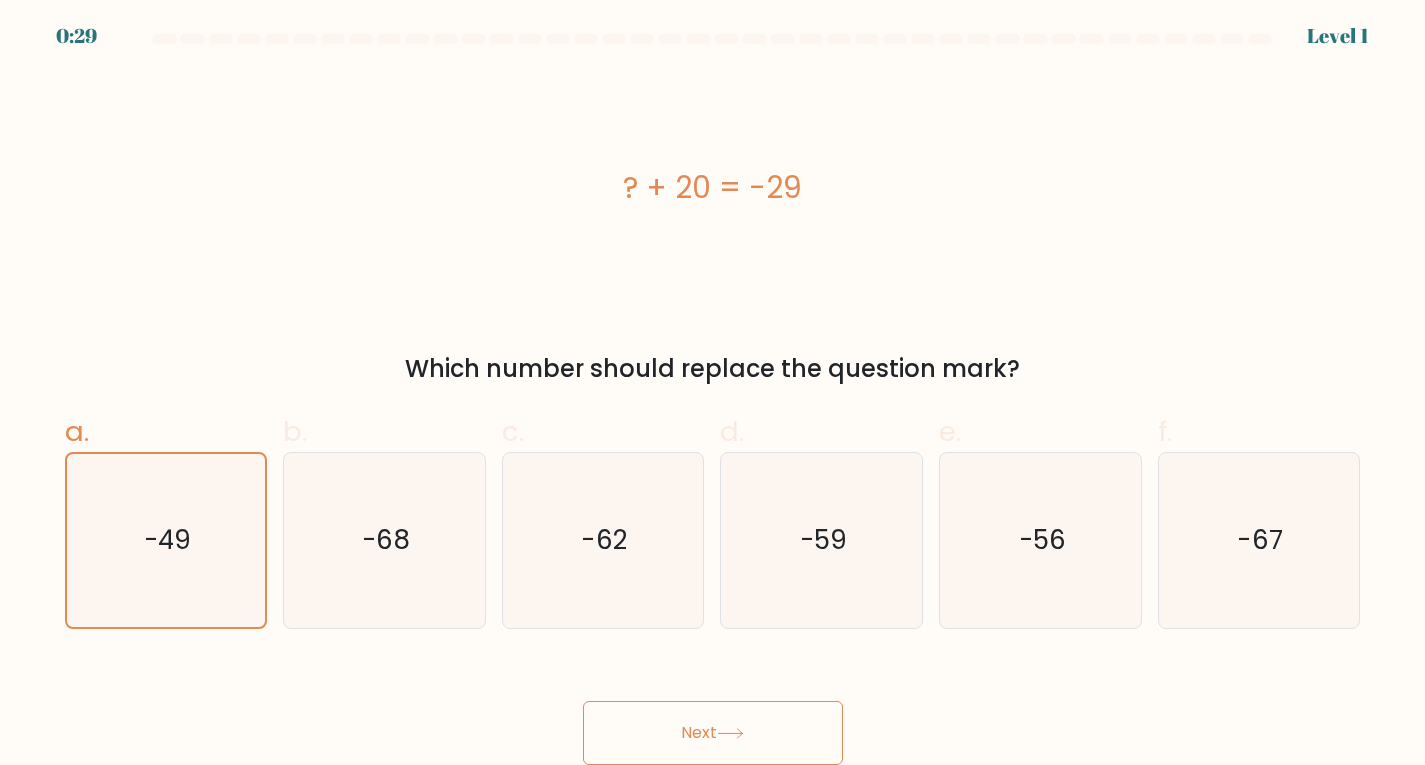 scroll, scrollTop: 4, scrollLeft: 0, axis: vertical 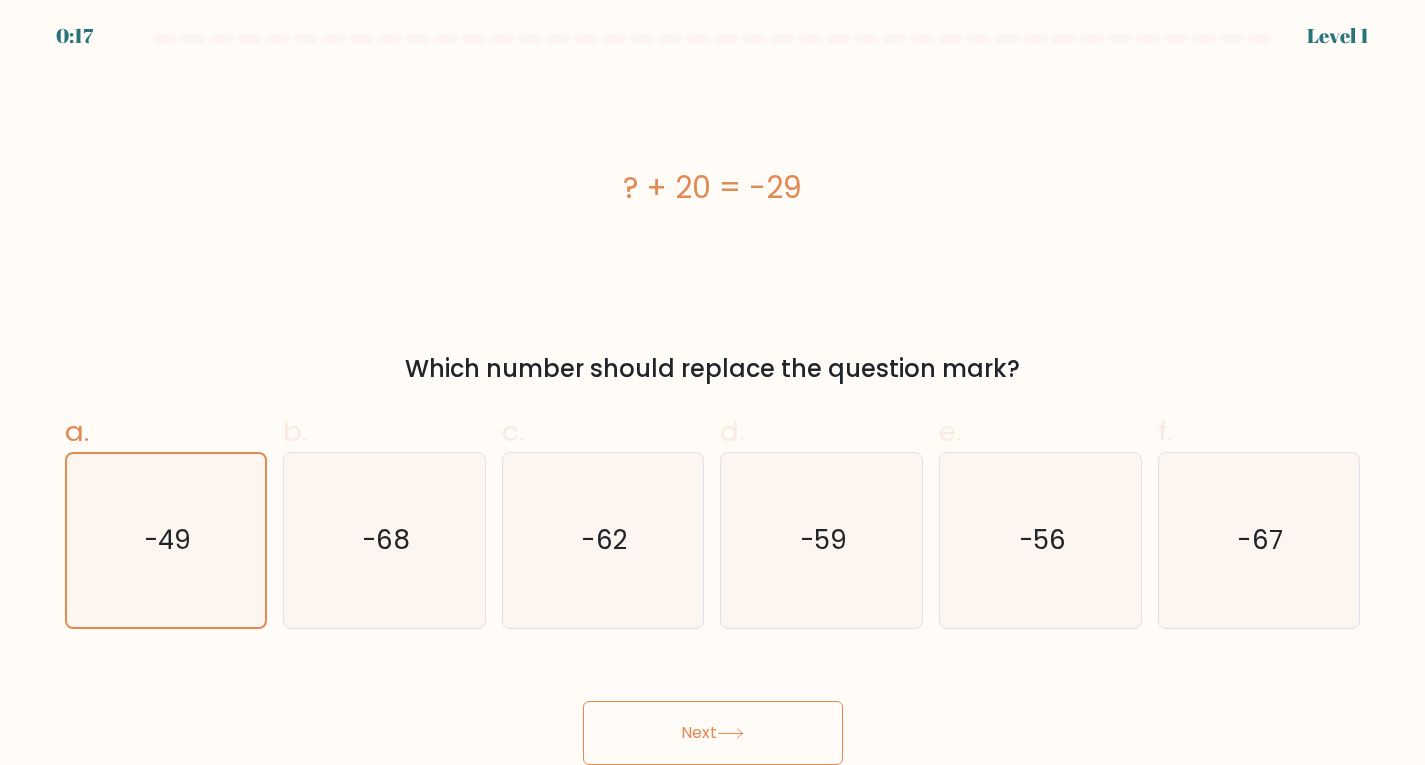 drag, startPoint x: 724, startPoint y: 728, endPoint x: 743, endPoint y: 714, distance: 23.600847 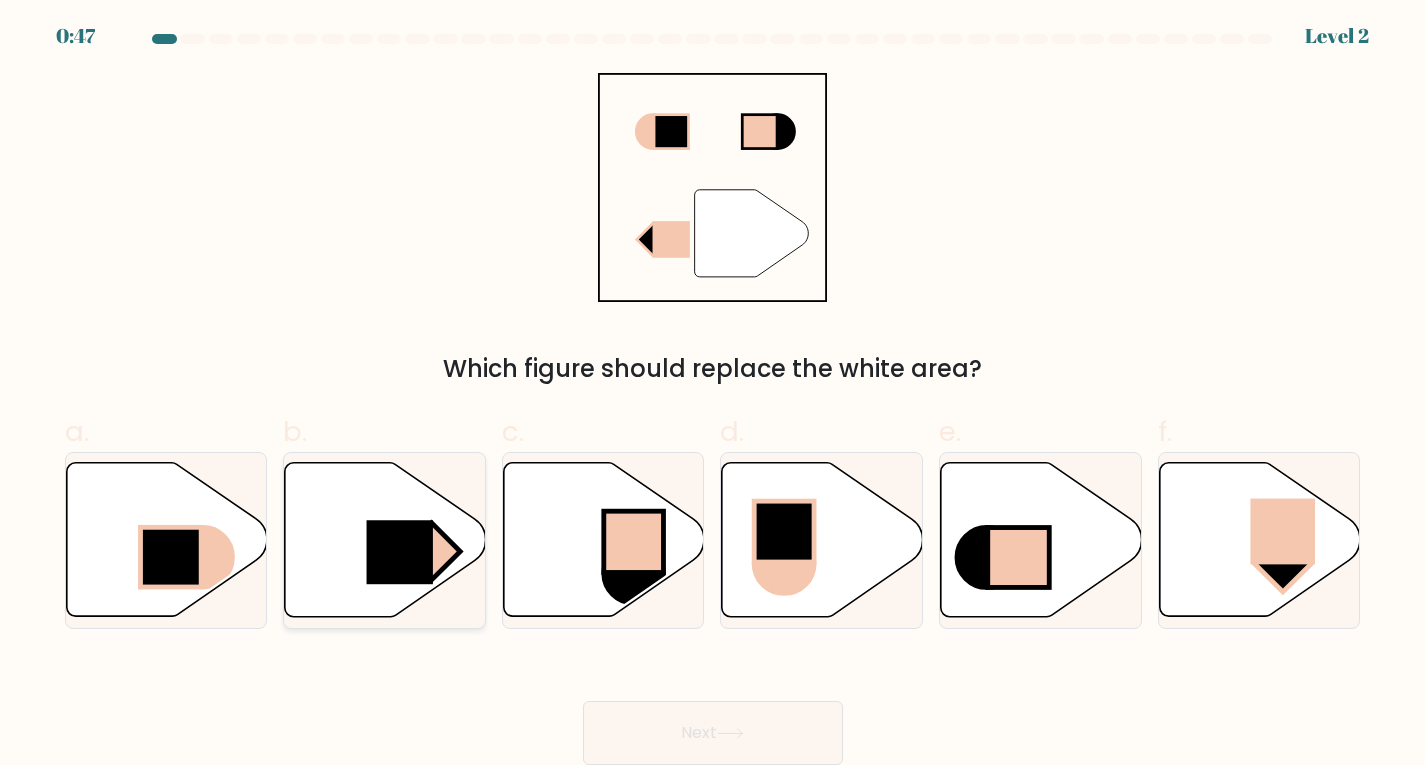 click 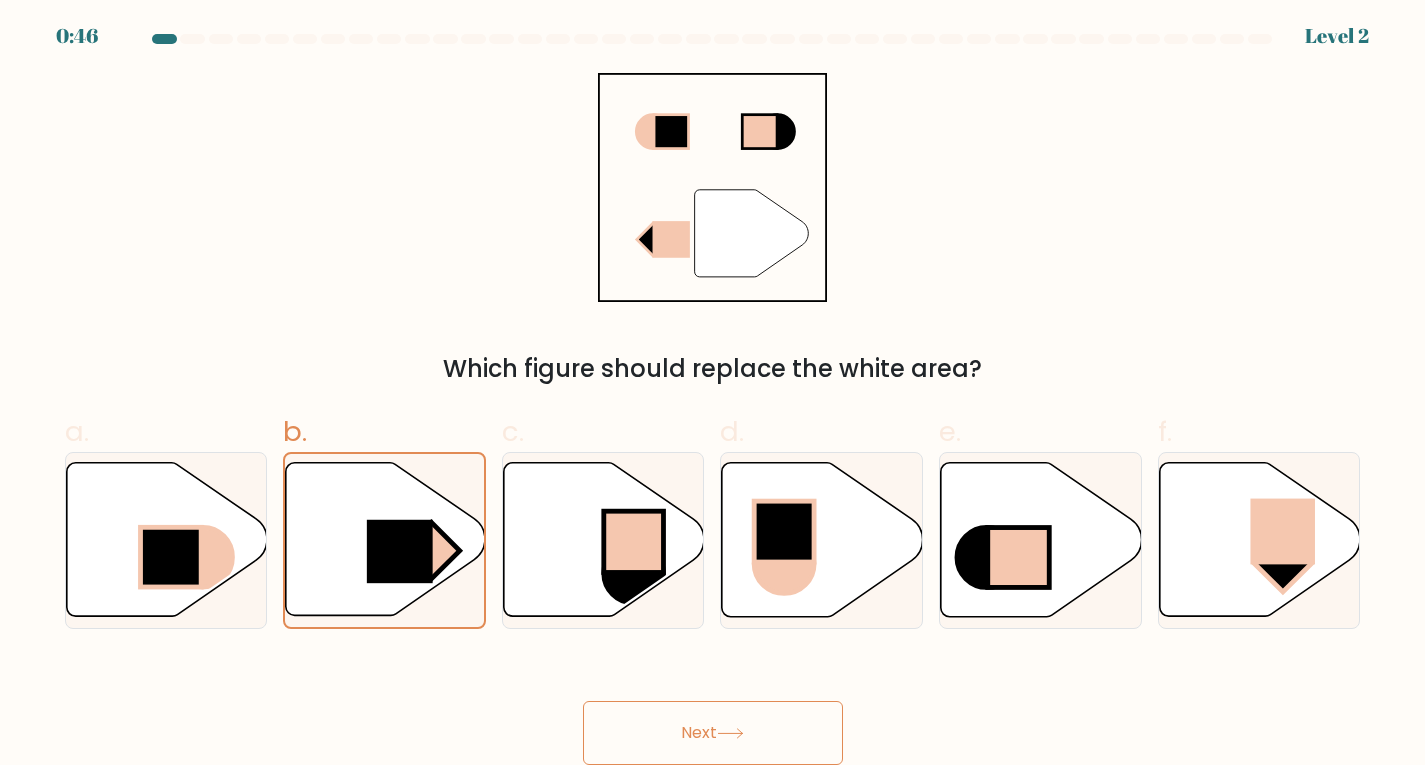 click on "Next" at bounding box center (713, 733) 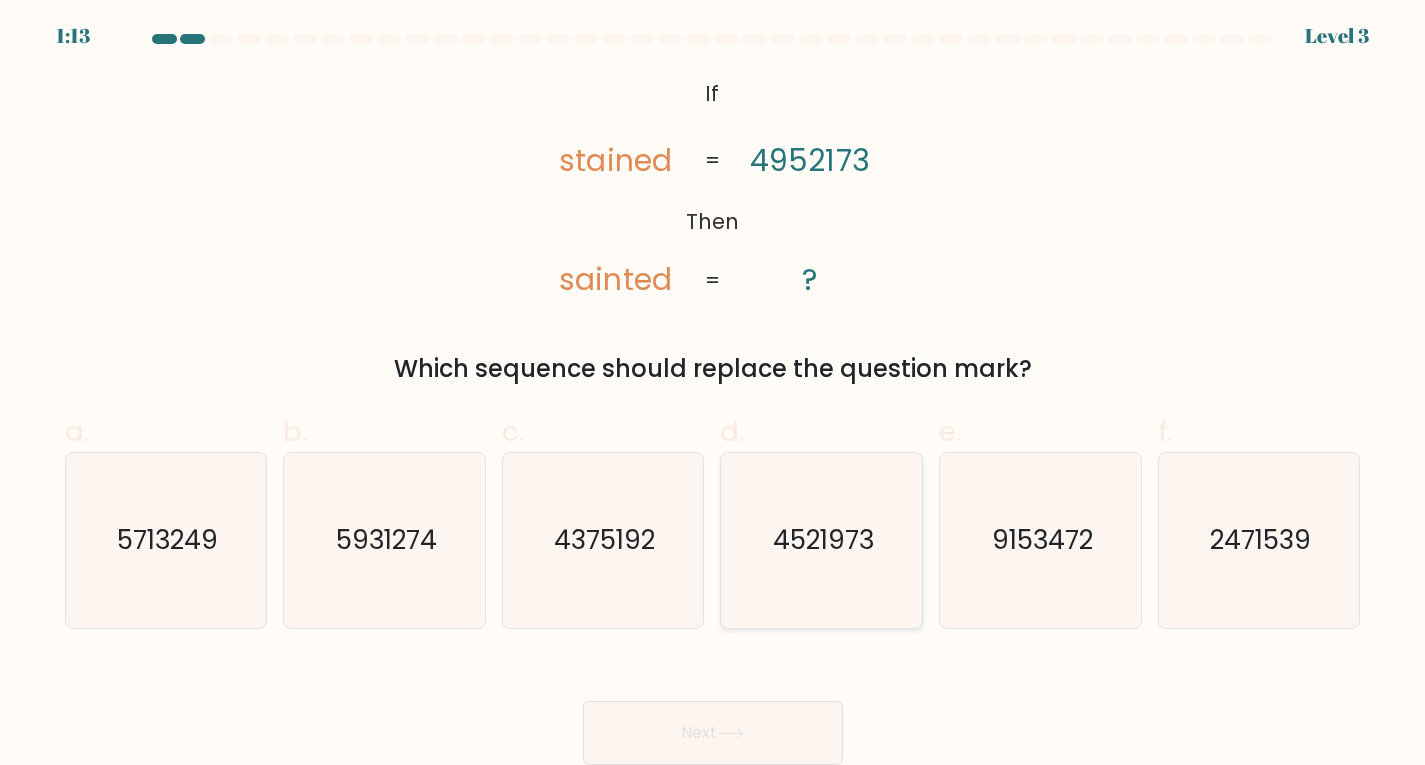 click on "4521973" 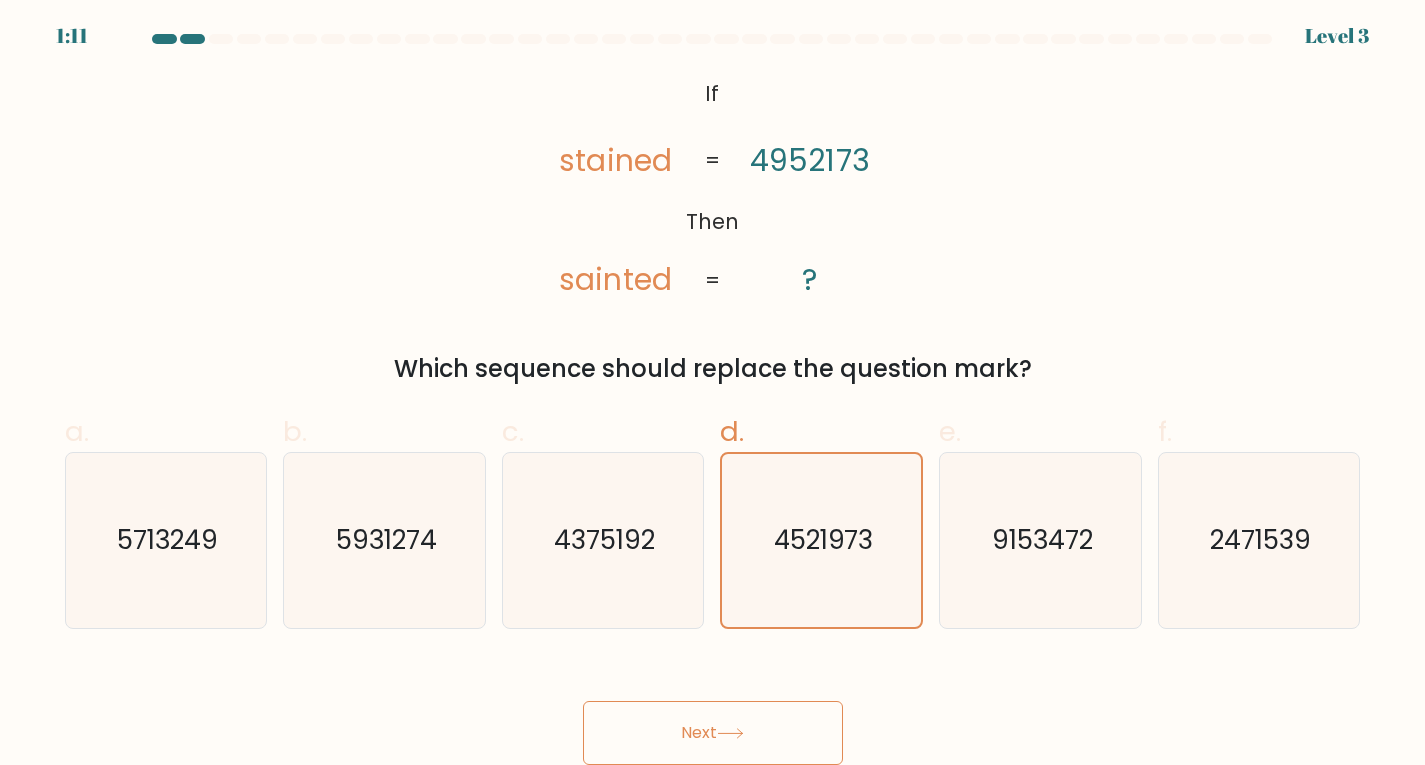 click on "Next" at bounding box center [713, 733] 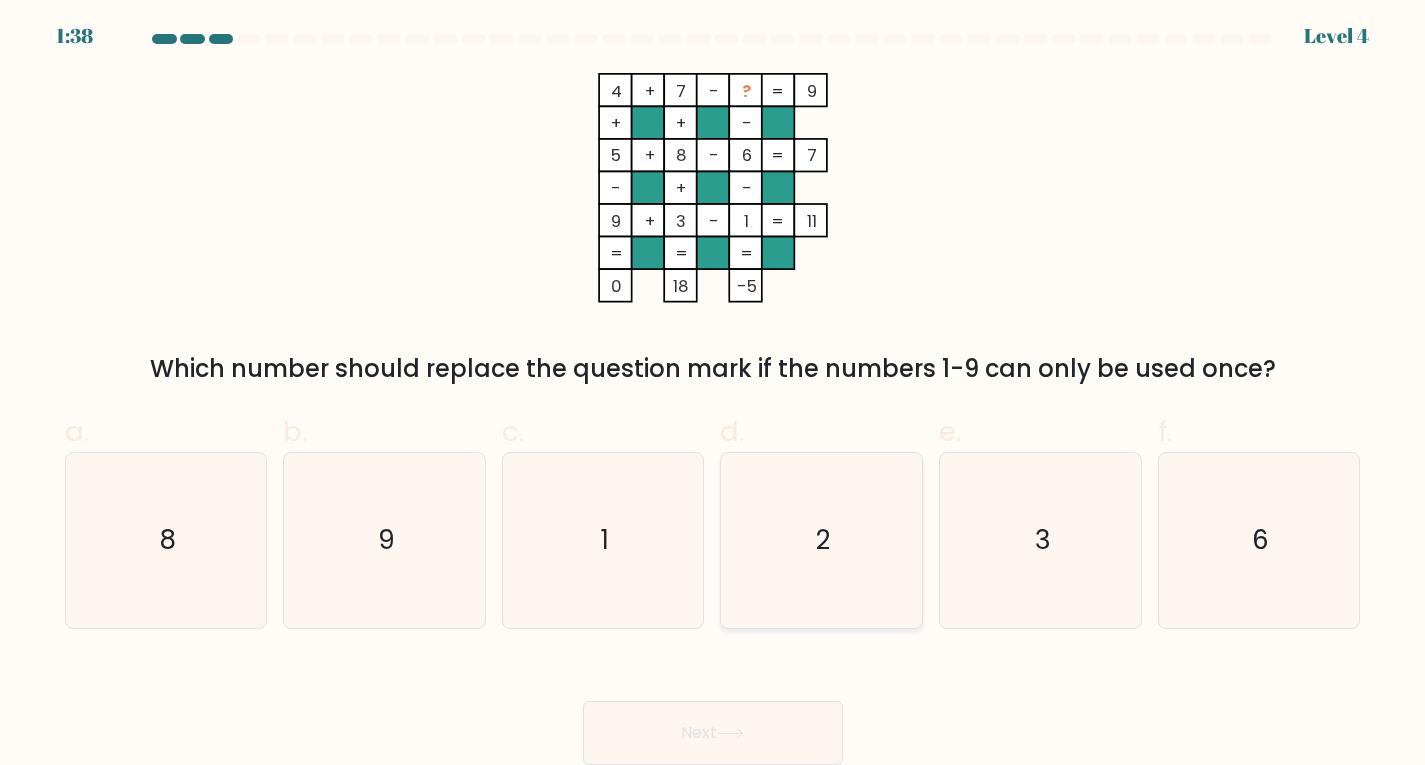 click on "2" 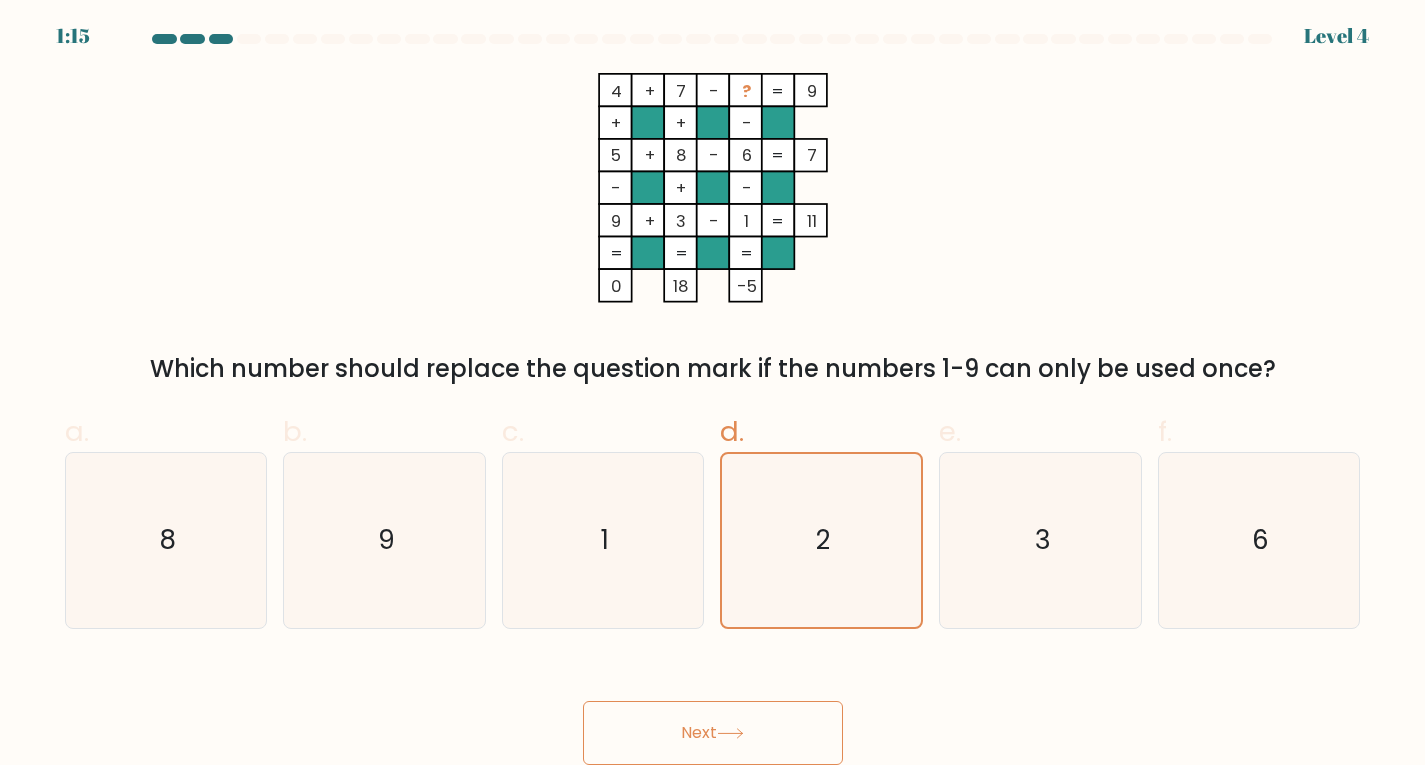 click 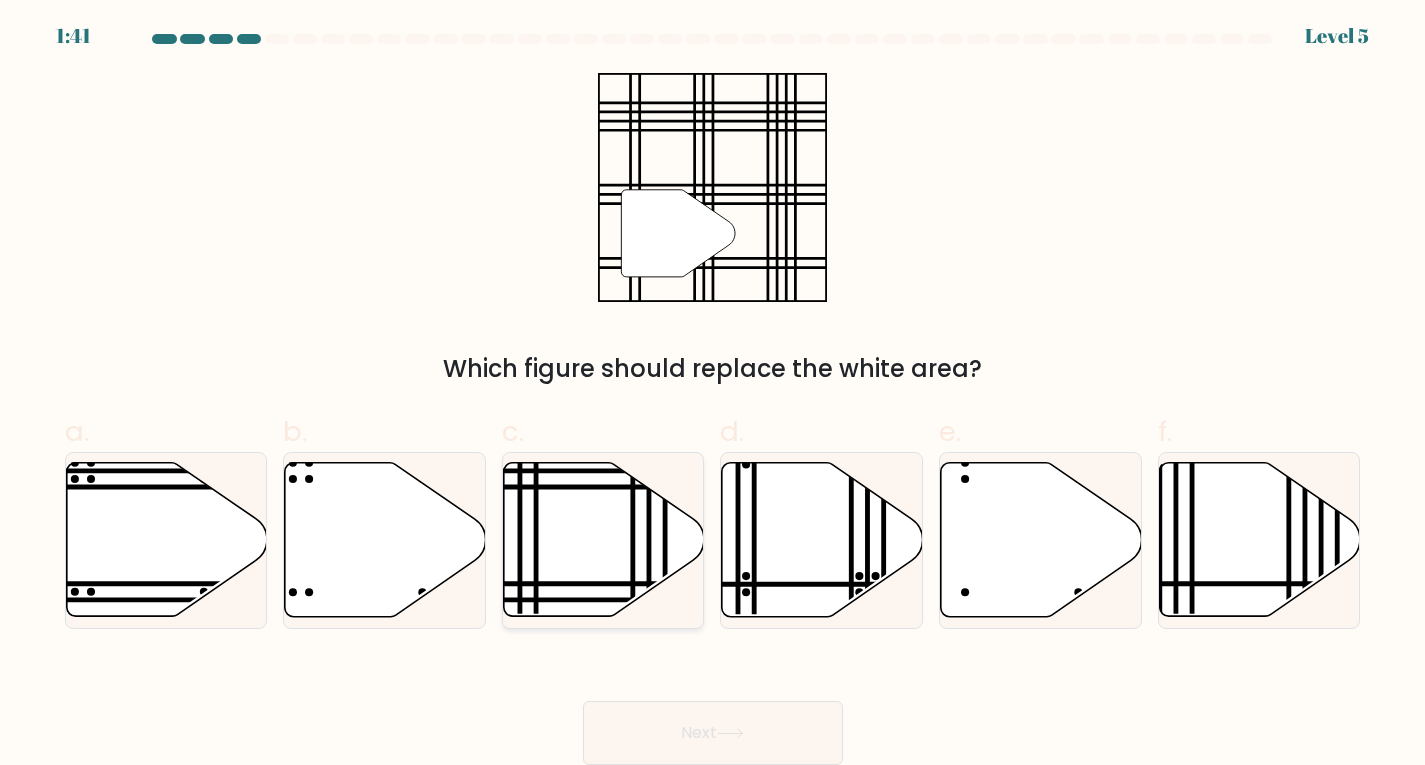 click 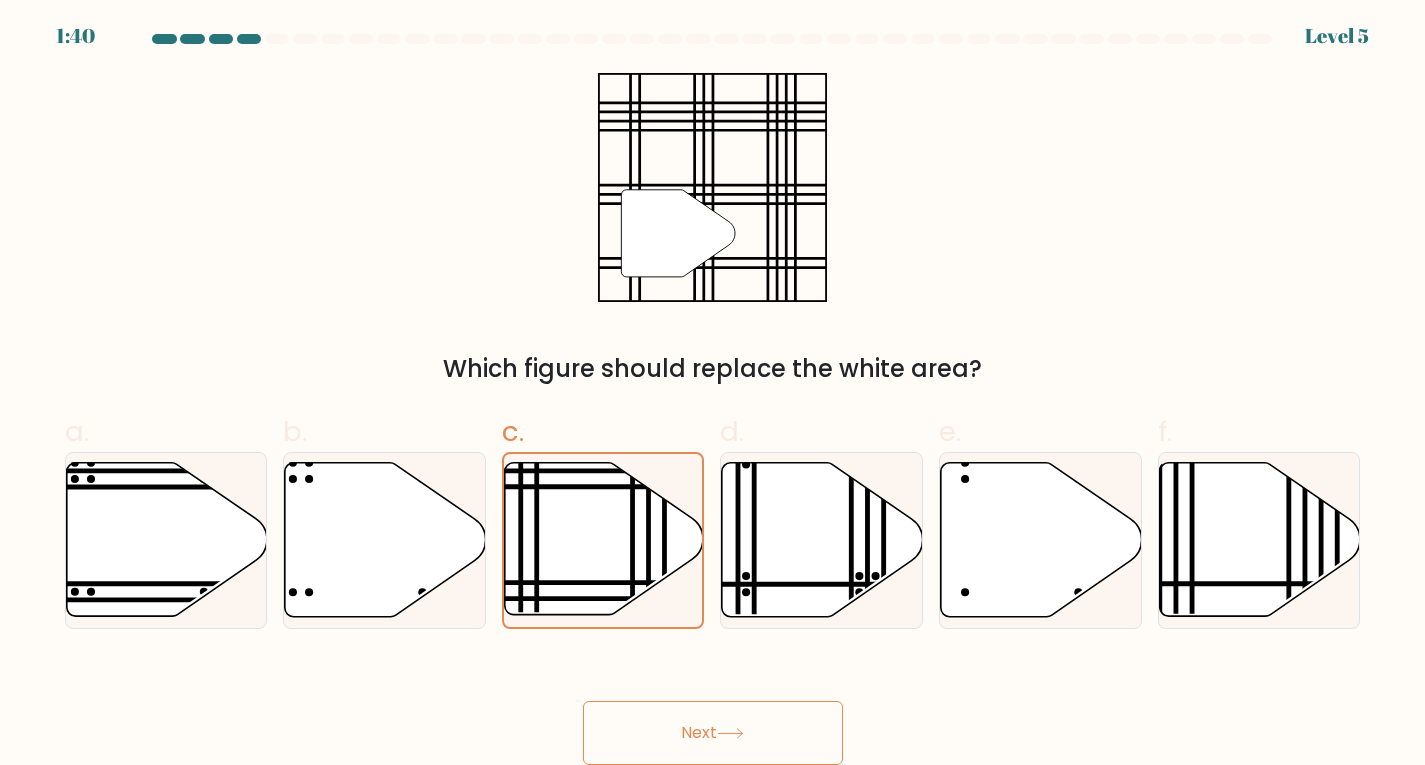 click on "Next" at bounding box center [713, 733] 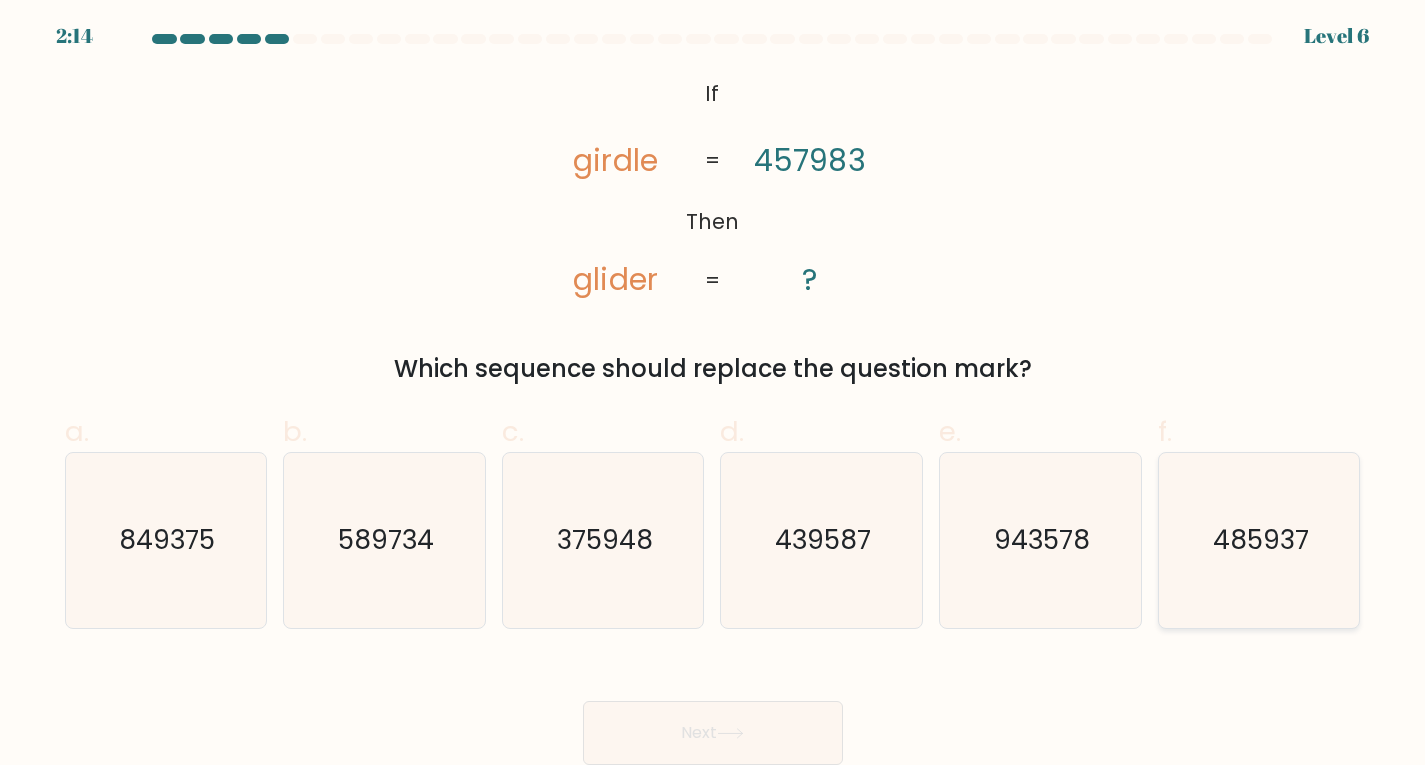 click on "485937" 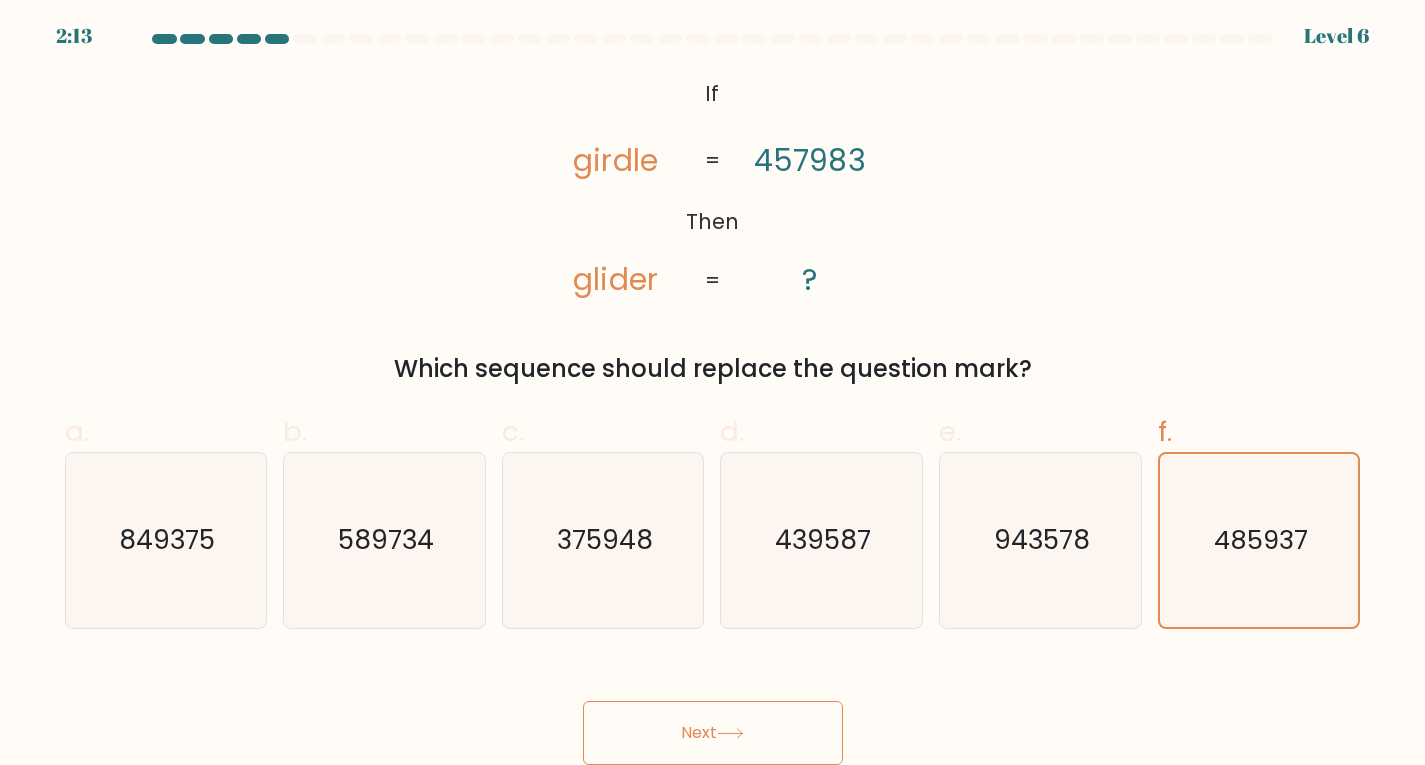 click on "Next" at bounding box center [713, 733] 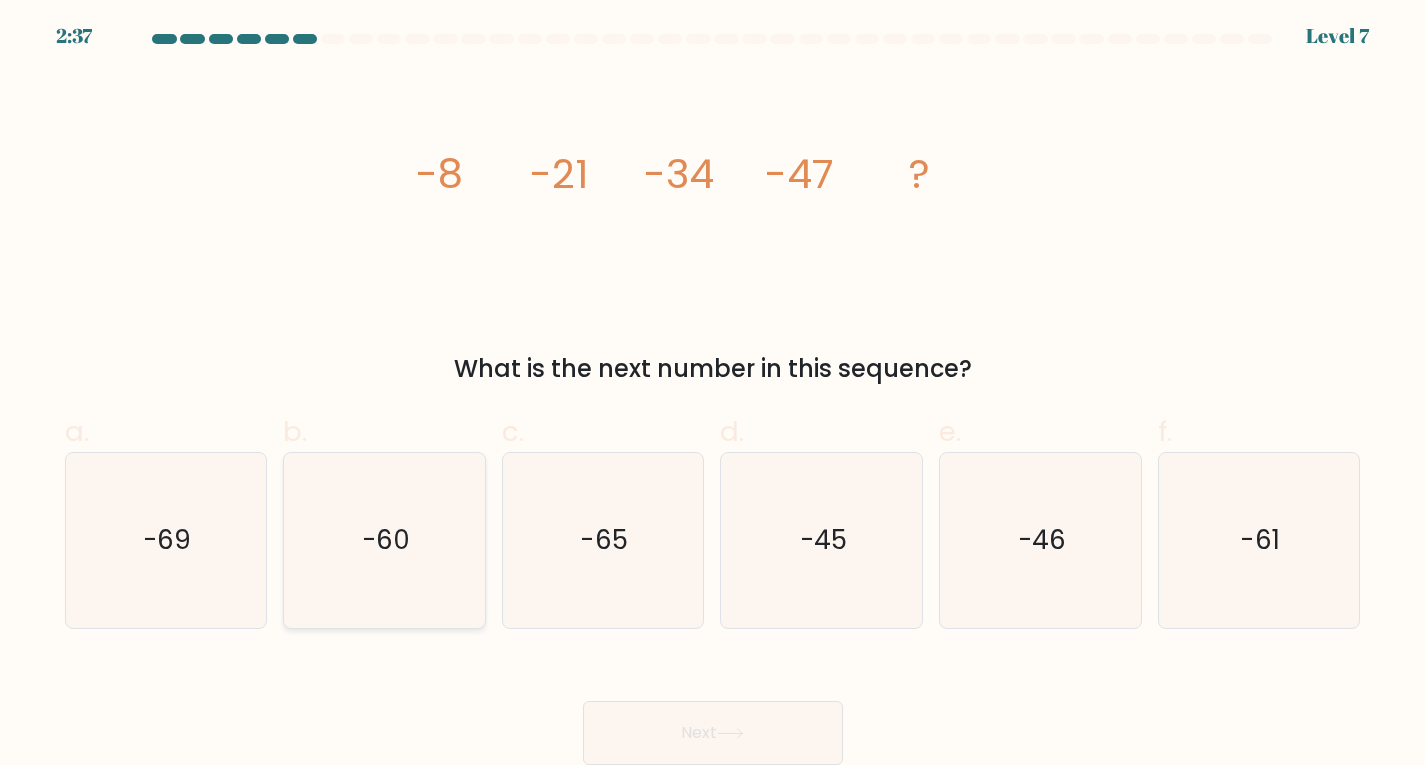 click on "-60" 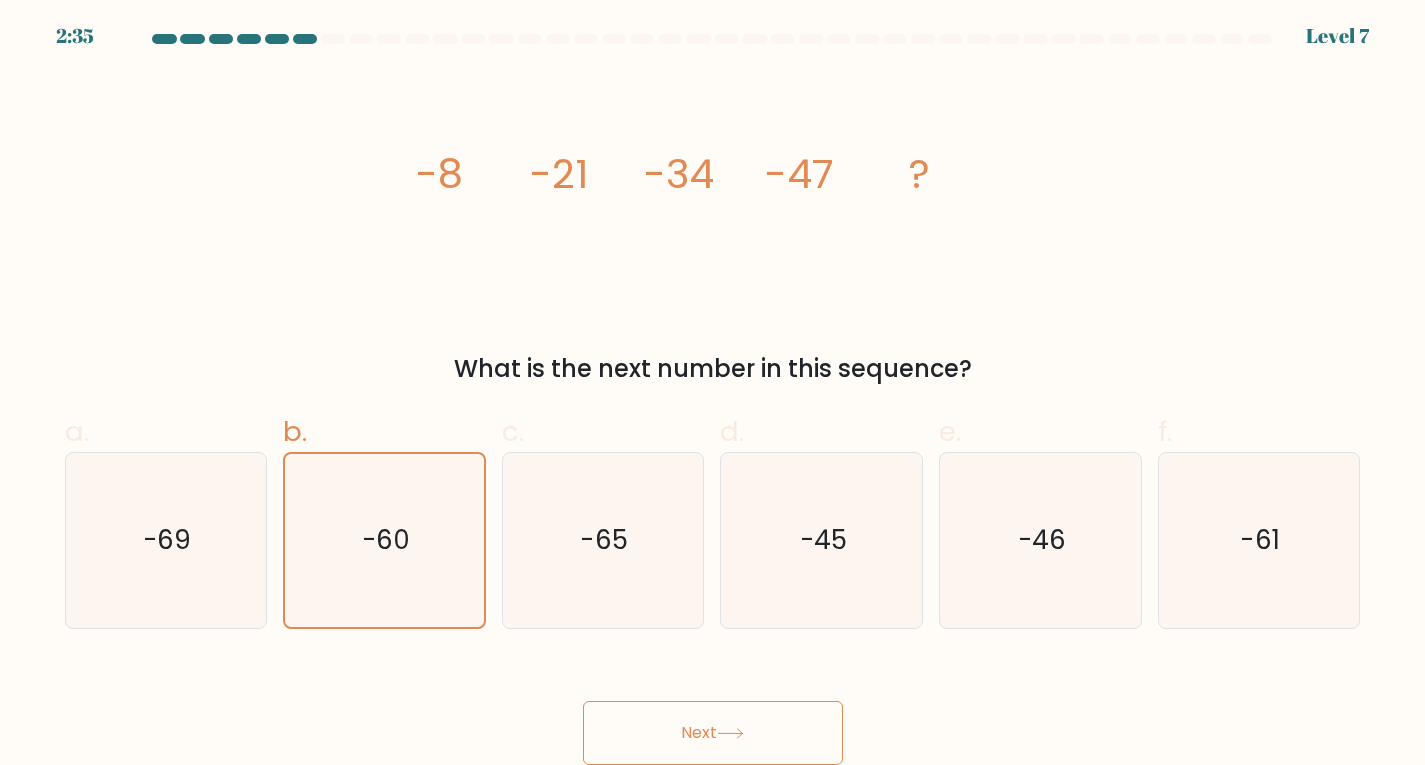 click on "Next" at bounding box center (713, 733) 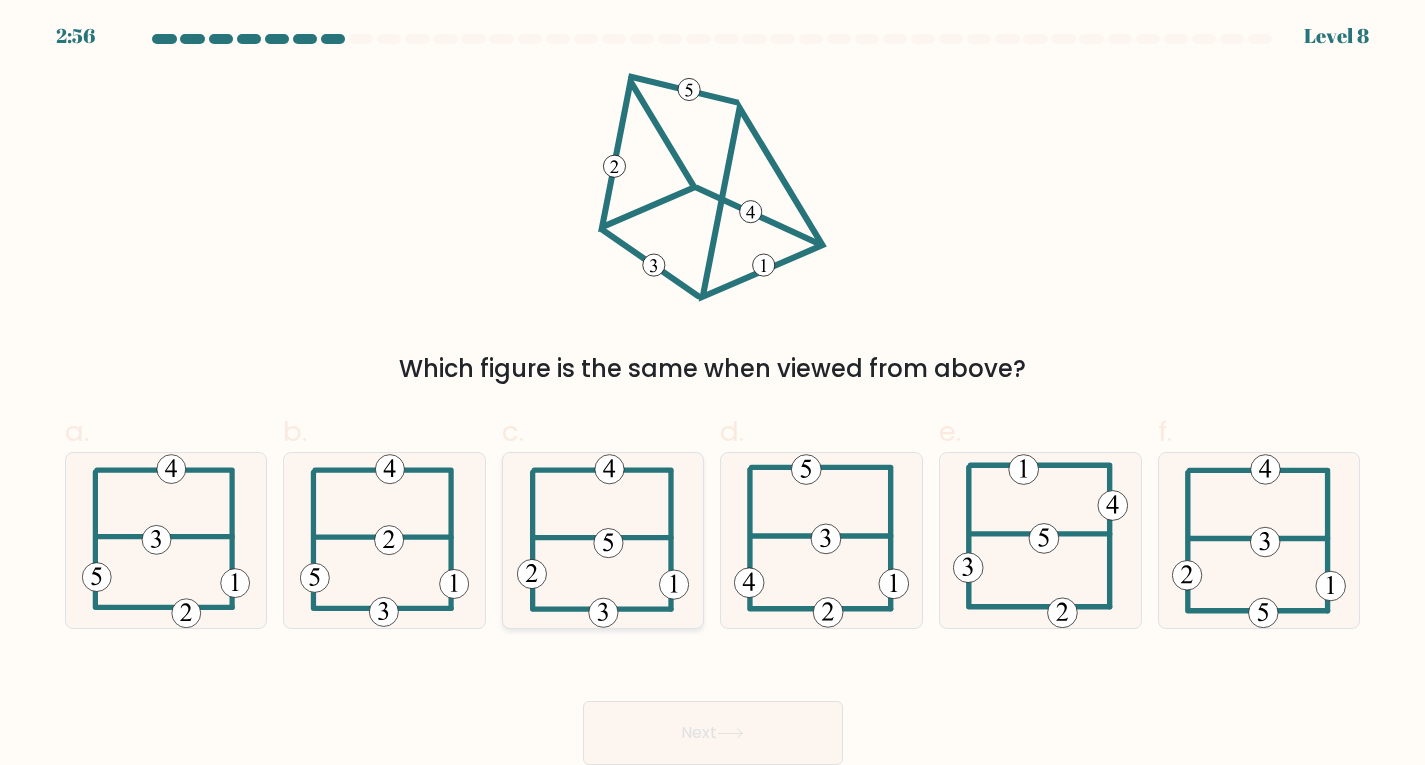 click 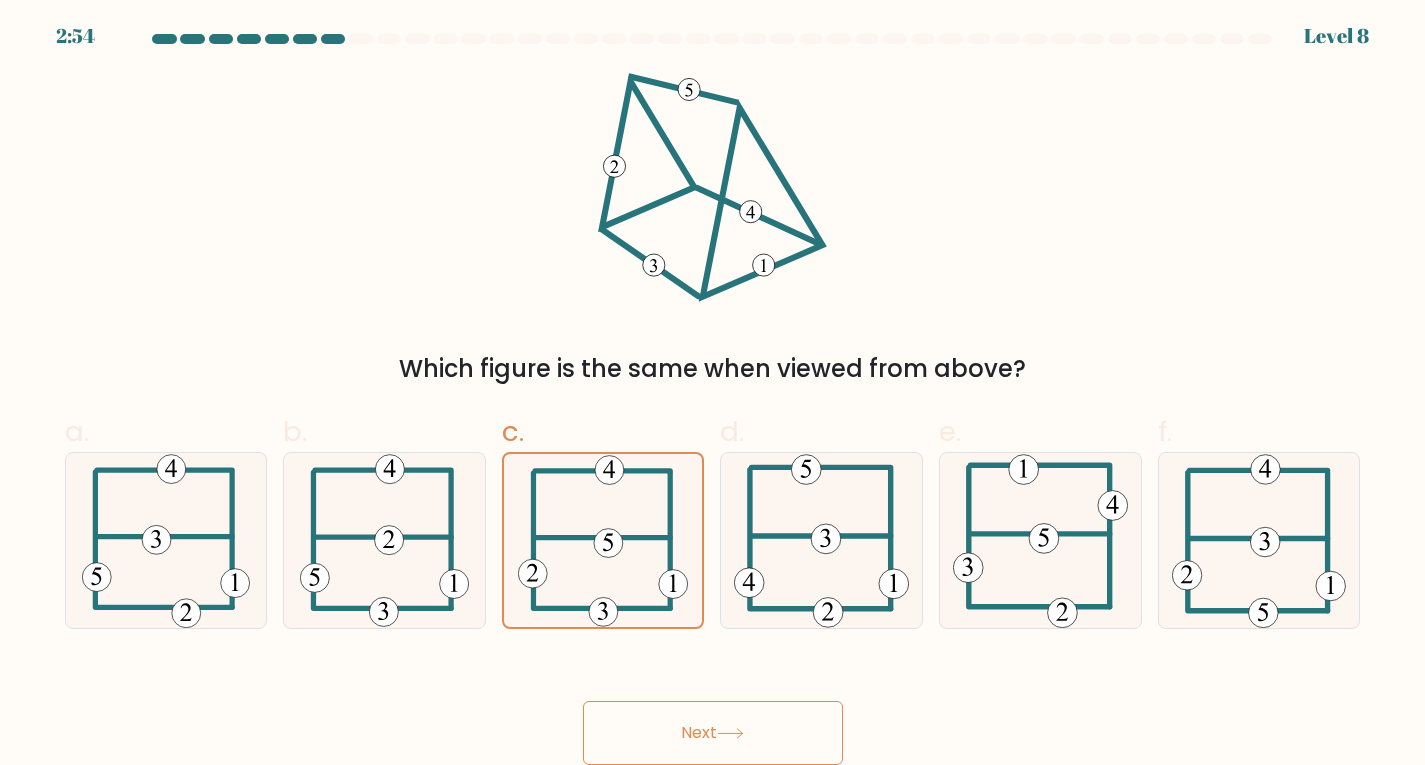click on "Next" at bounding box center [713, 733] 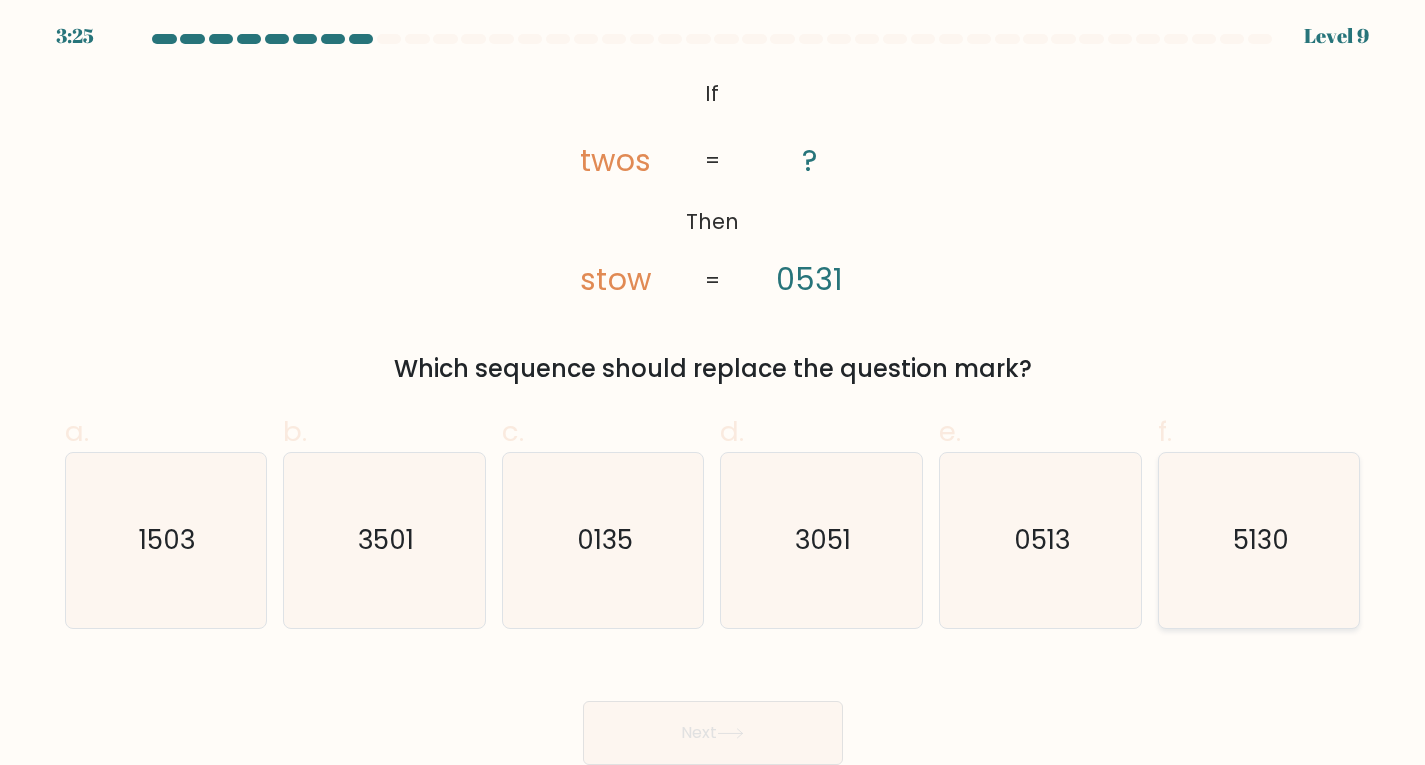 click on "5130" 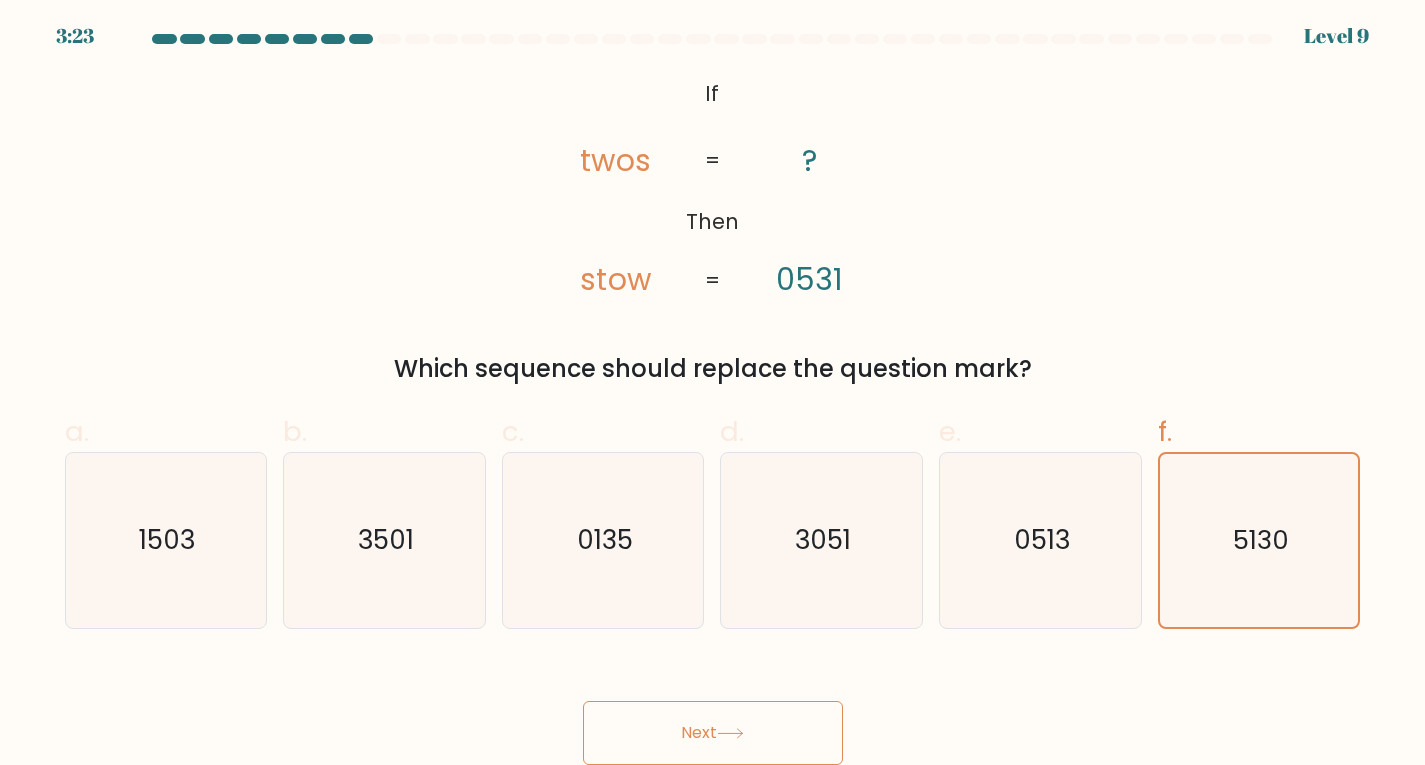 click on "Next" at bounding box center (713, 733) 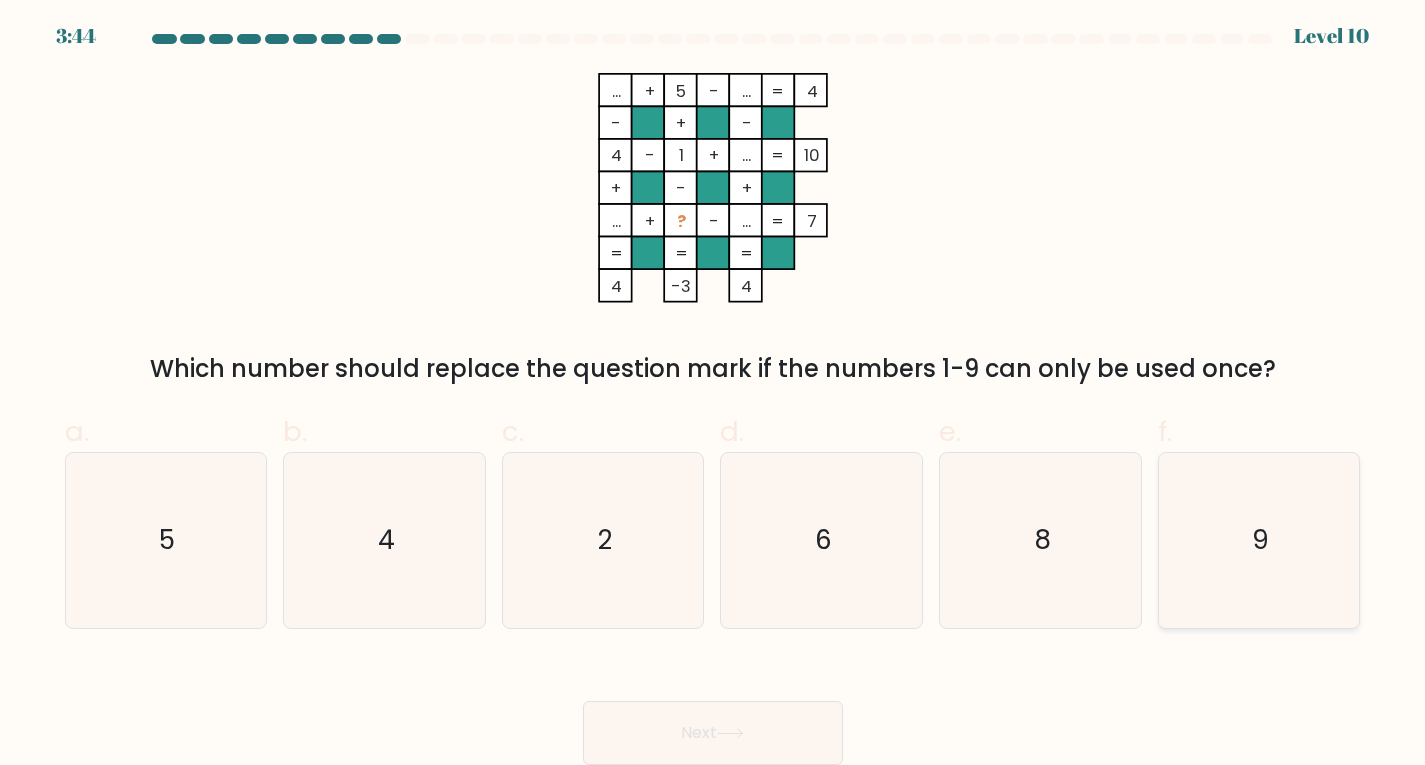 click on "9" 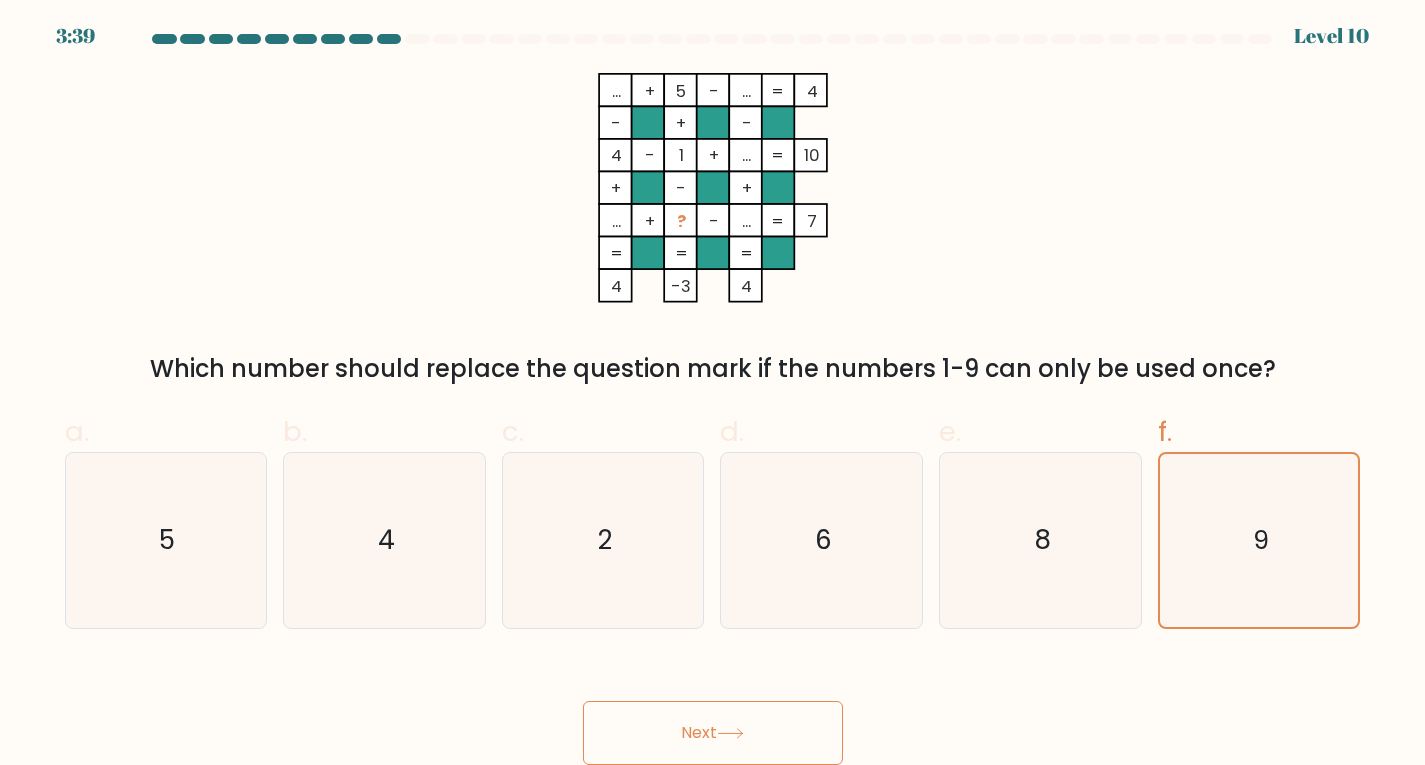 click on "Next" at bounding box center [713, 733] 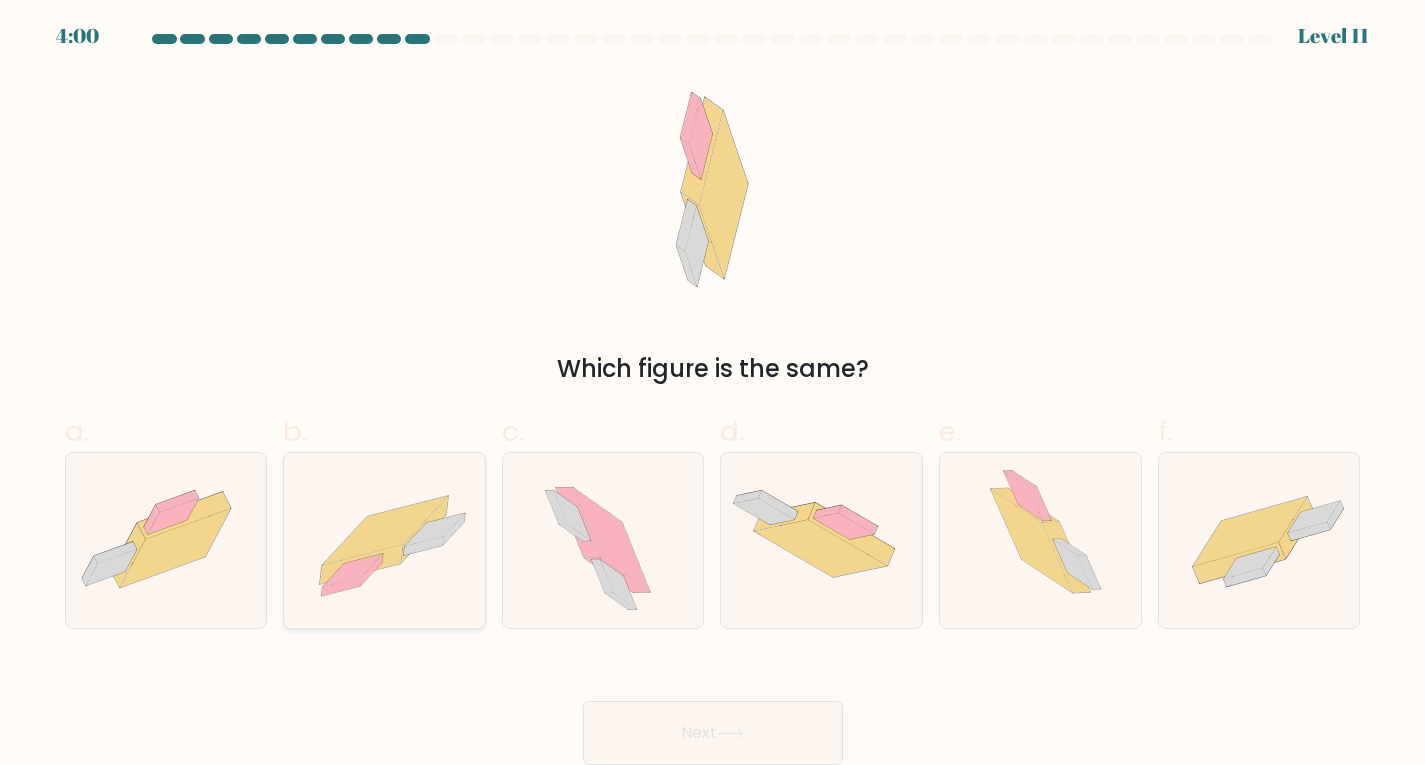 click 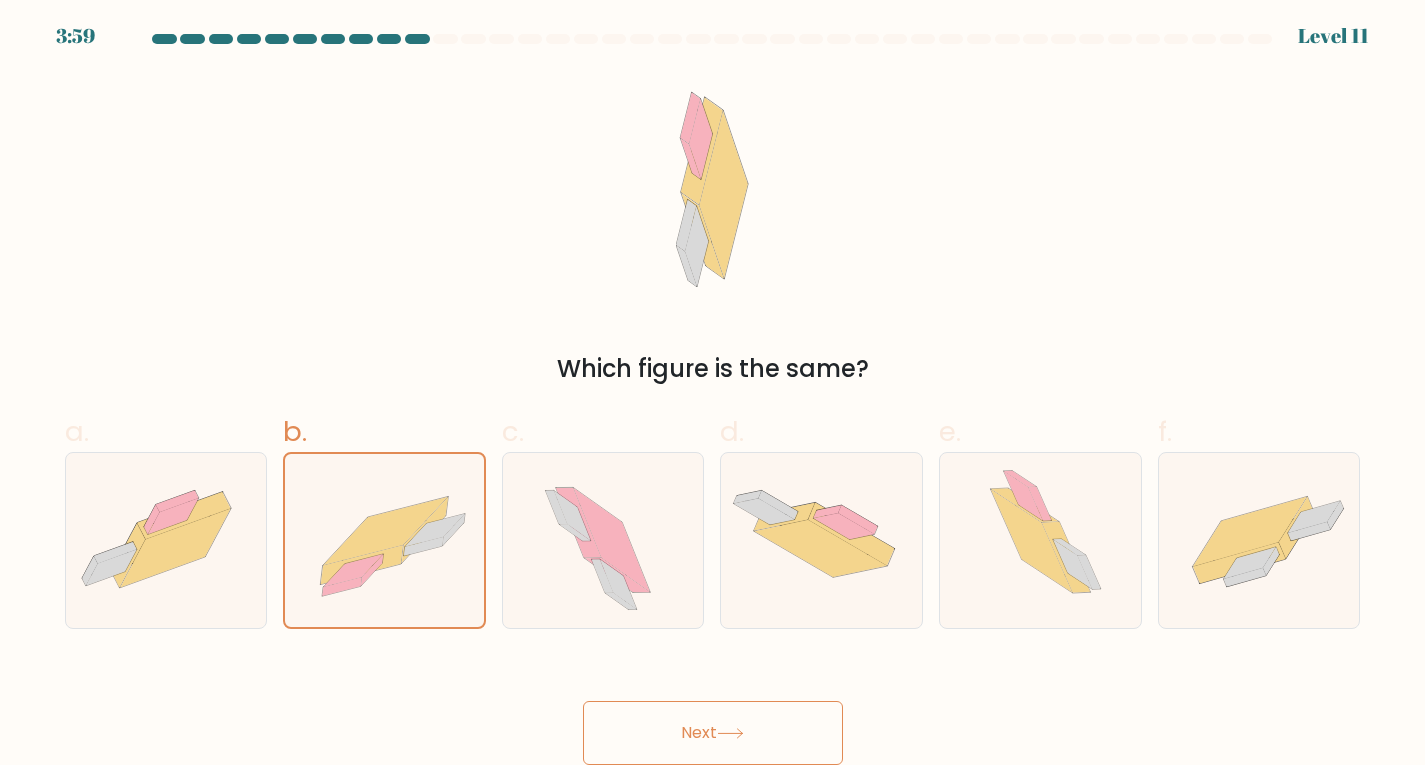 click 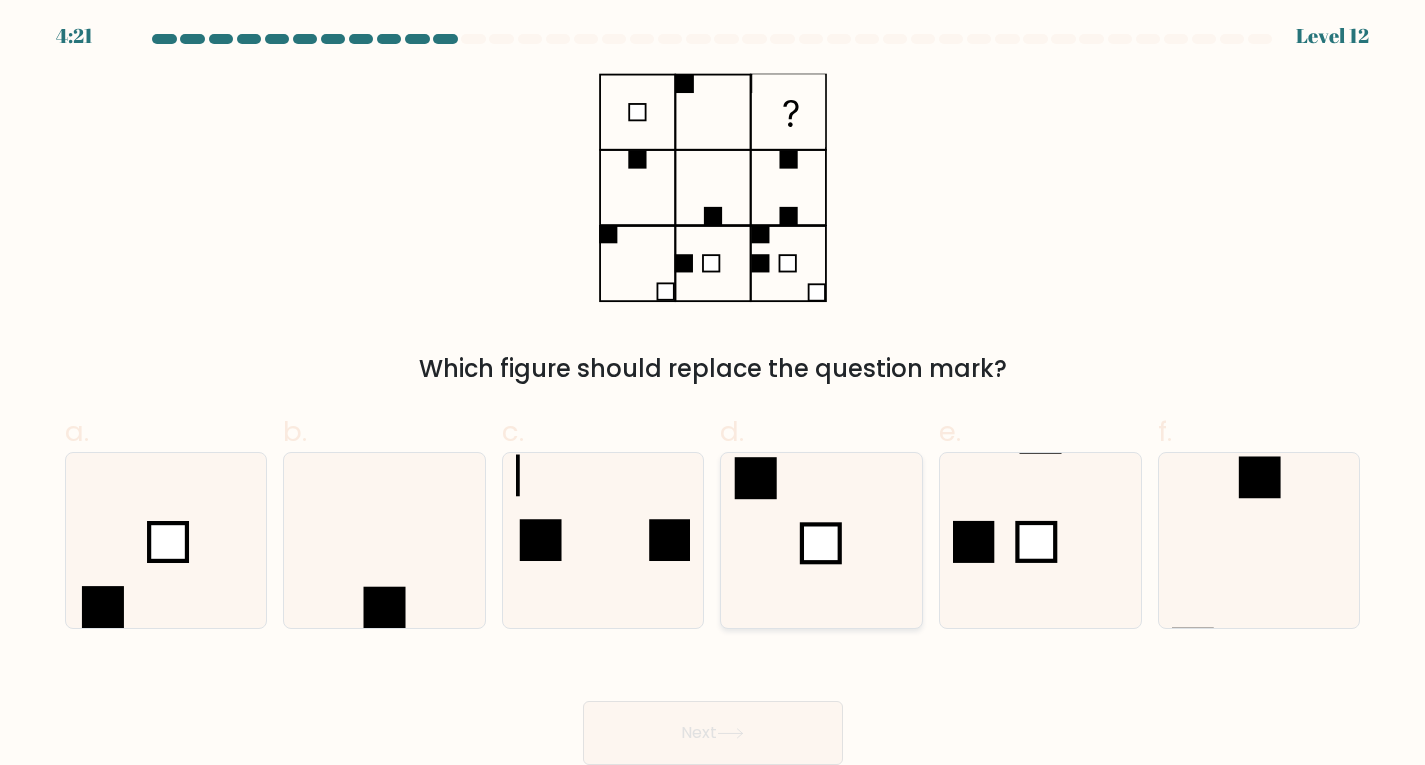 click 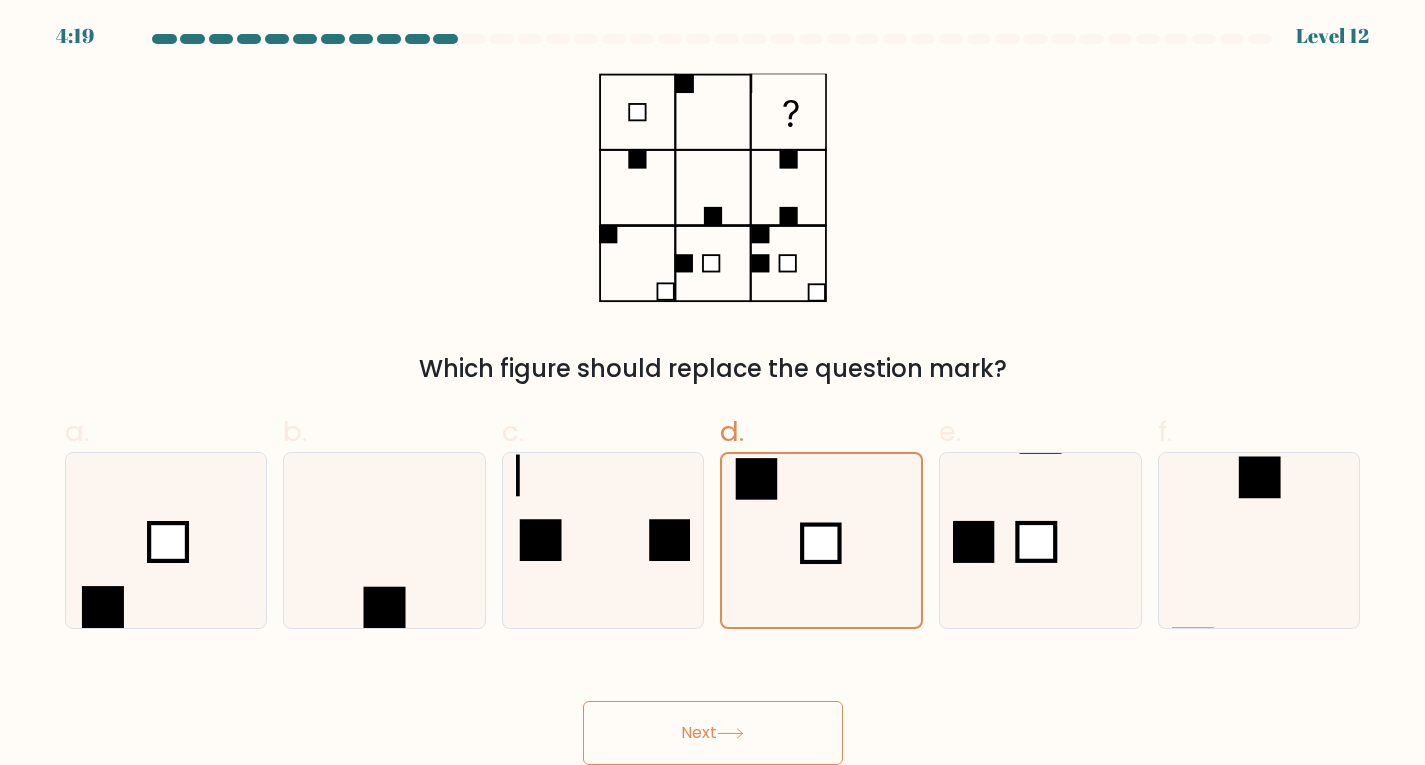 click on "Next" at bounding box center (713, 733) 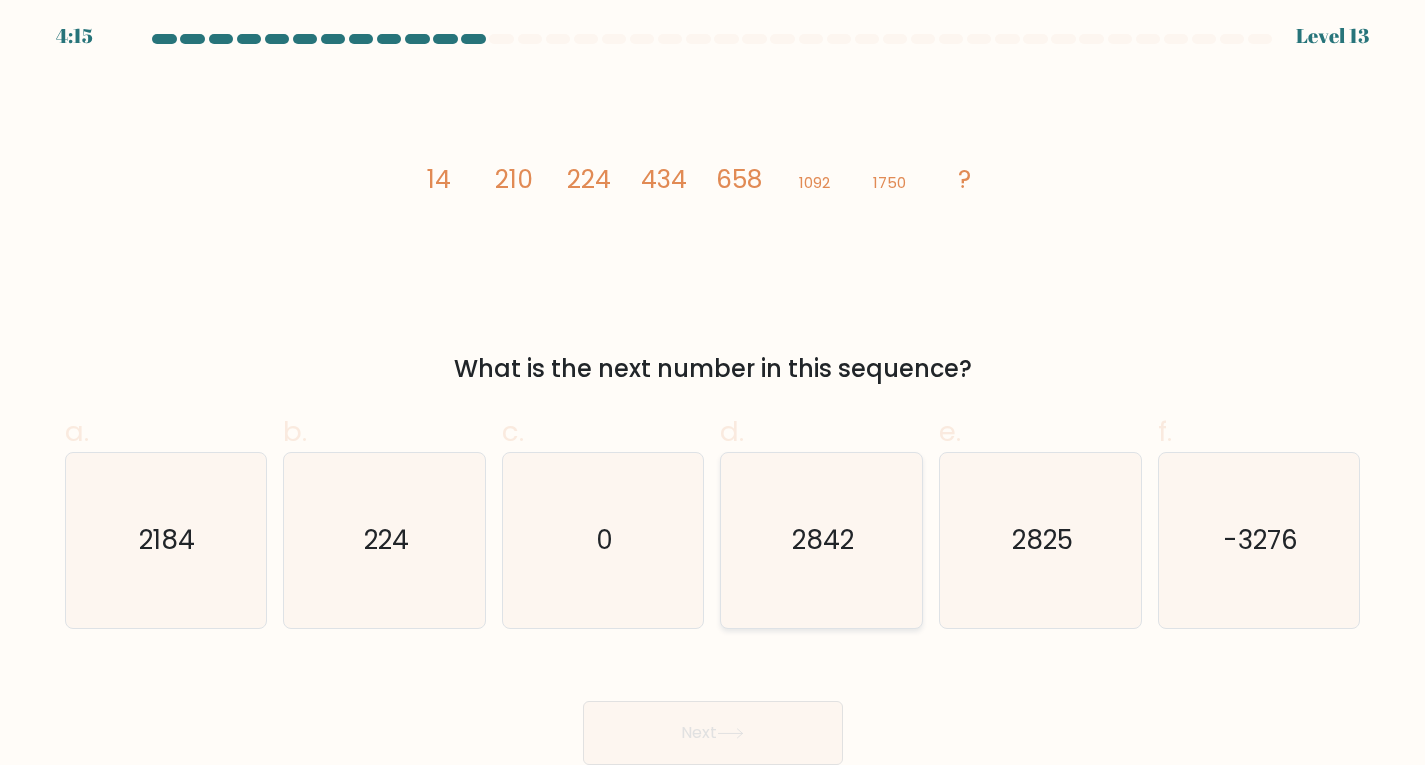 click on "2842" 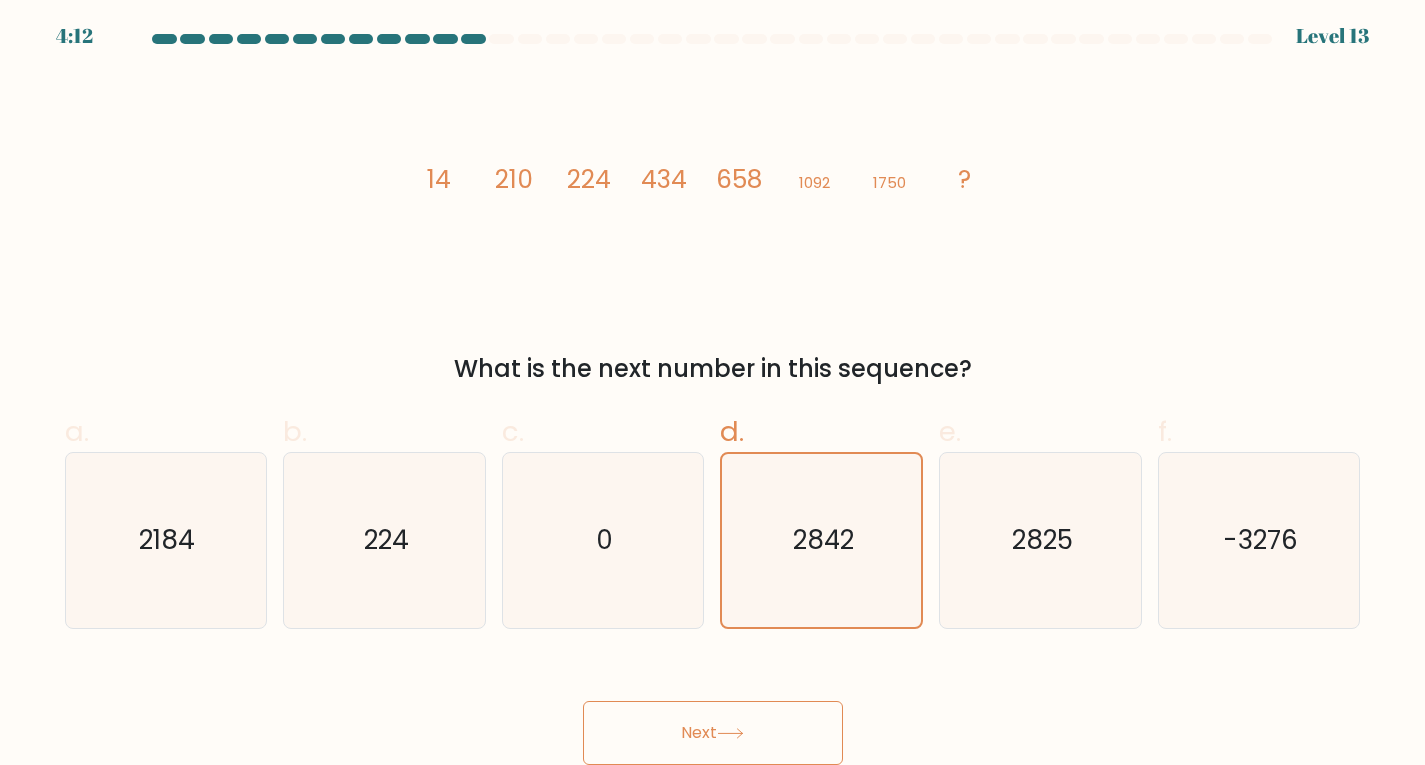 click on "Next" at bounding box center [713, 733] 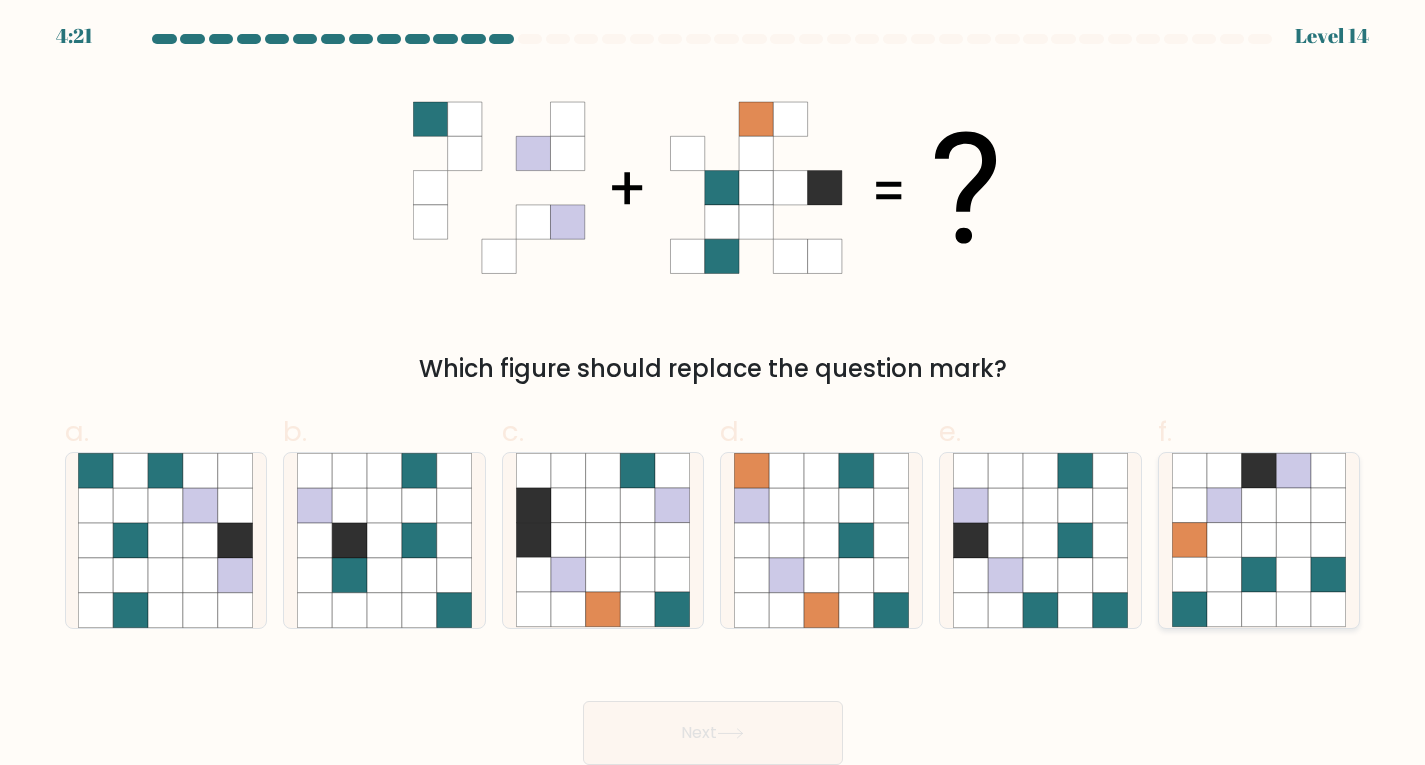 click 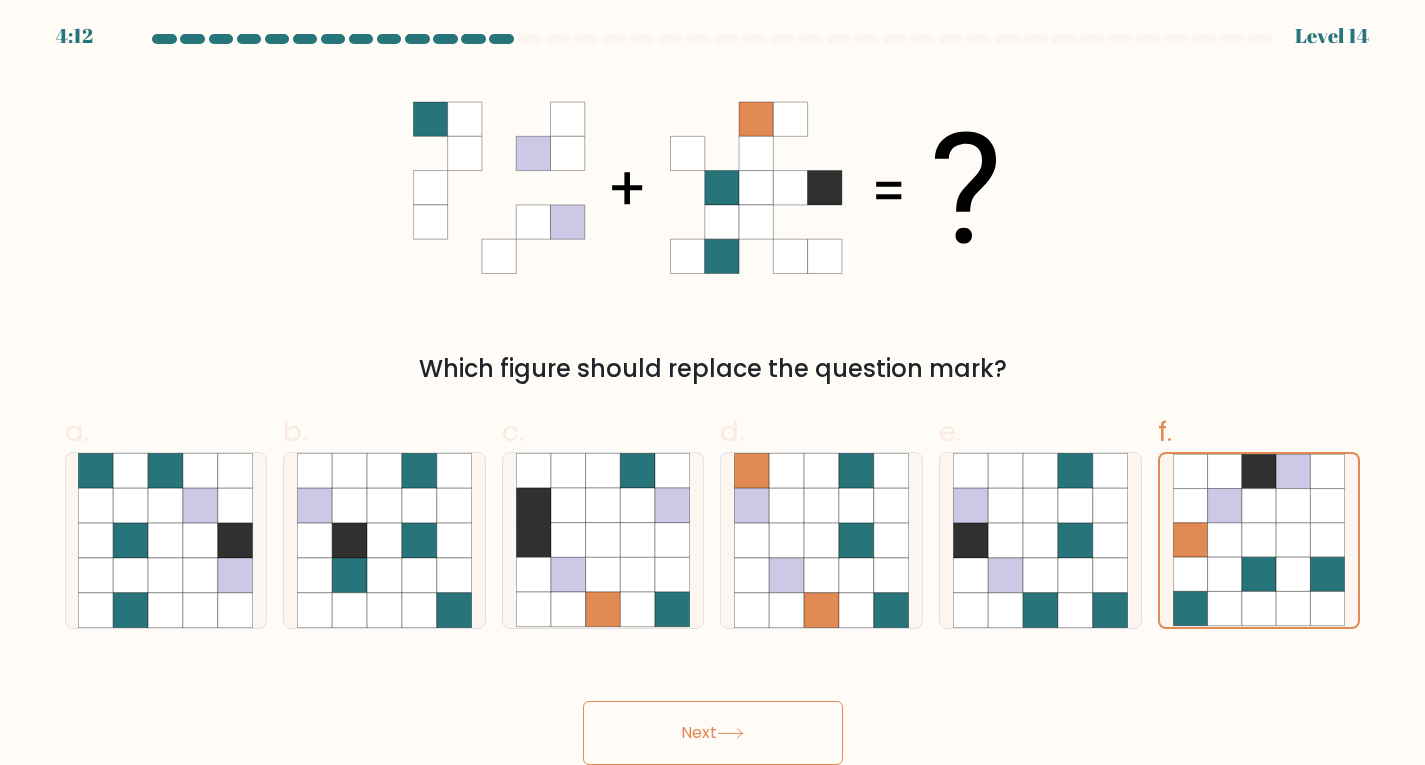 click on "Next" at bounding box center (713, 733) 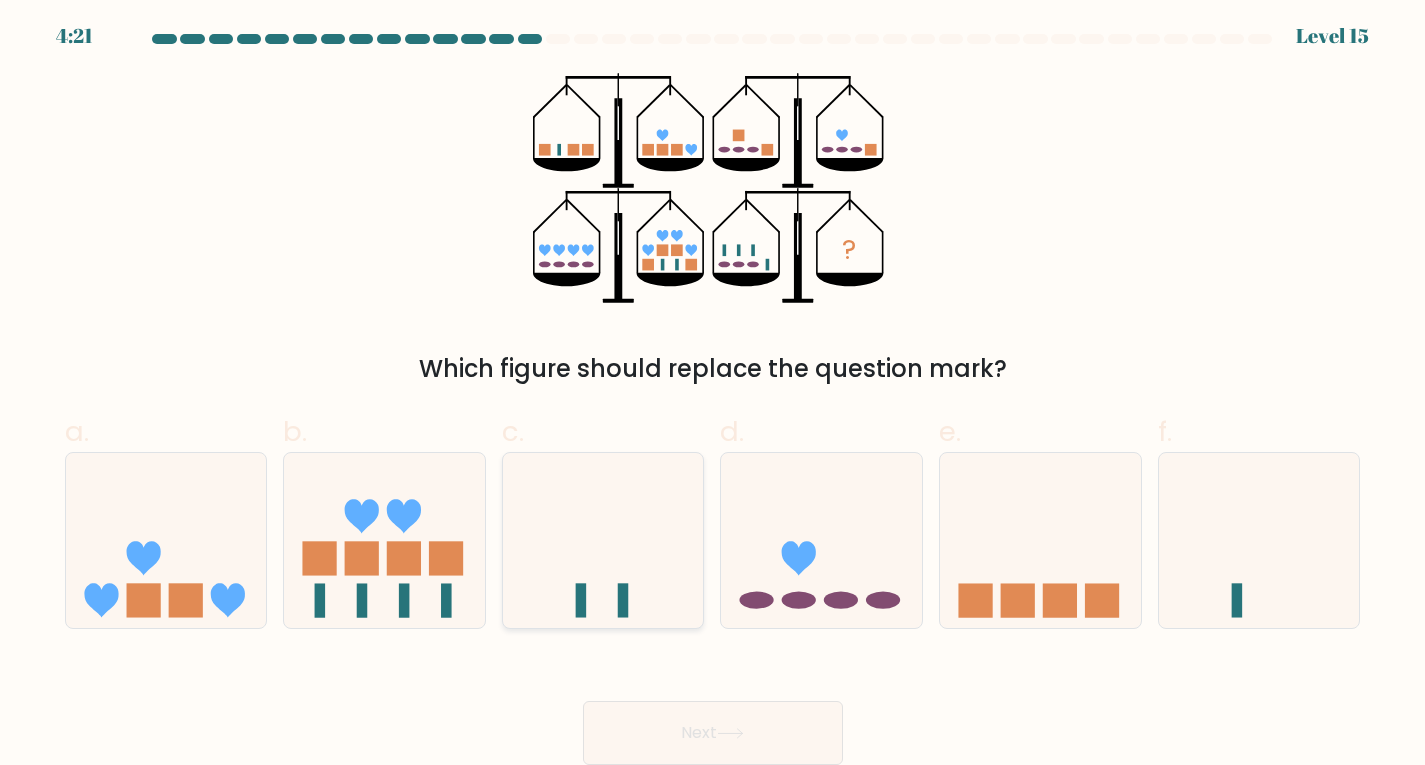 click 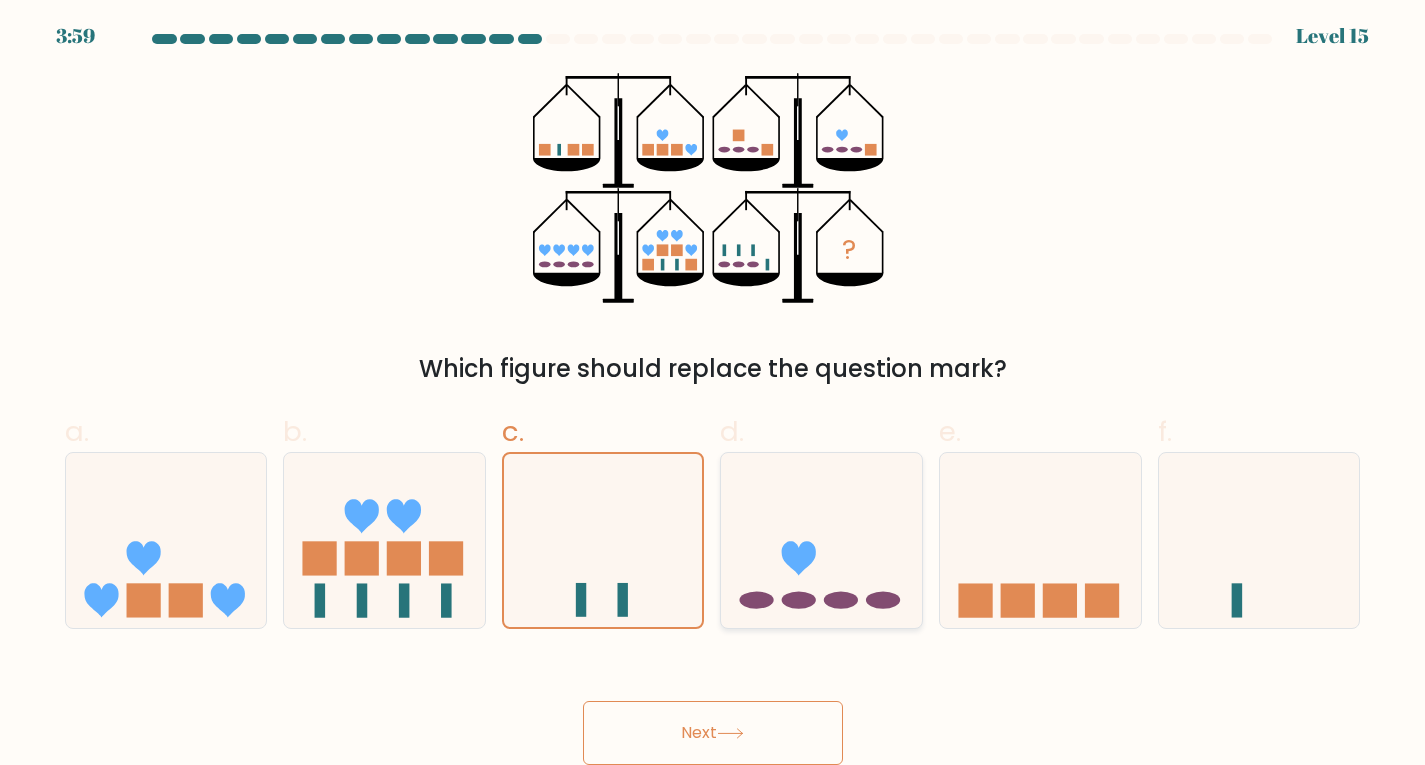 click 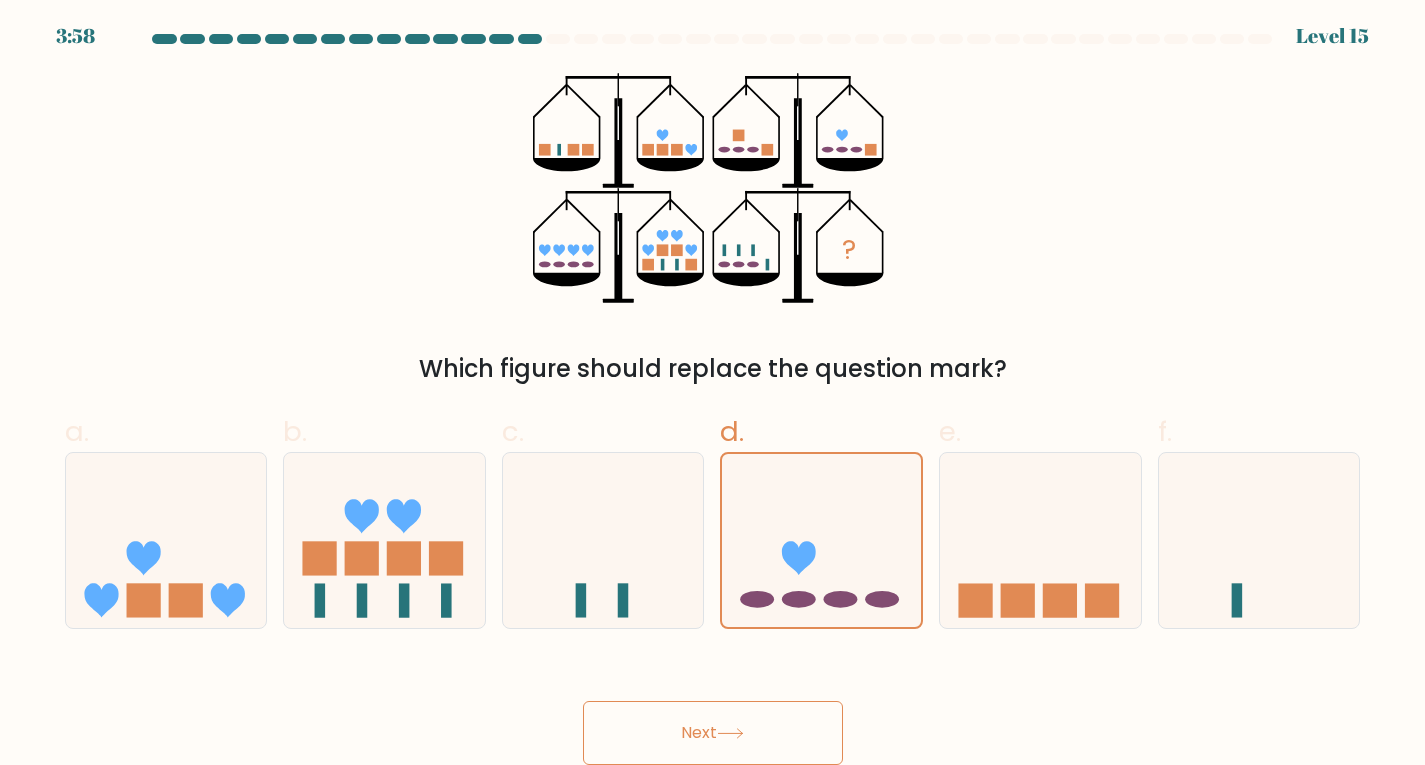 click 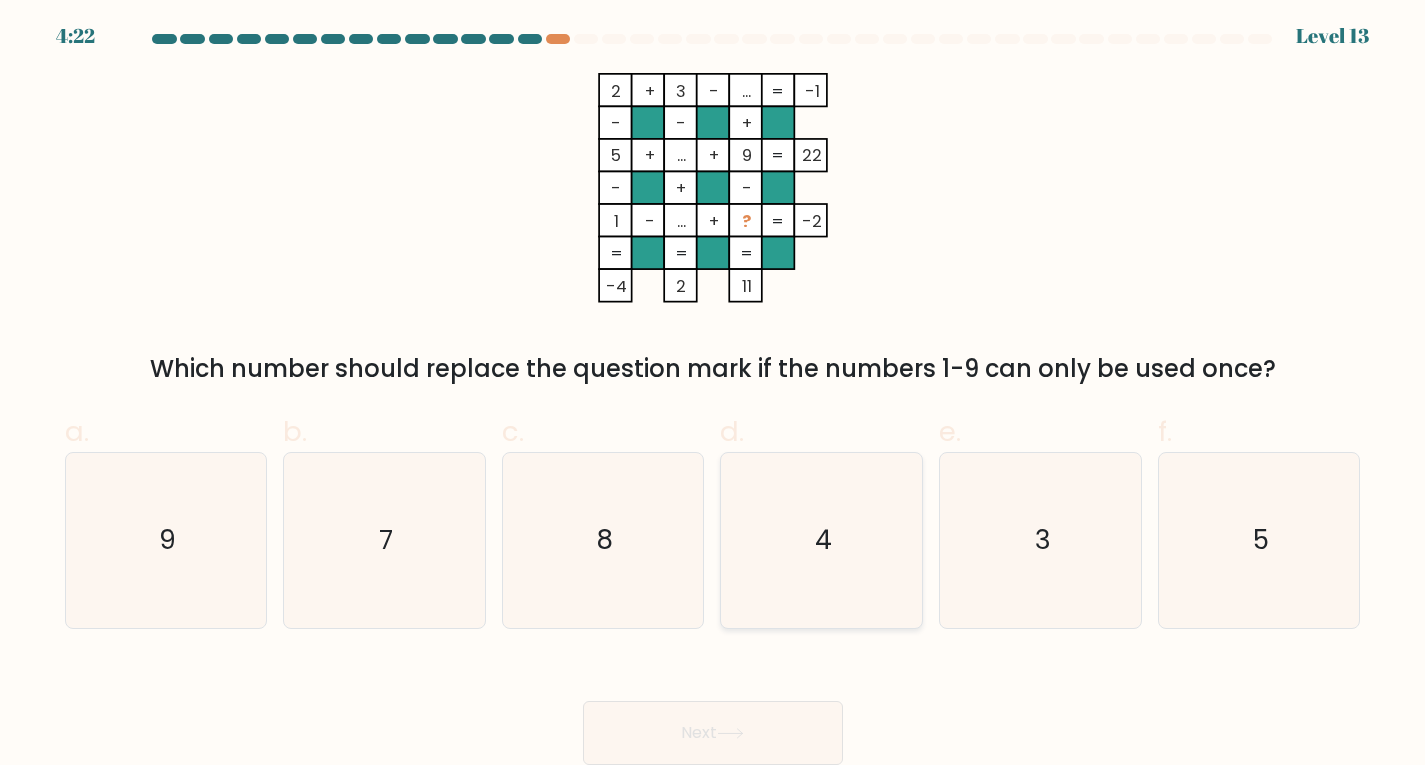 click on "4" 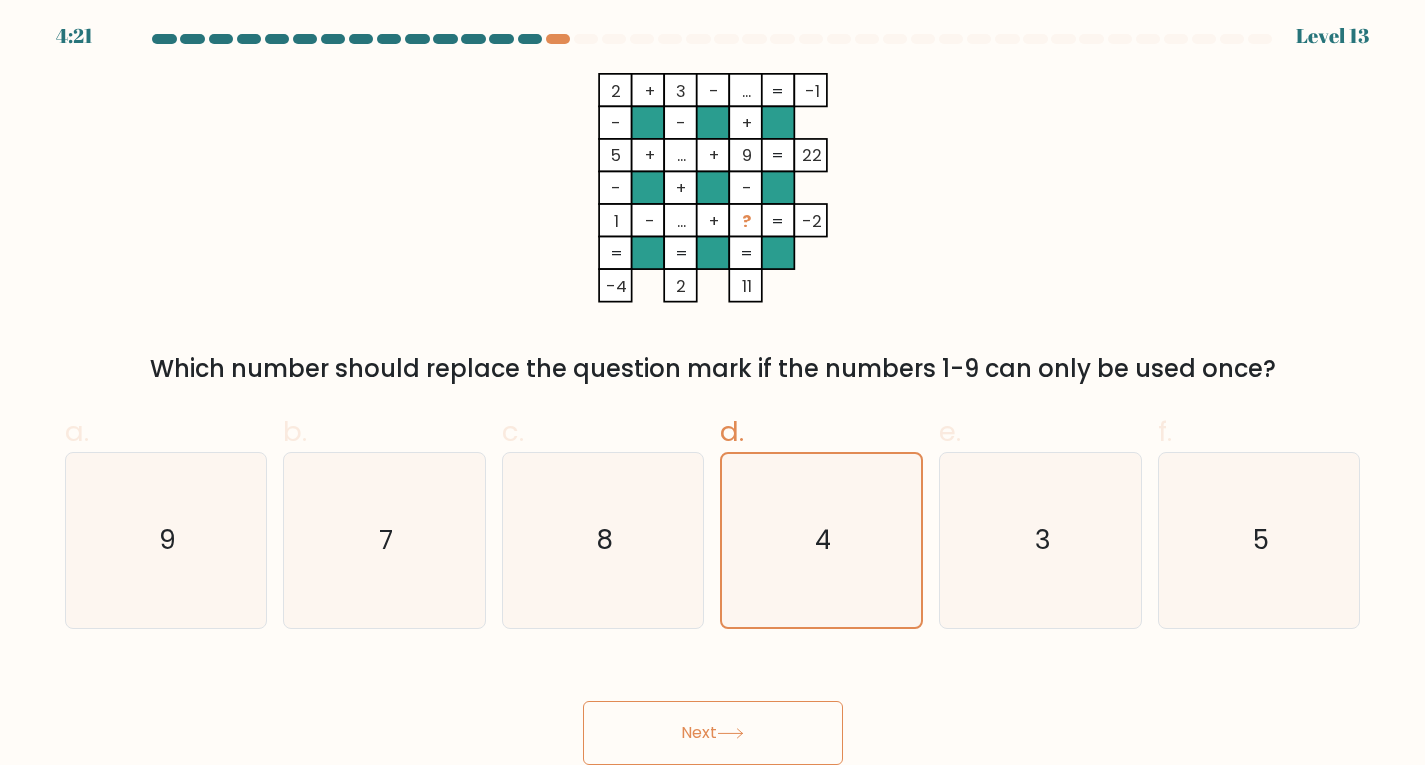 click on "Next" at bounding box center [713, 733] 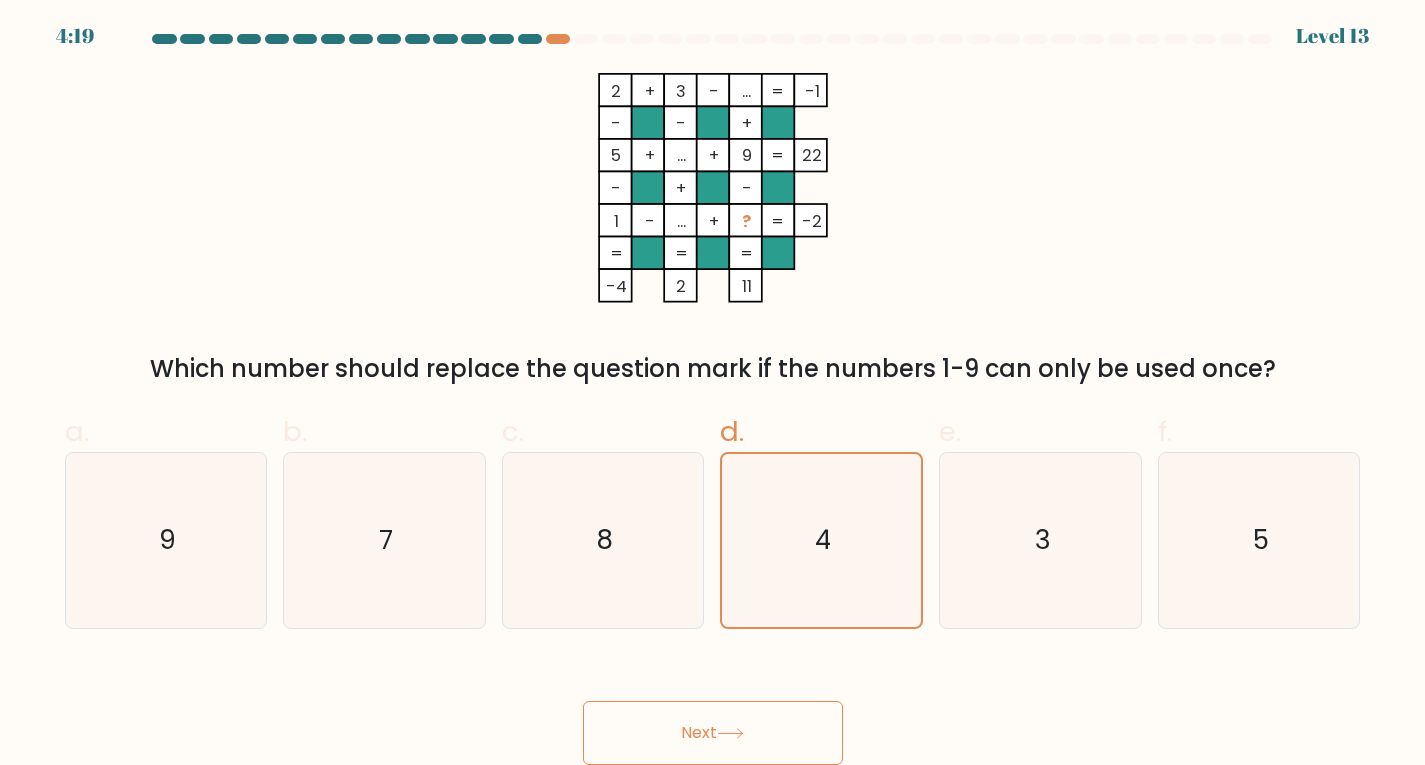click 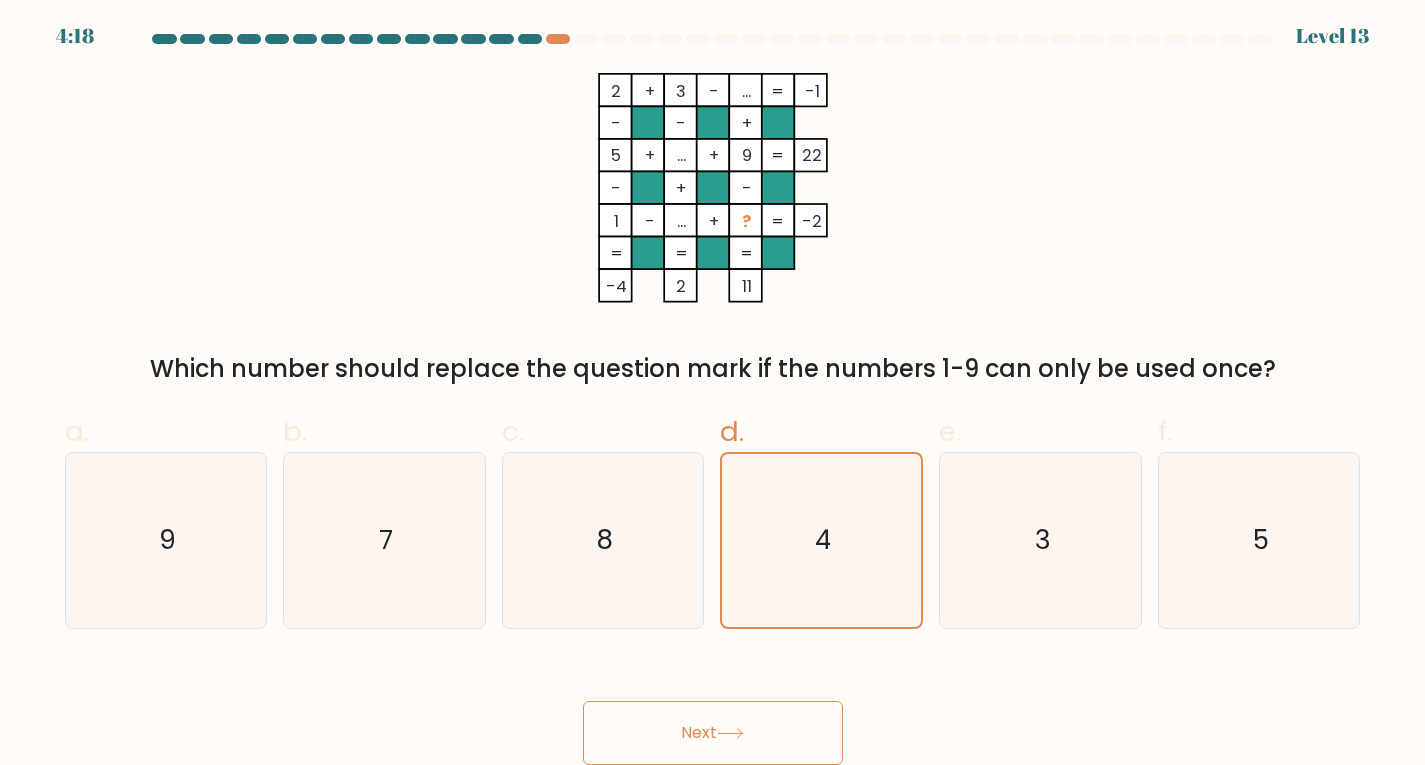 click on "Next" at bounding box center (713, 733) 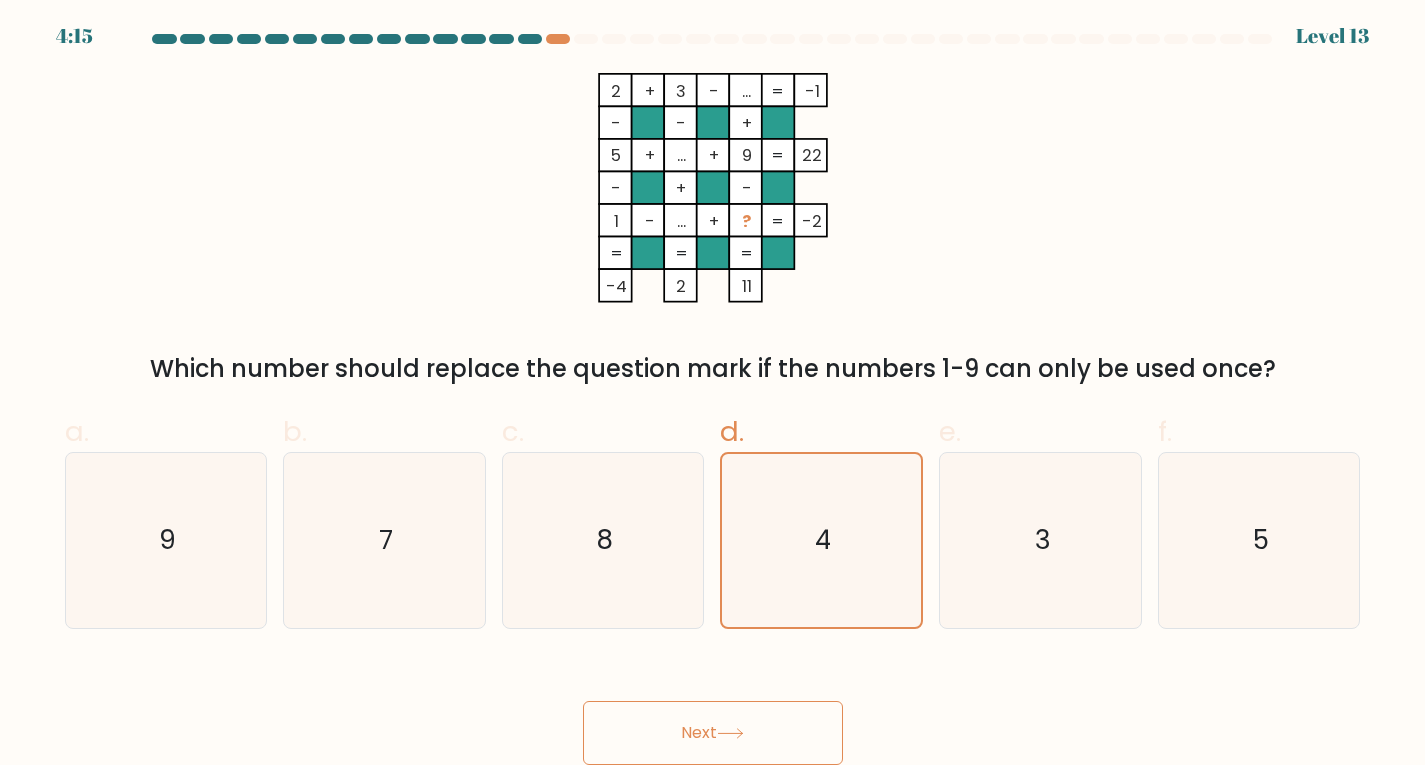 scroll, scrollTop: 4, scrollLeft: 0, axis: vertical 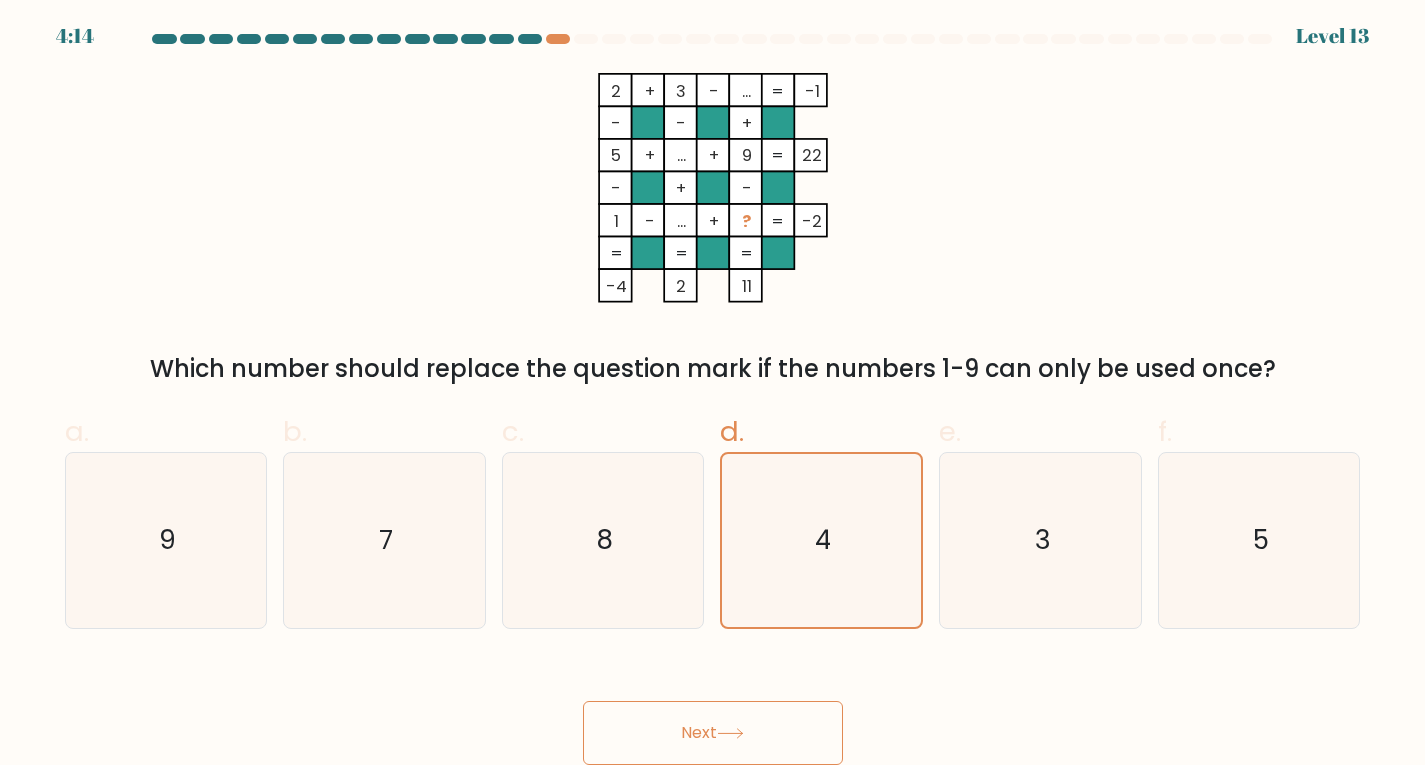 click on "Next" at bounding box center [713, 733] 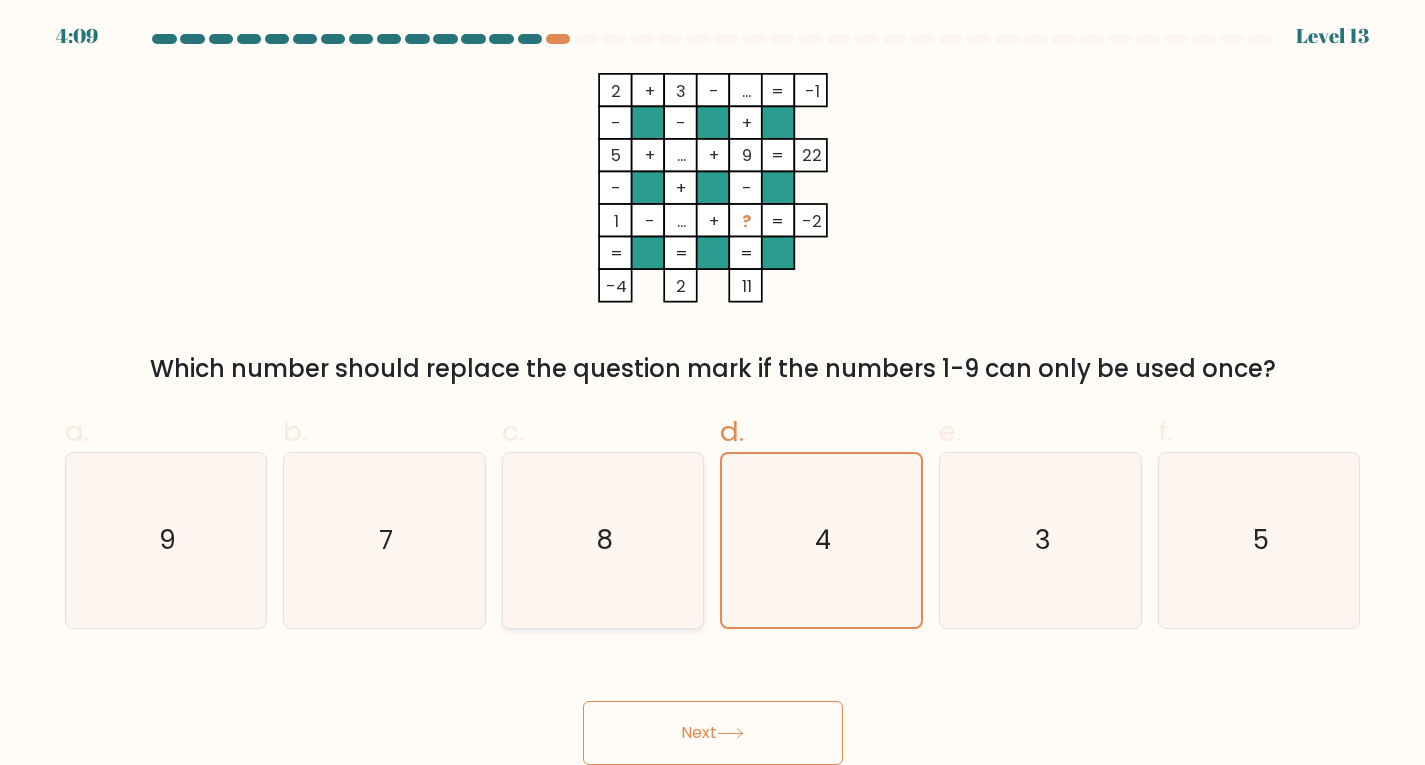 click on "8" 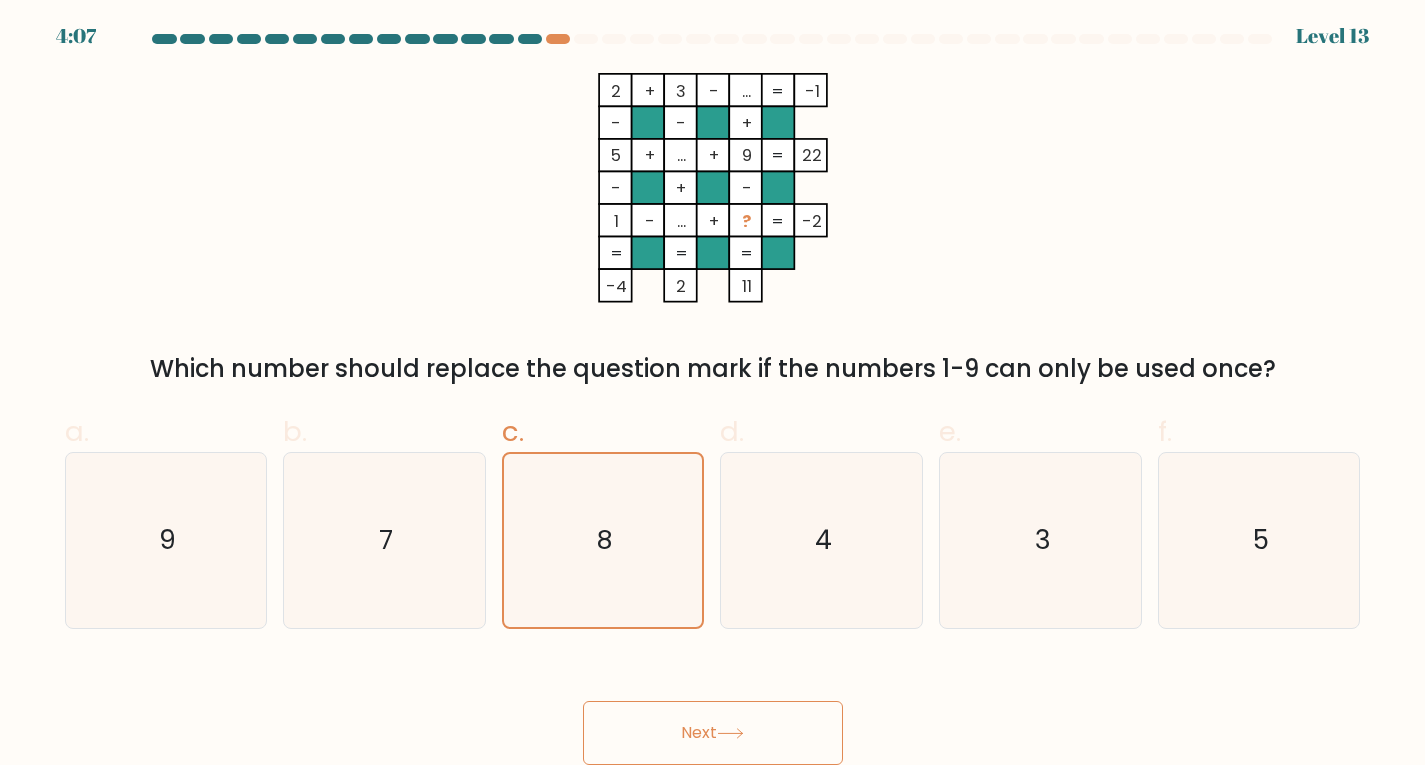 click 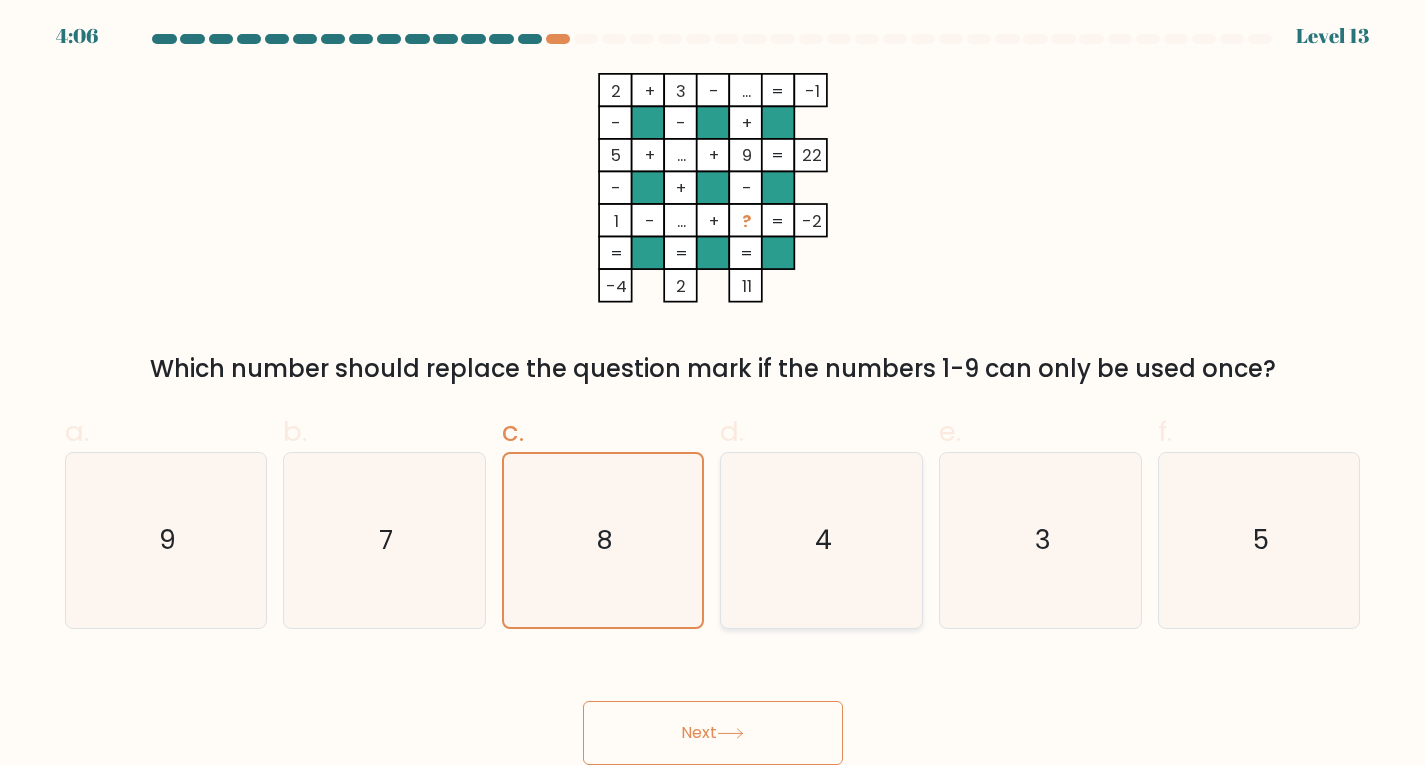click on "4" 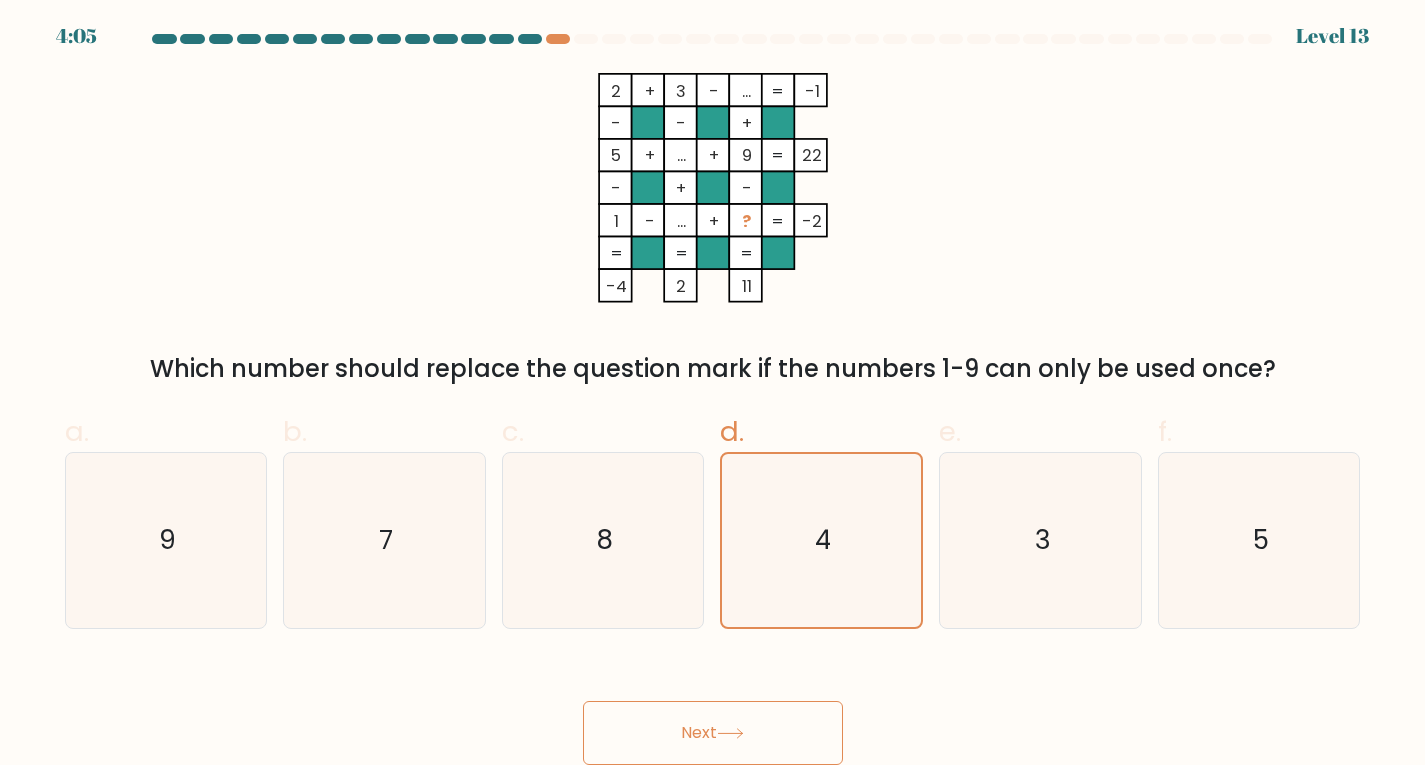 click 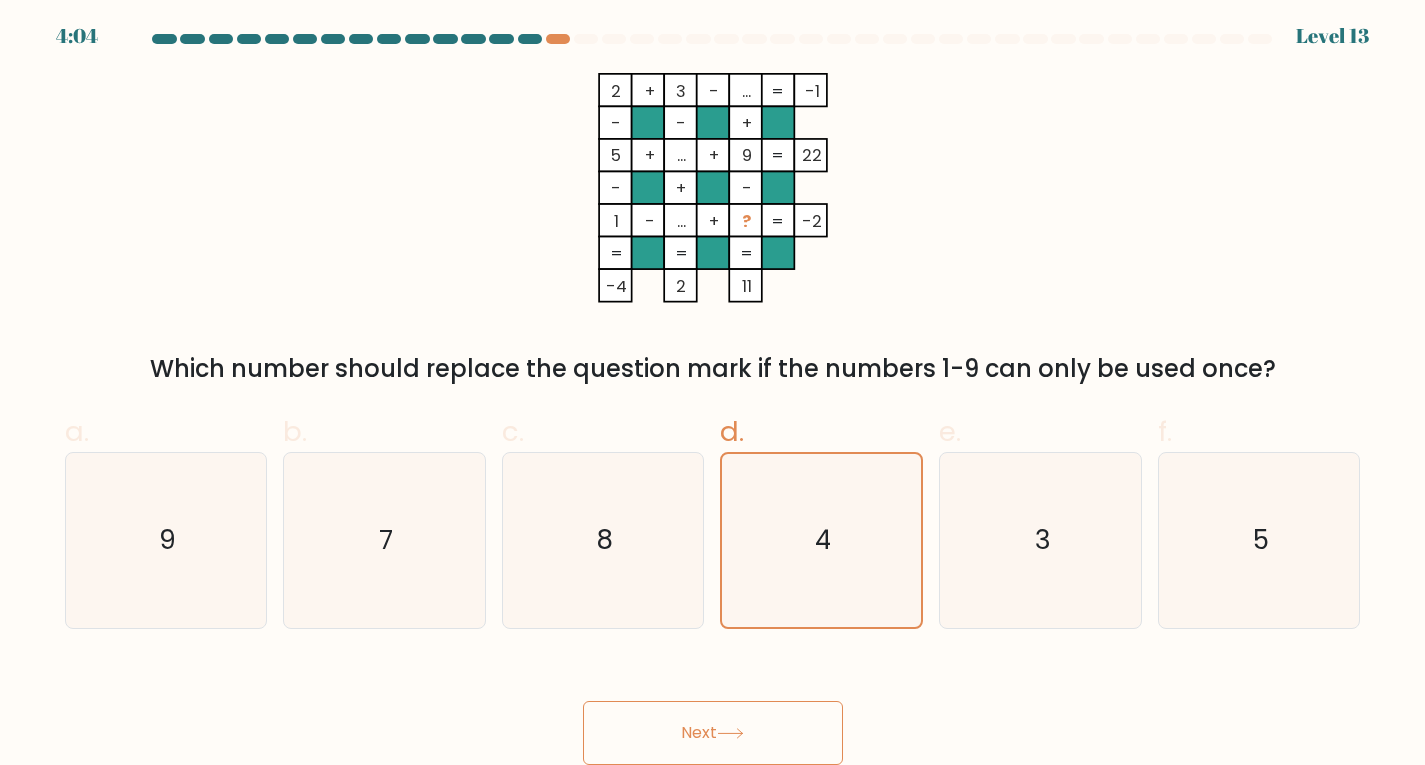click 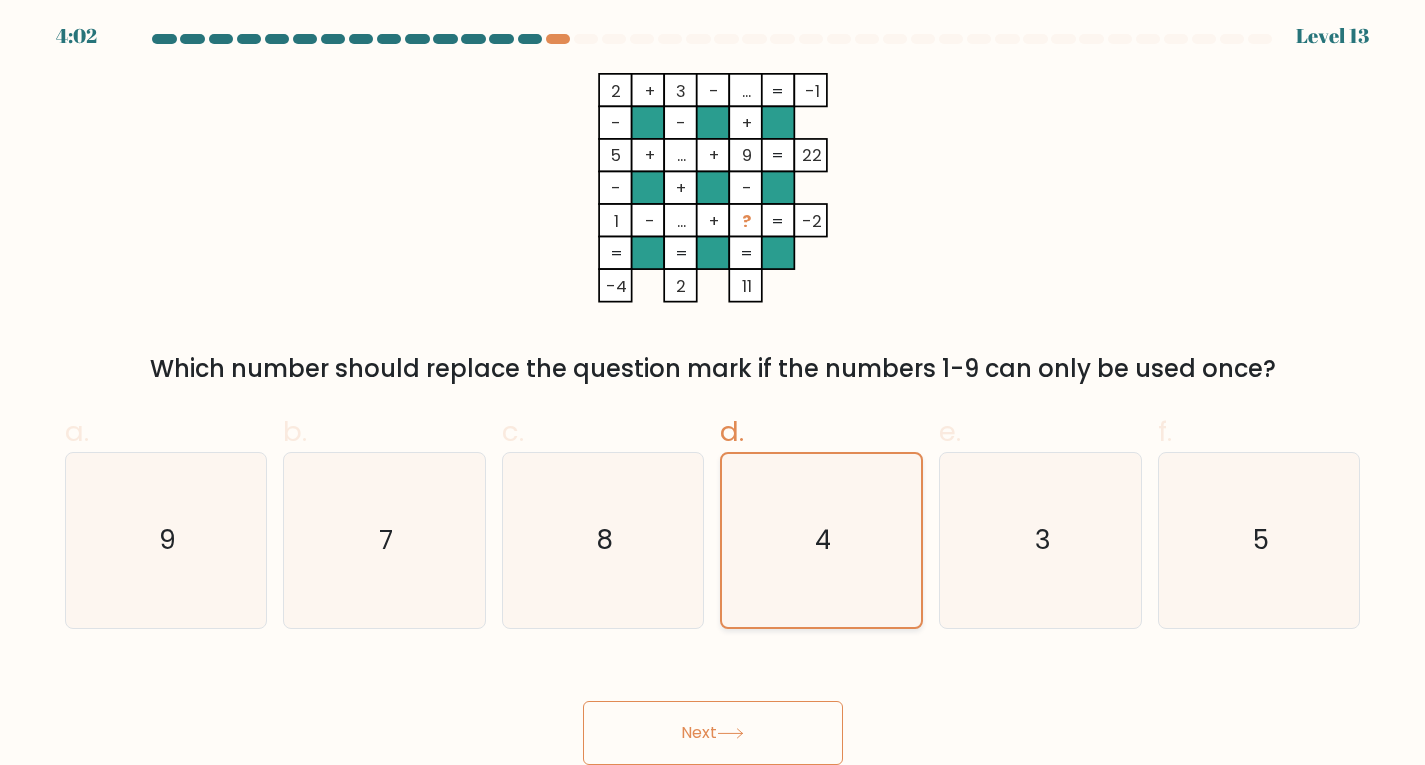 scroll, scrollTop: 4, scrollLeft: 0, axis: vertical 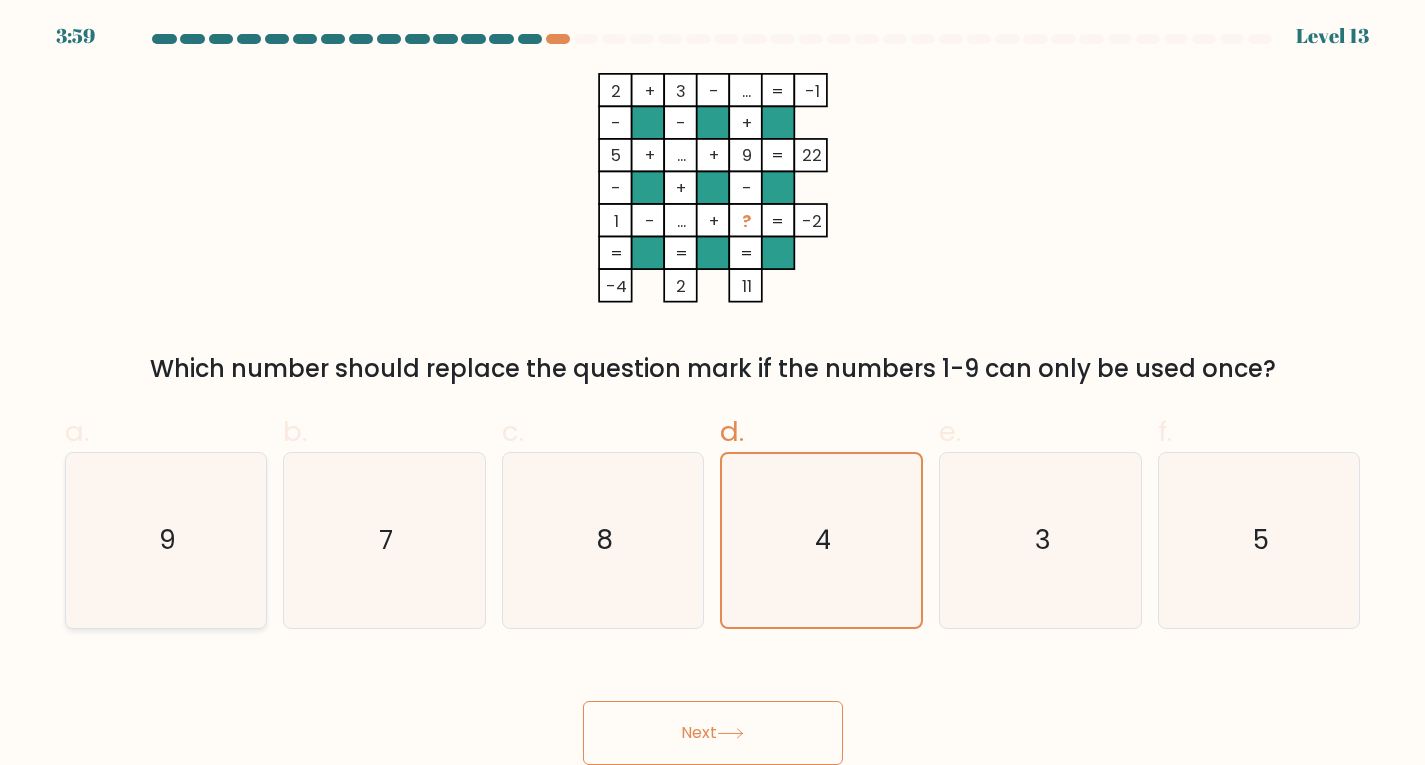 click on "9" 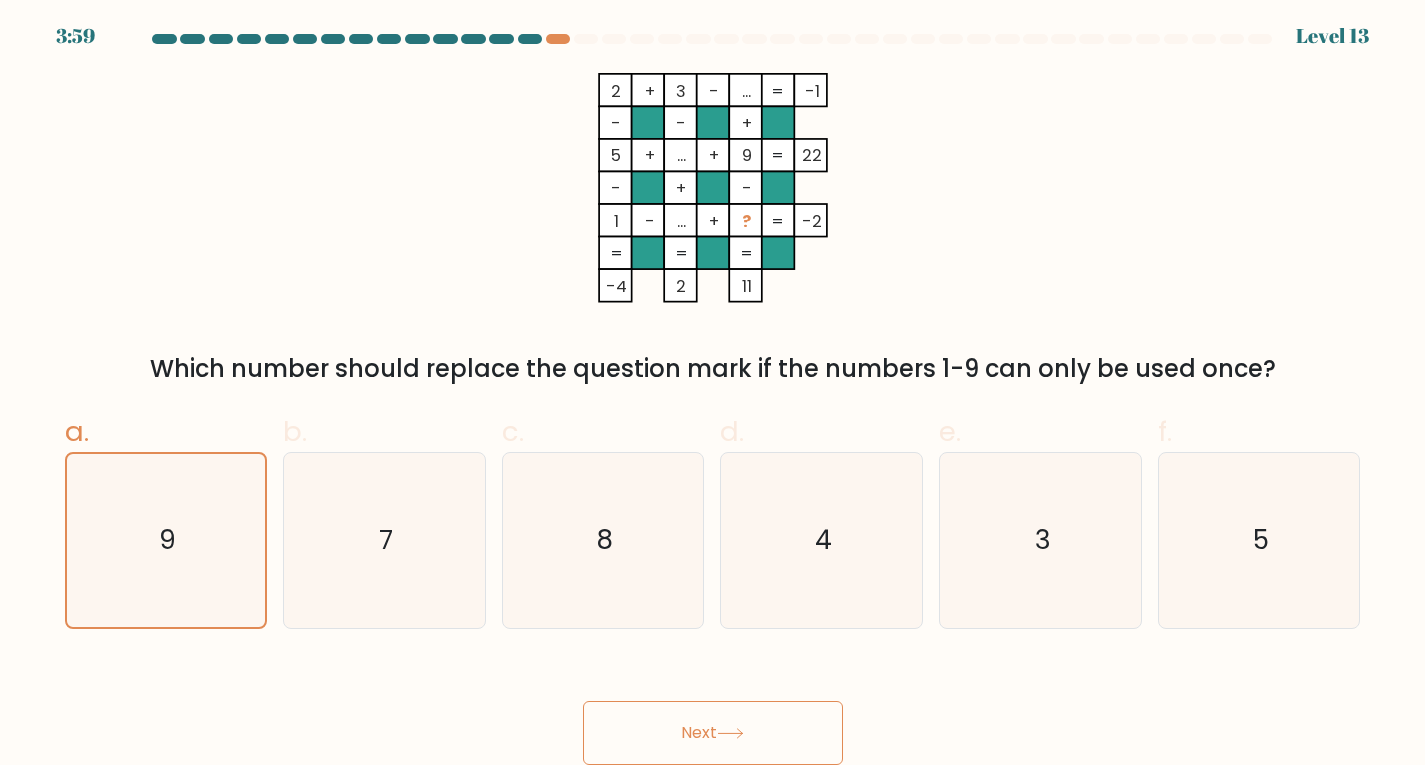 click on "Next" at bounding box center (713, 733) 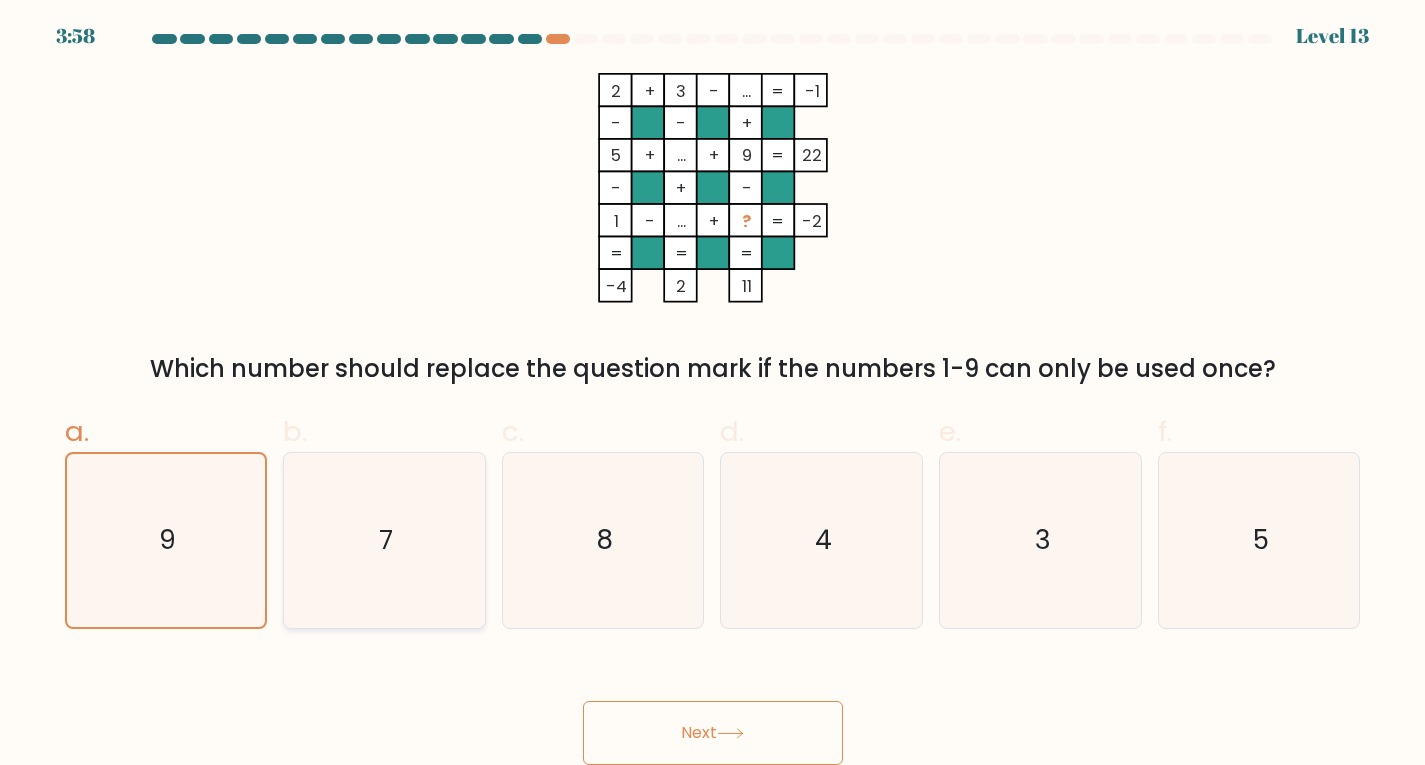 click on "7" 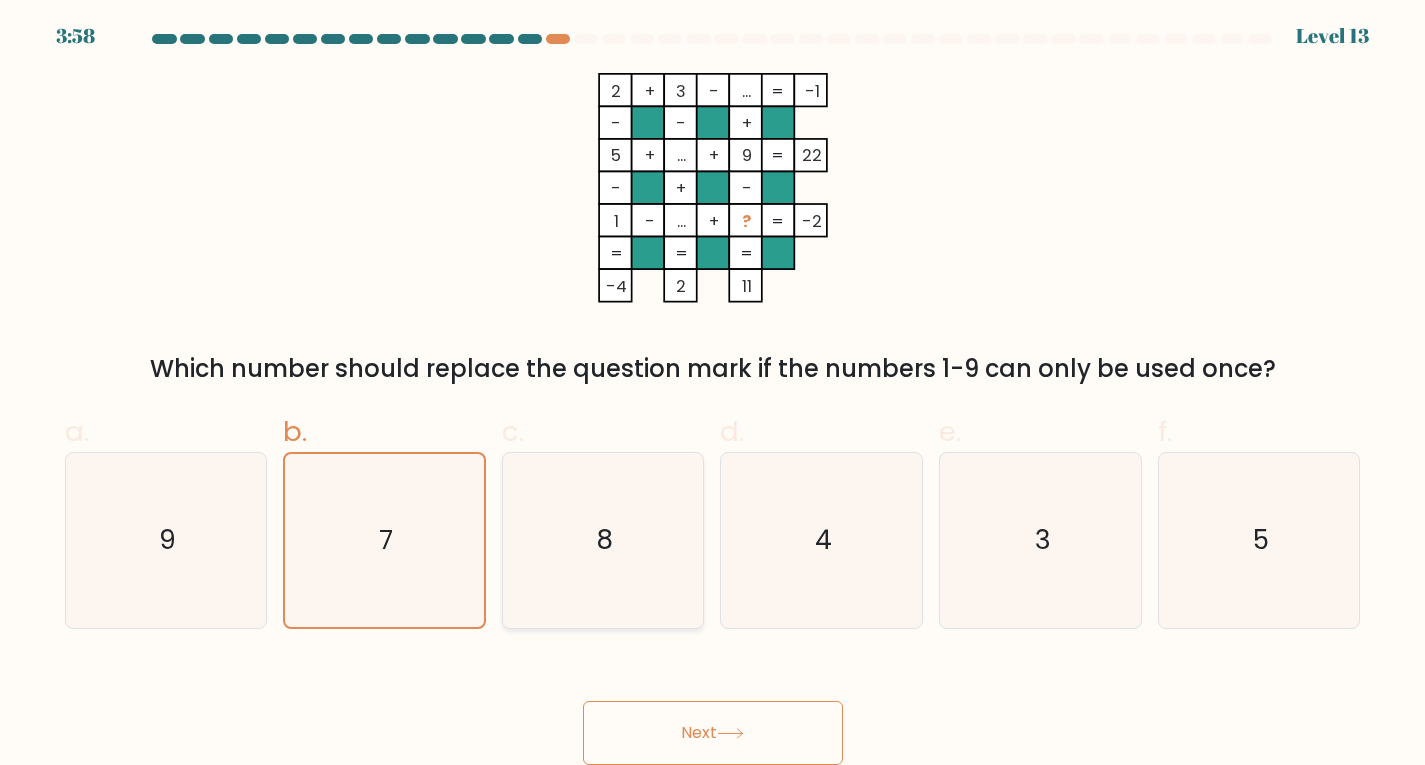 drag, startPoint x: 548, startPoint y: 537, endPoint x: 680, endPoint y: 598, distance: 145.41321 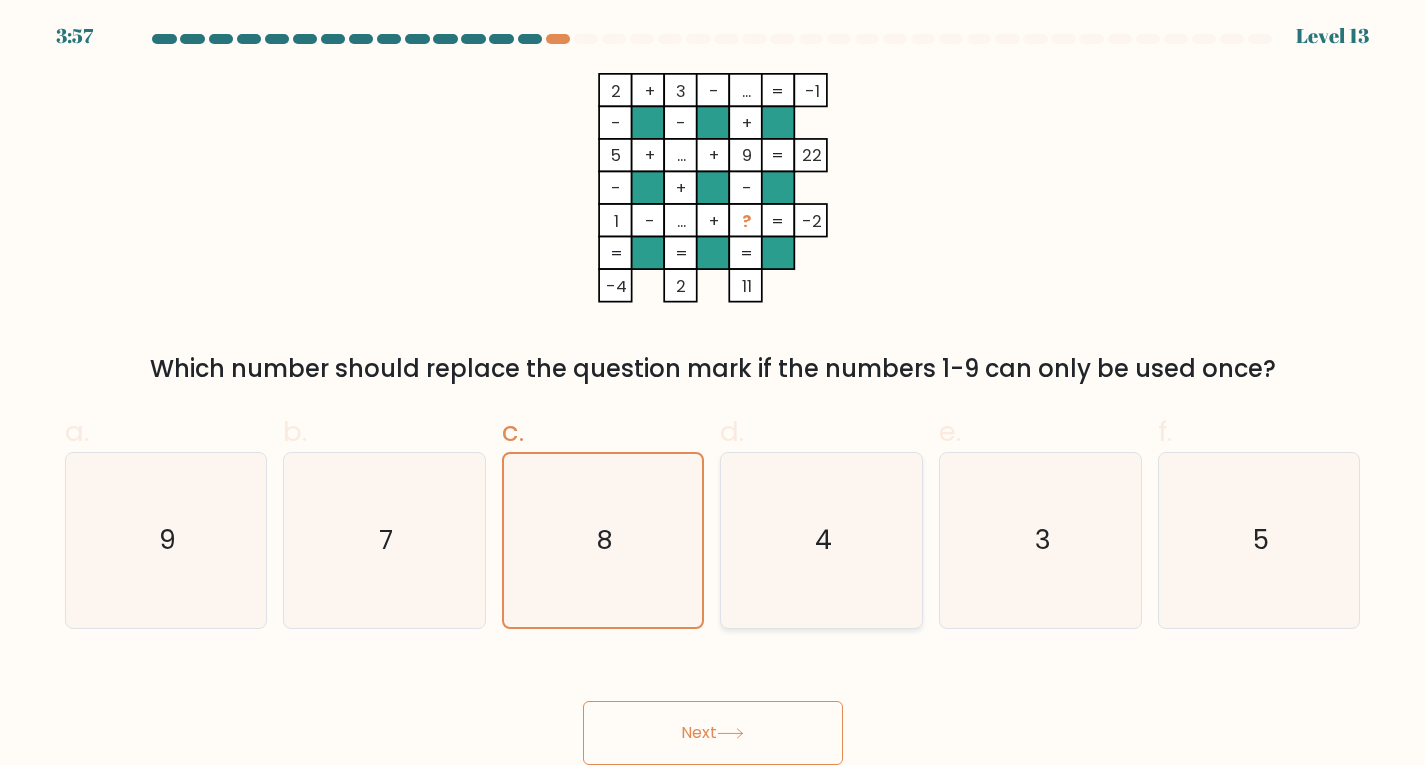 click on "4" 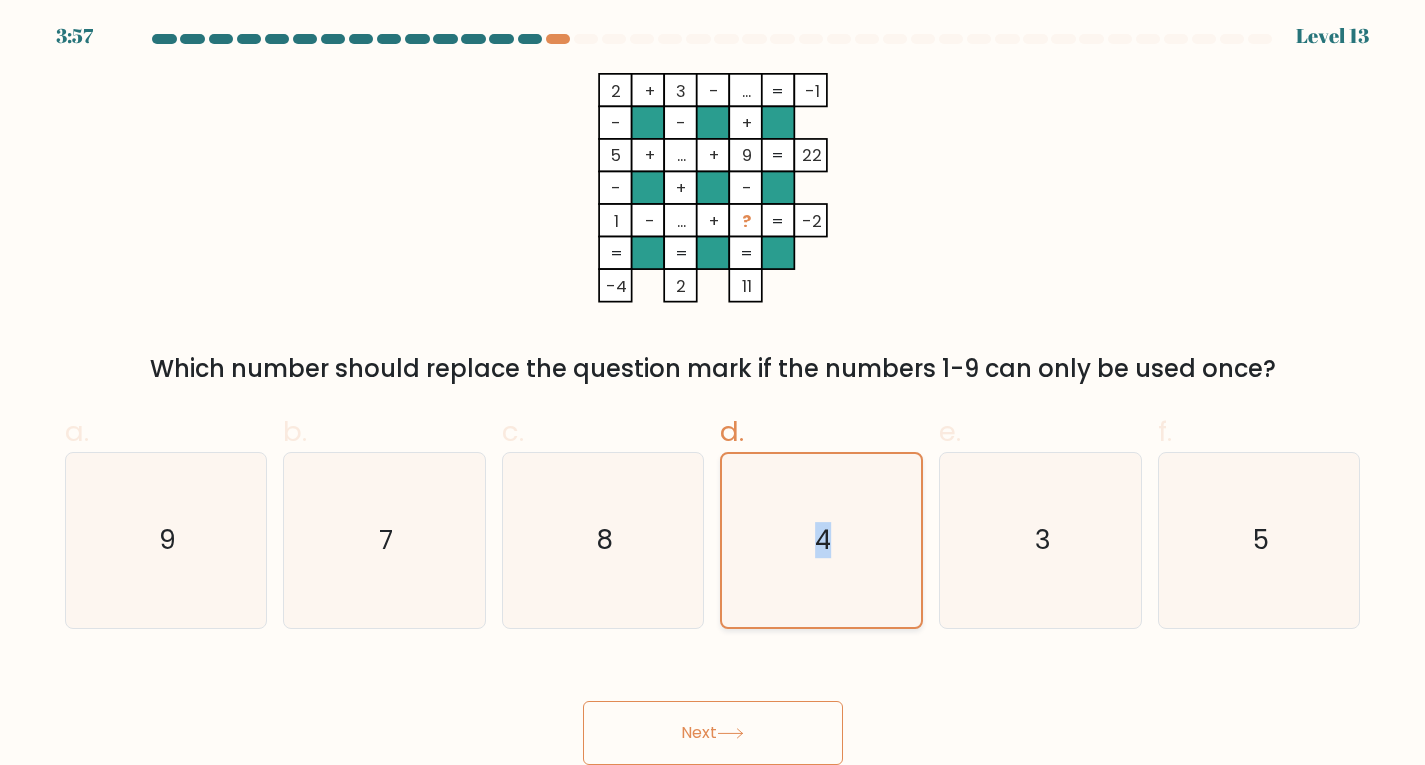 click on "4" 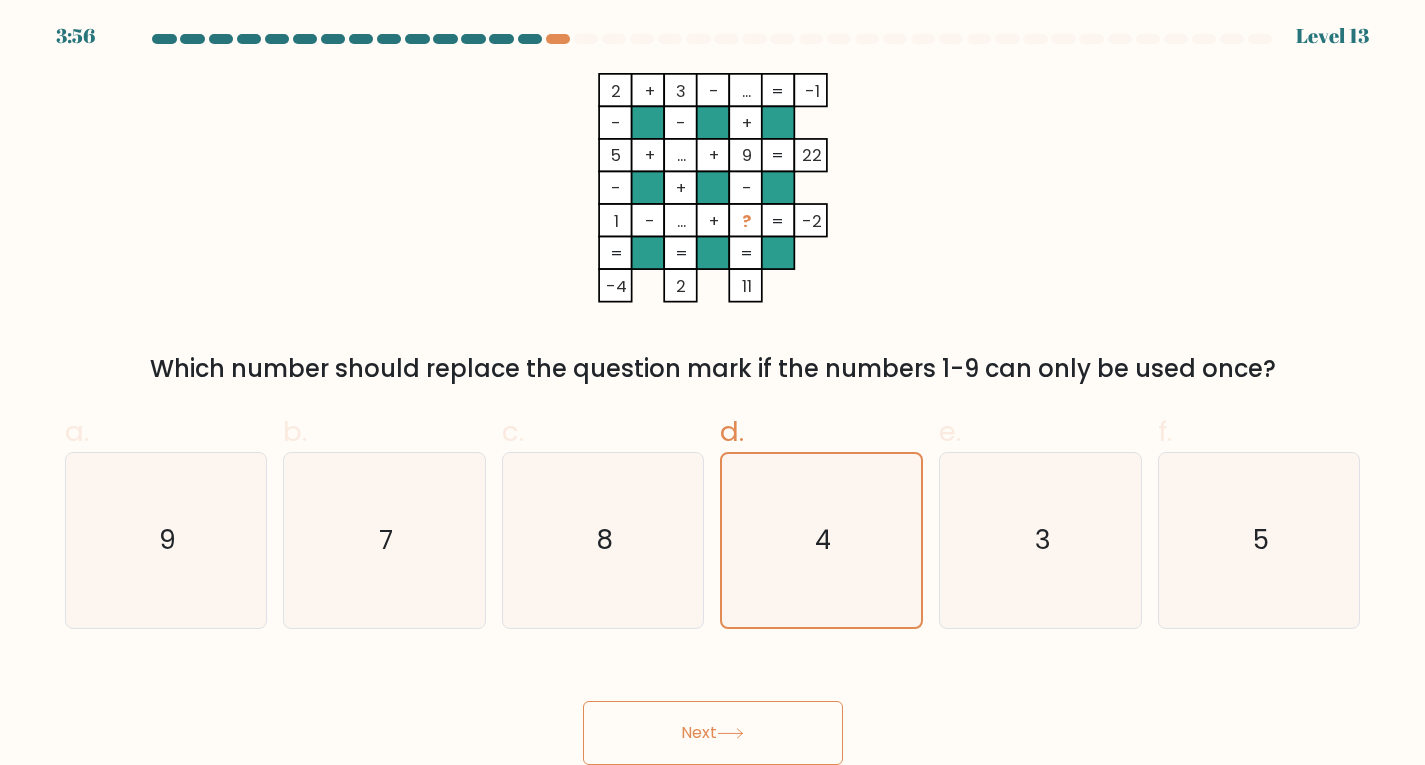 click on "Next" at bounding box center [713, 733] 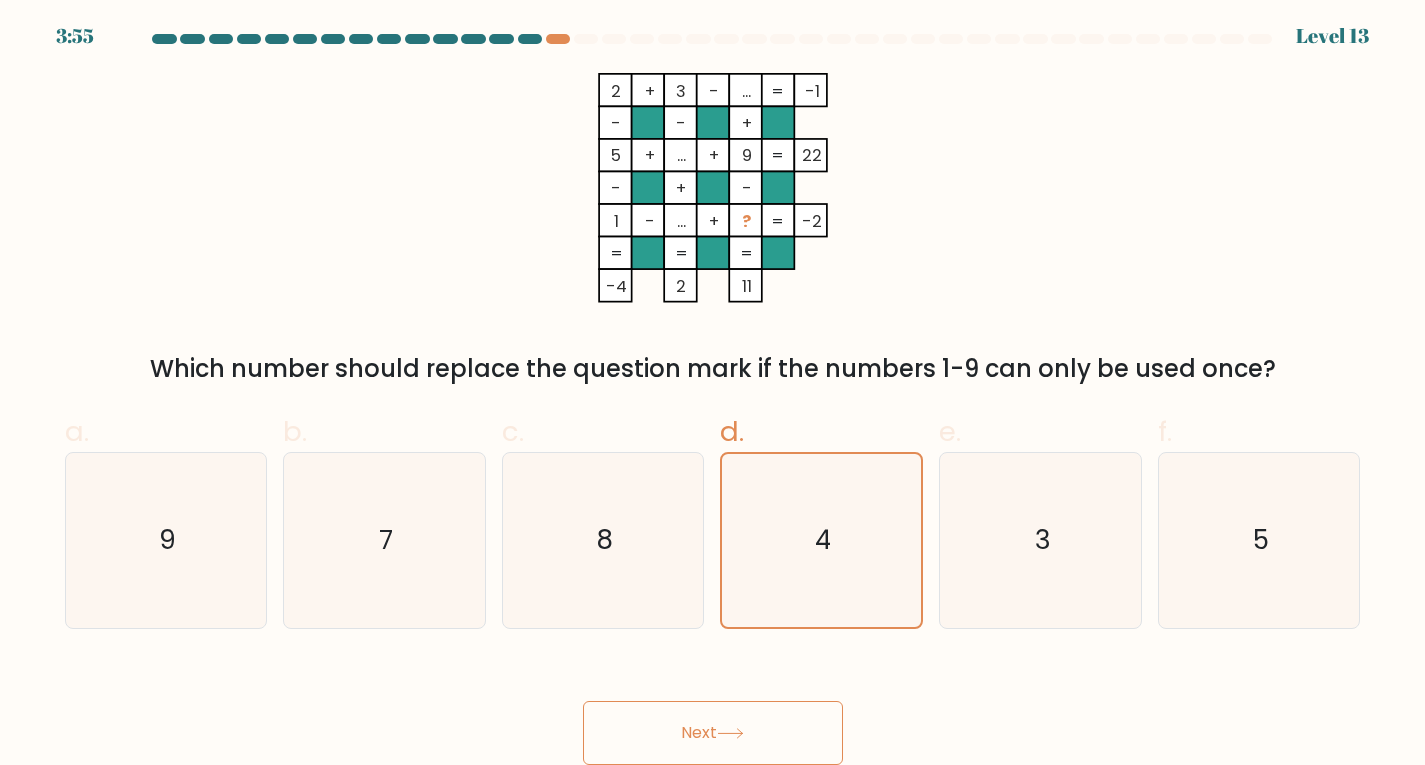 scroll, scrollTop: 4, scrollLeft: 0, axis: vertical 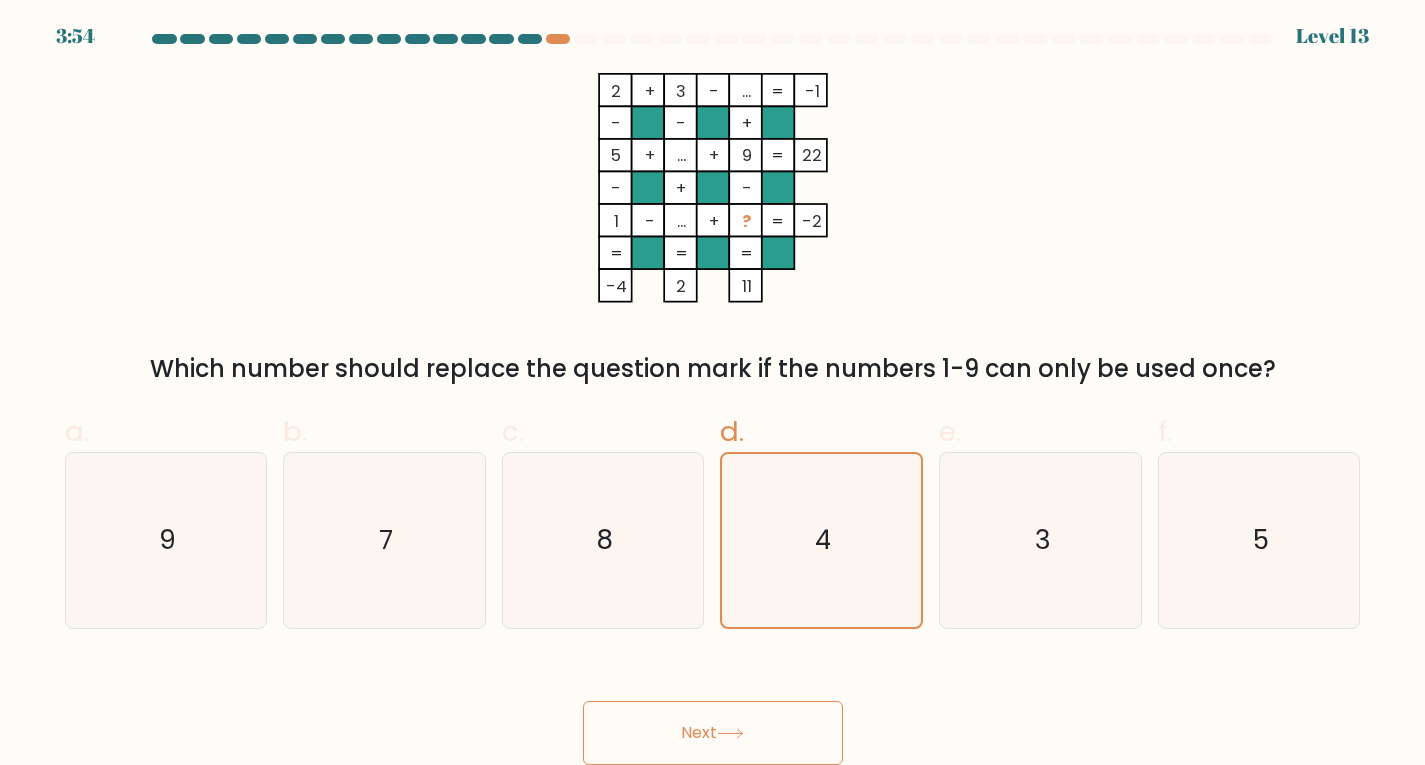 click on "e.
3" at bounding box center [1040, 520] 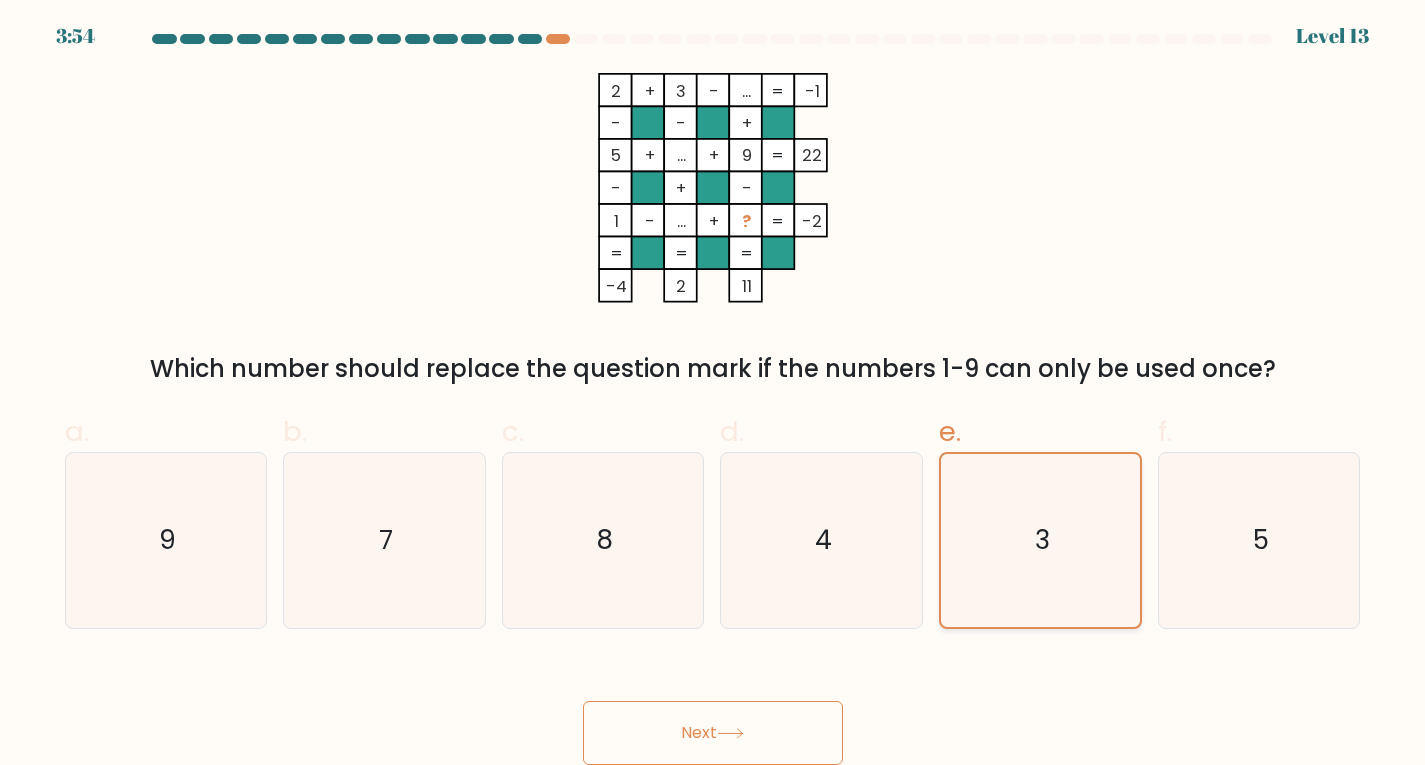 click on "3" 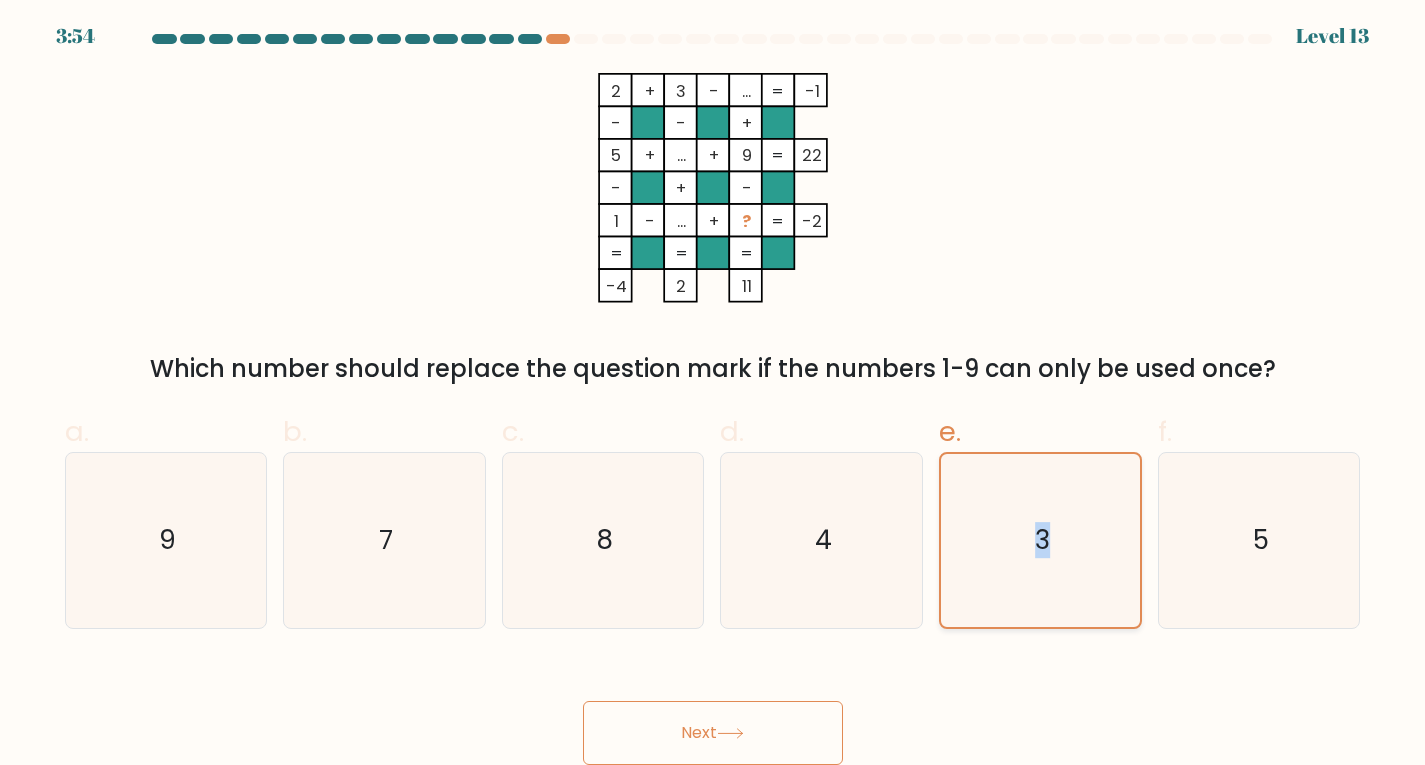 click on "3" 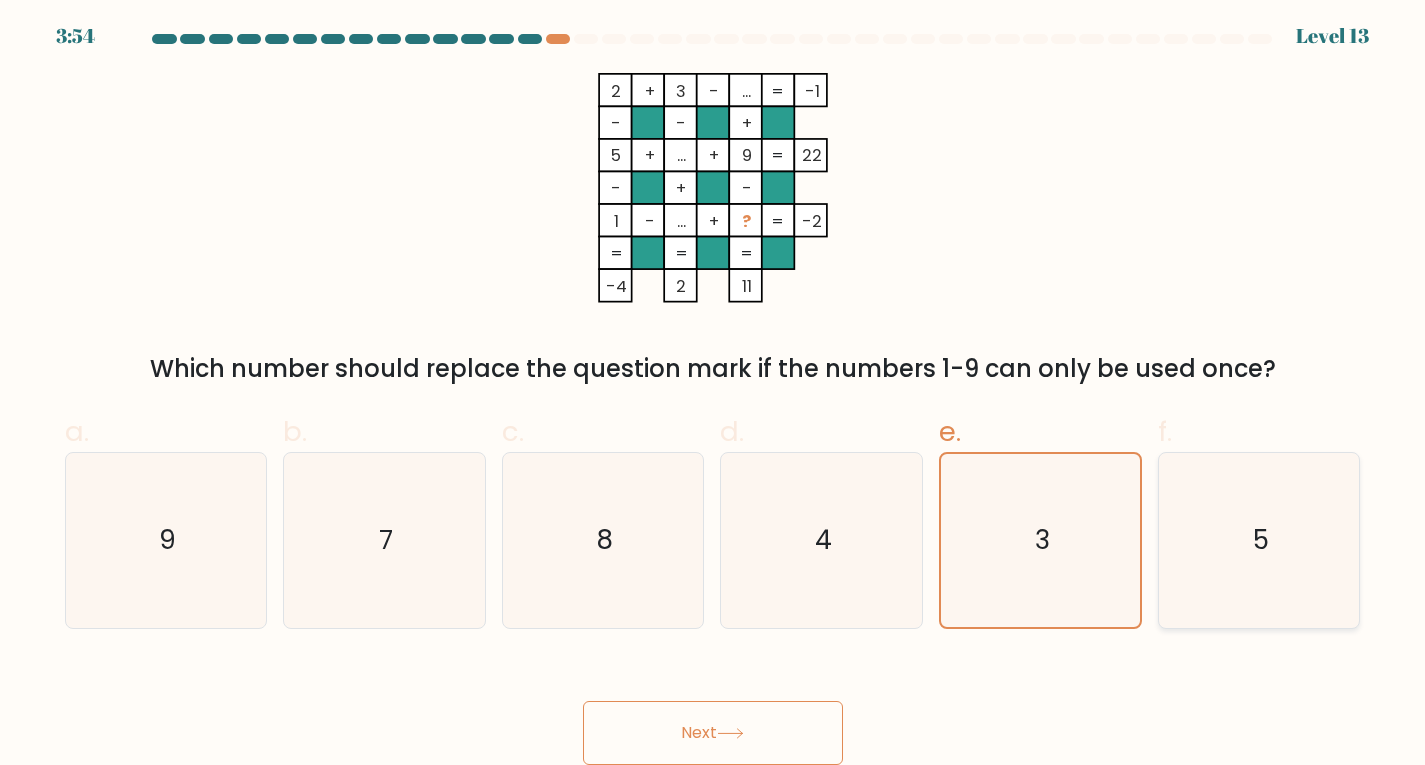 click on "5" 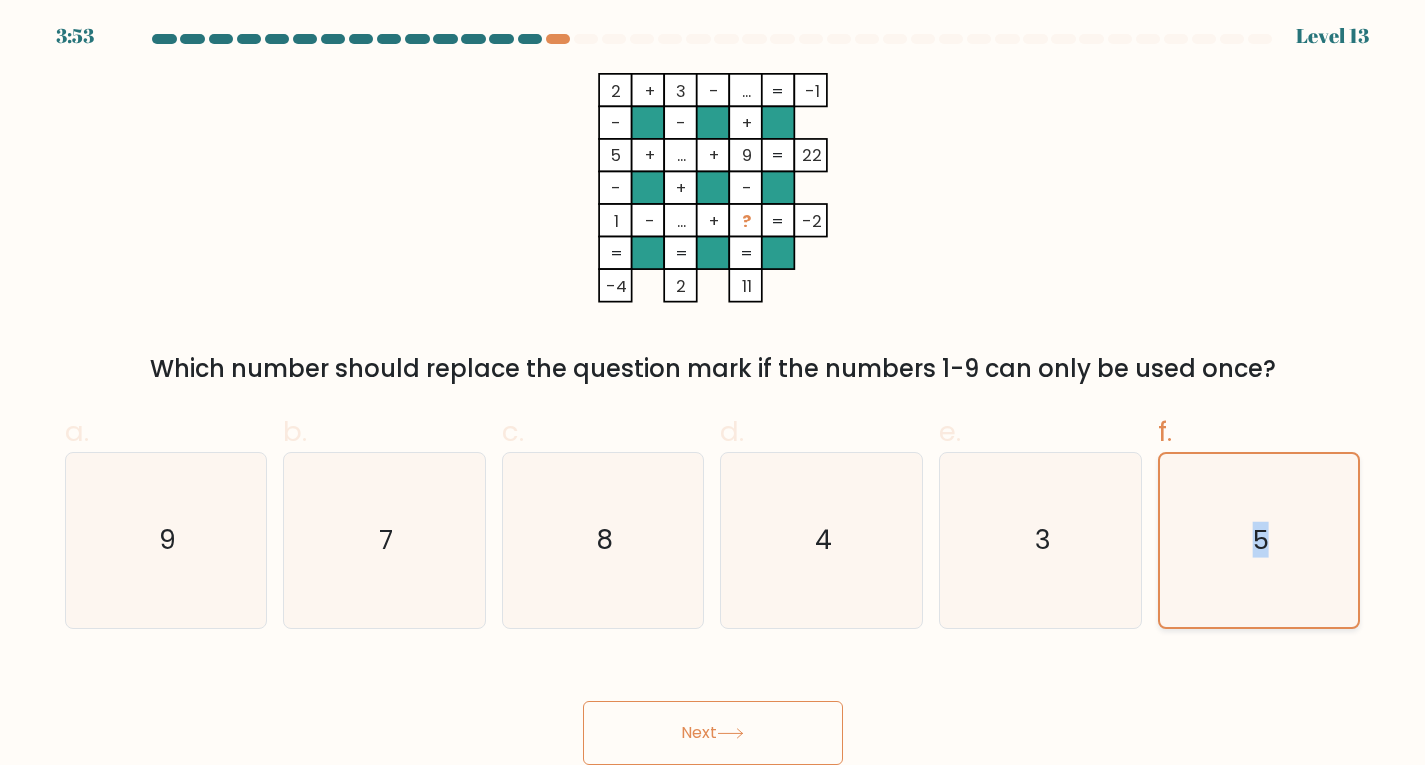 click on "5" 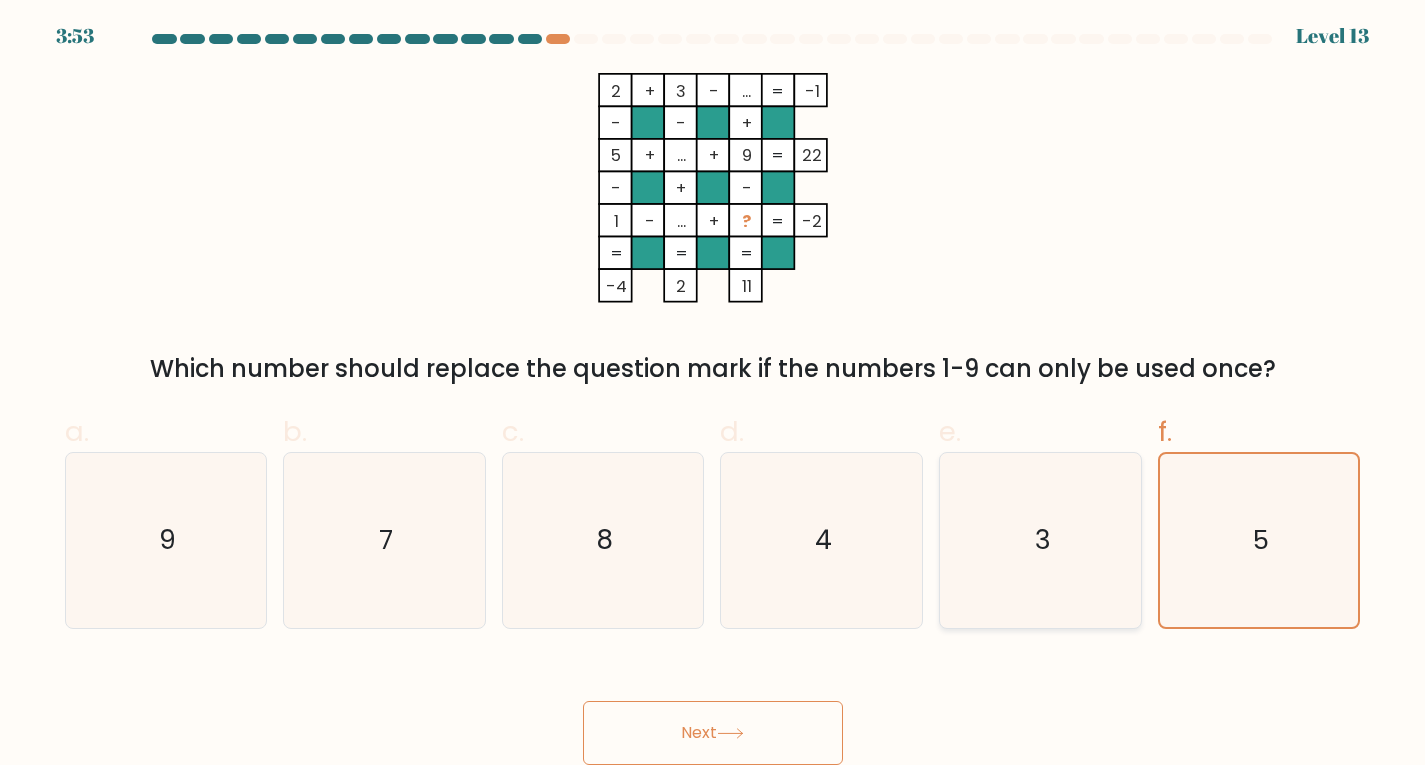 click on "3" at bounding box center [1040, 540] 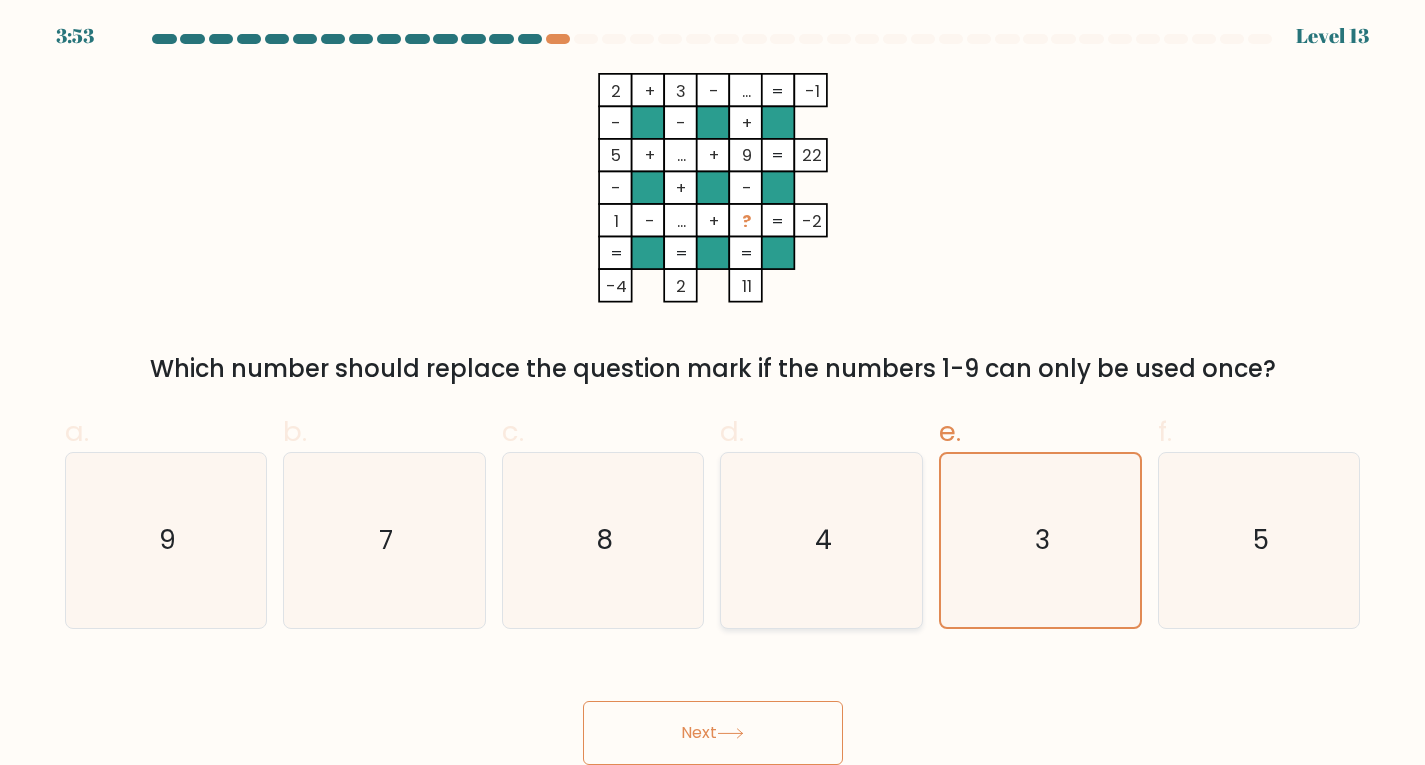 click on "4" 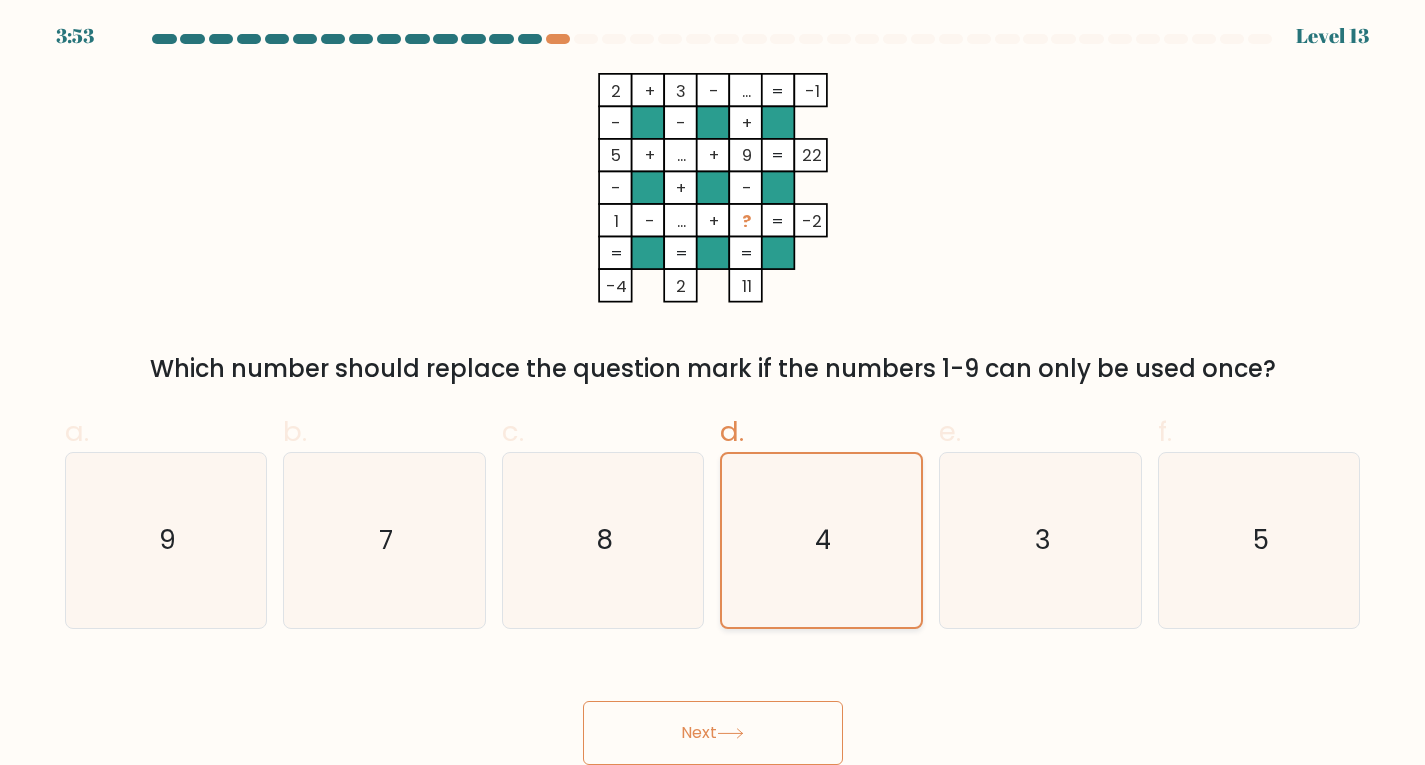 click on "4" 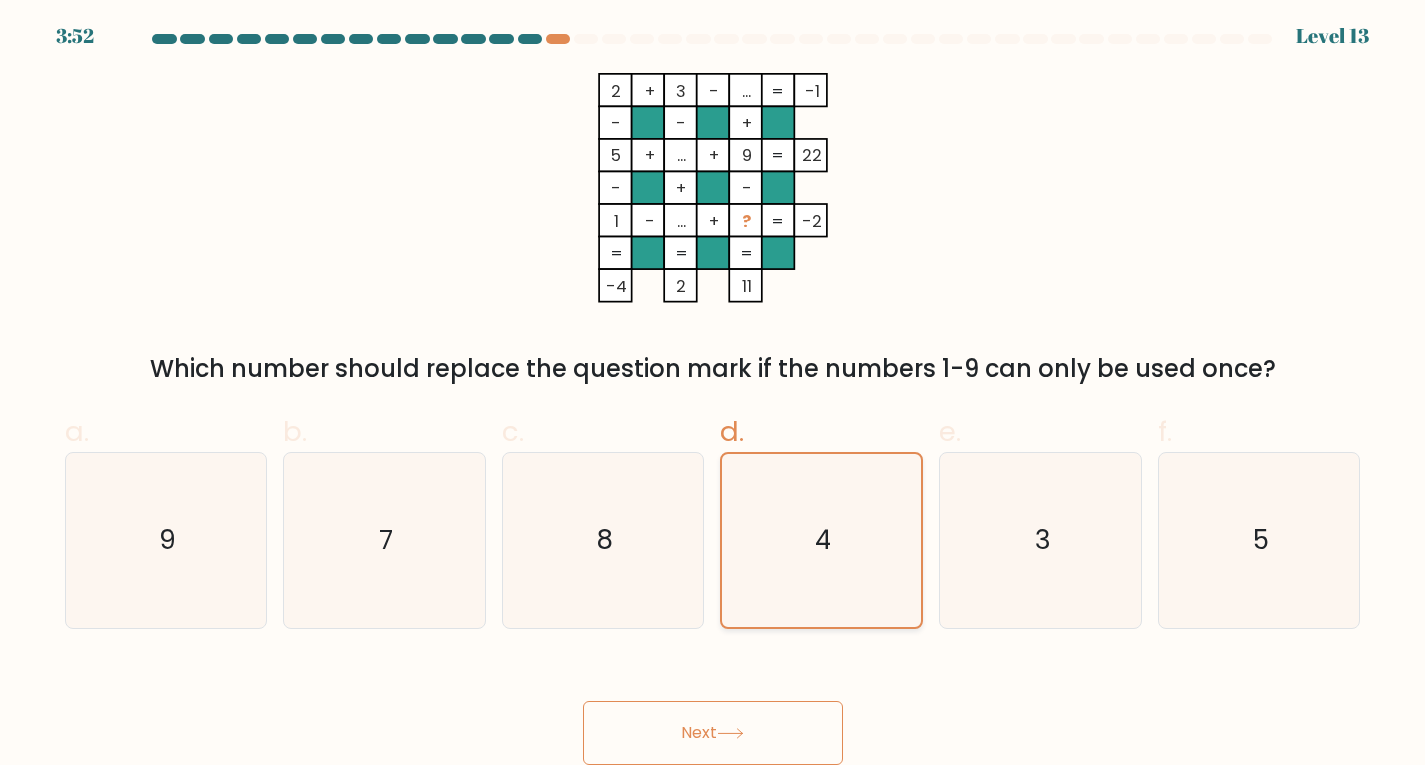 click on "4" 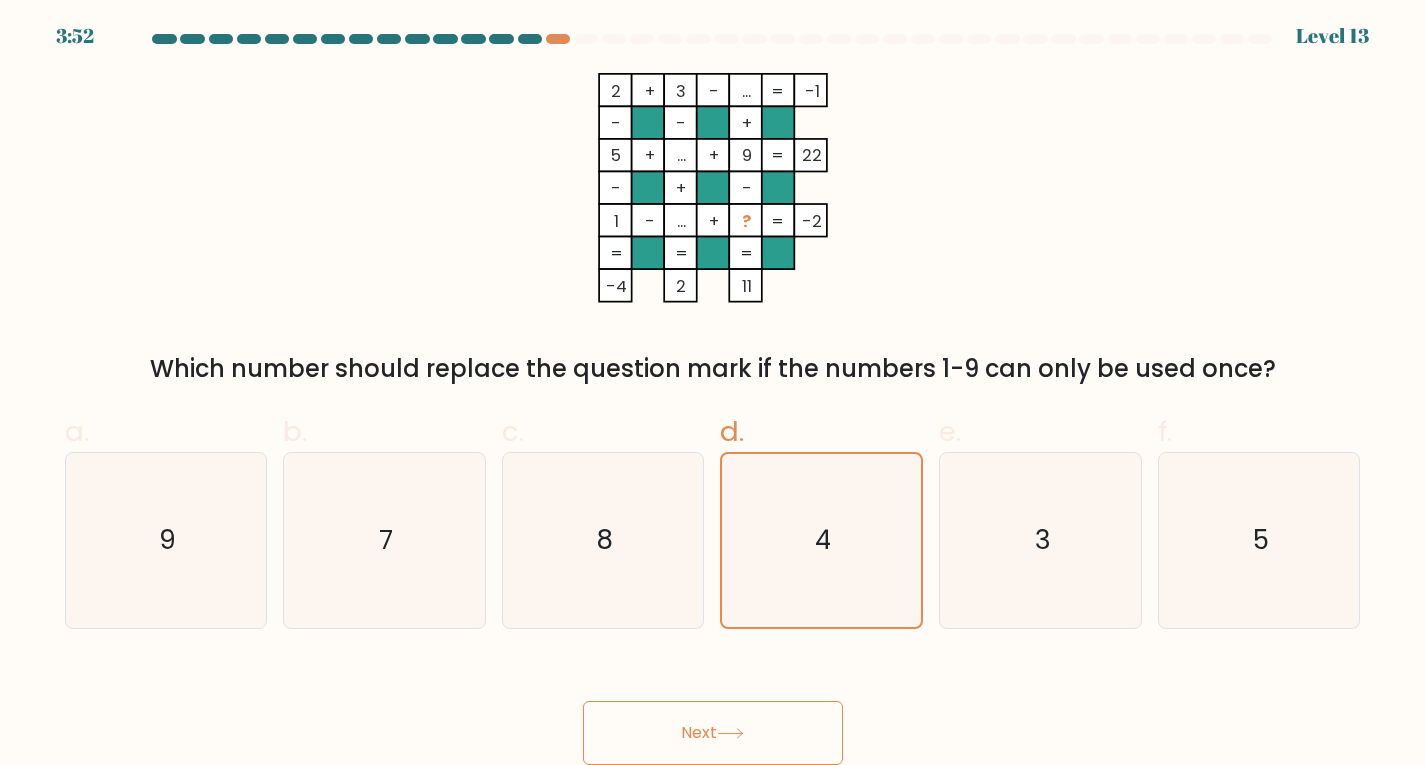 click on "4" 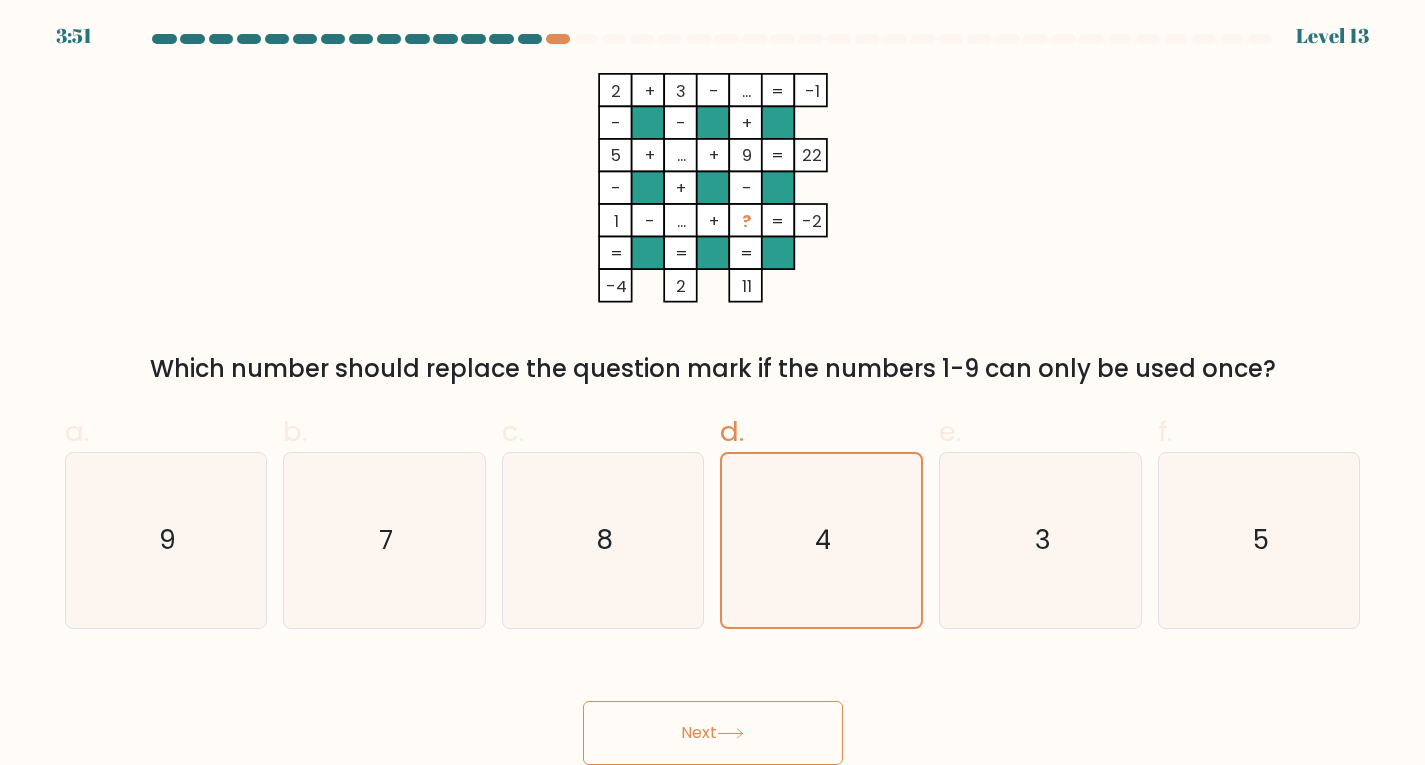 click on "Next" at bounding box center [713, 733] 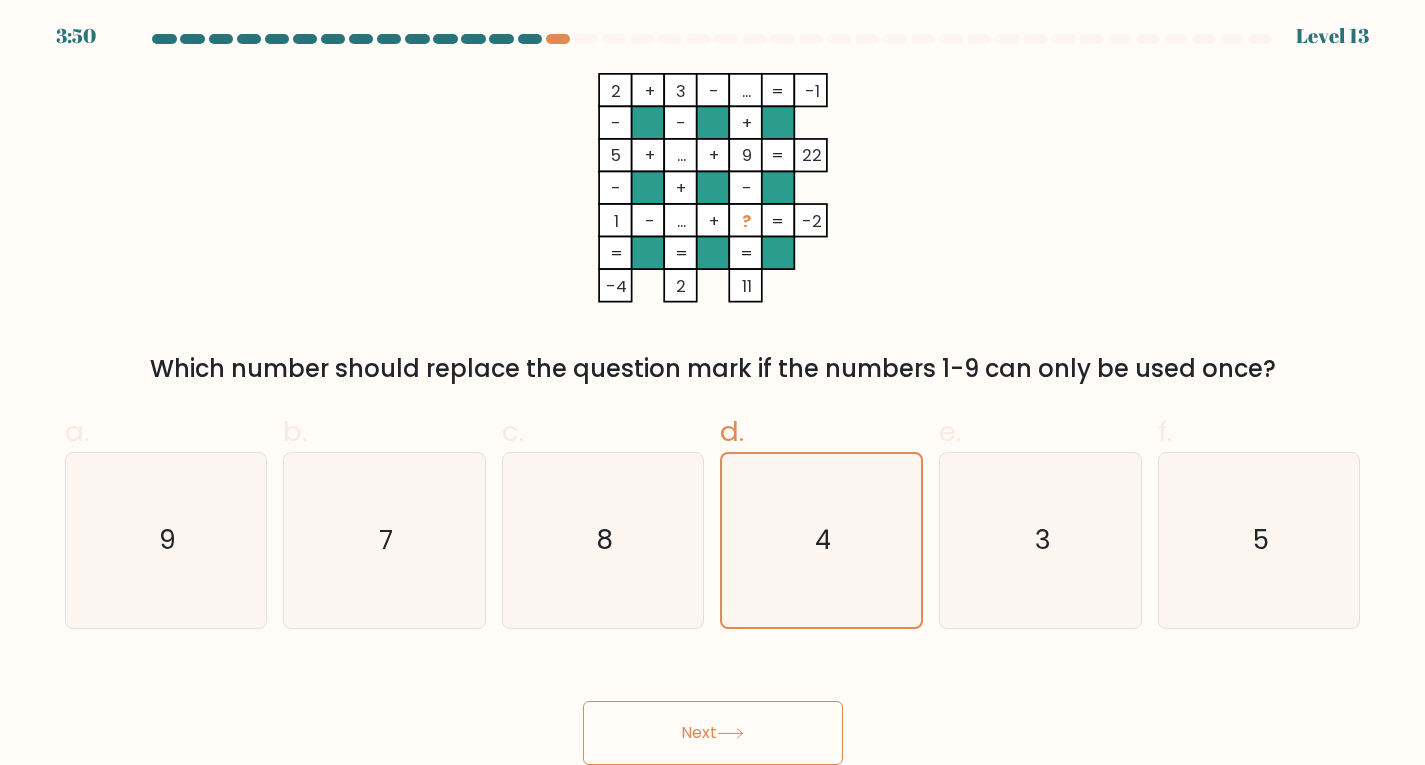 drag, startPoint x: 705, startPoint y: 745, endPoint x: 687, endPoint y: 731, distance: 22.803509 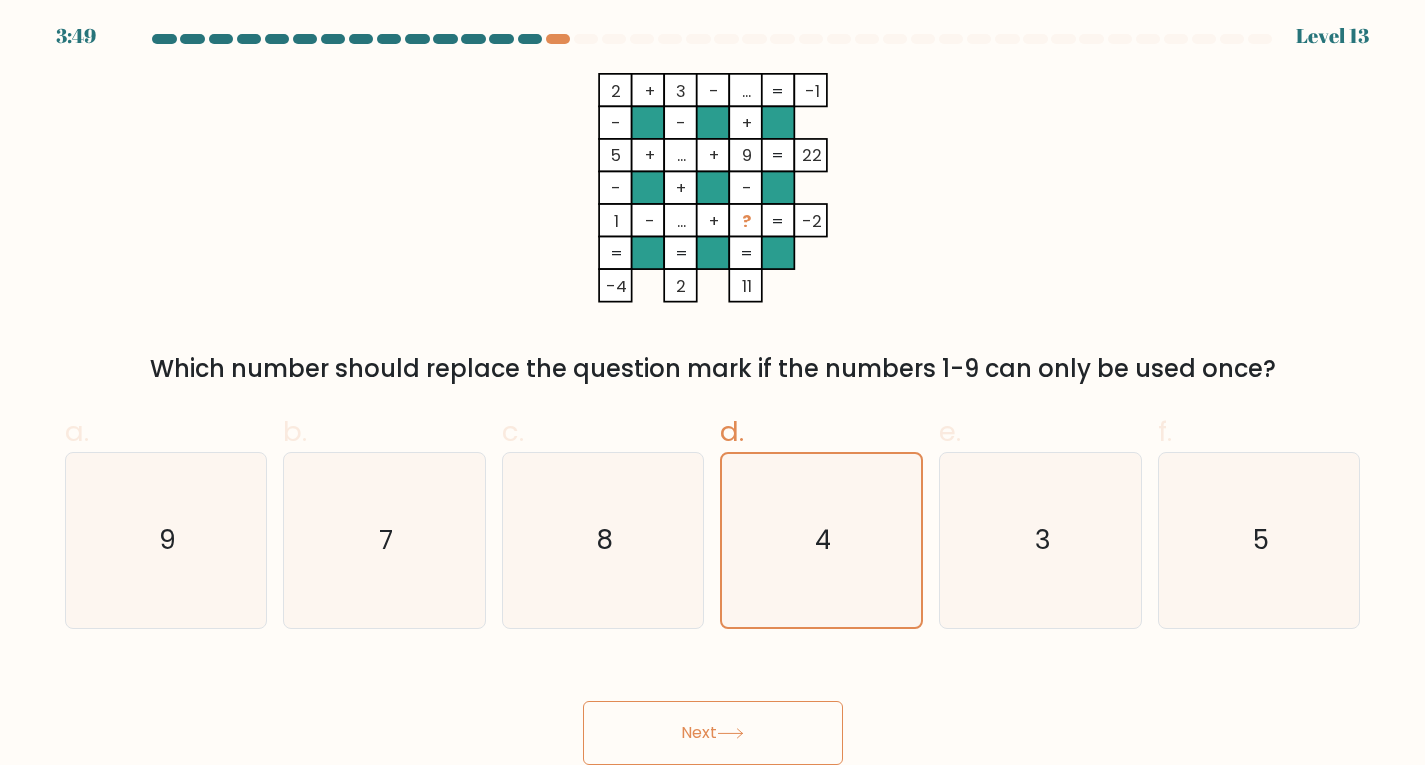 click on "Next" at bounding box center (713, 733) 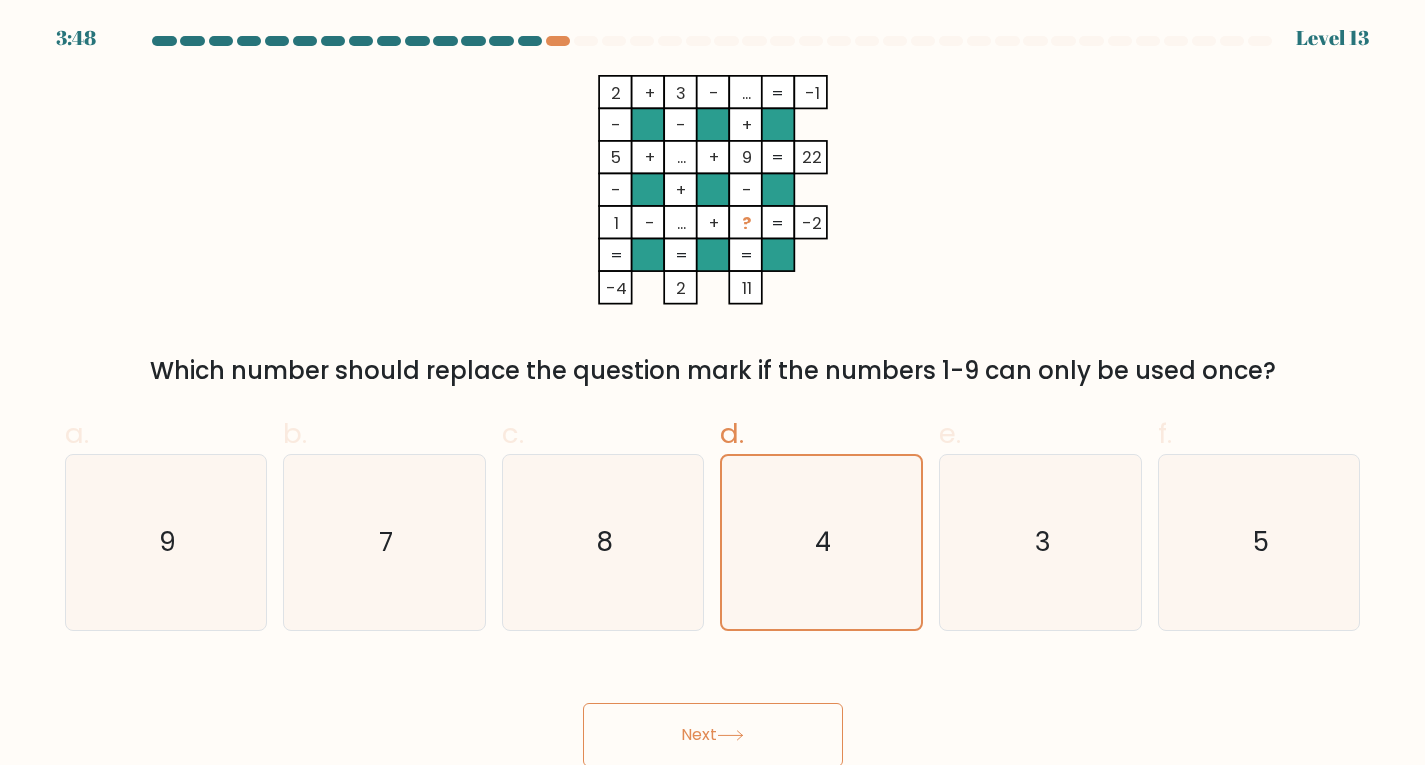 scroll, scrollTop: 0, scrollLeft: 0, axis: both 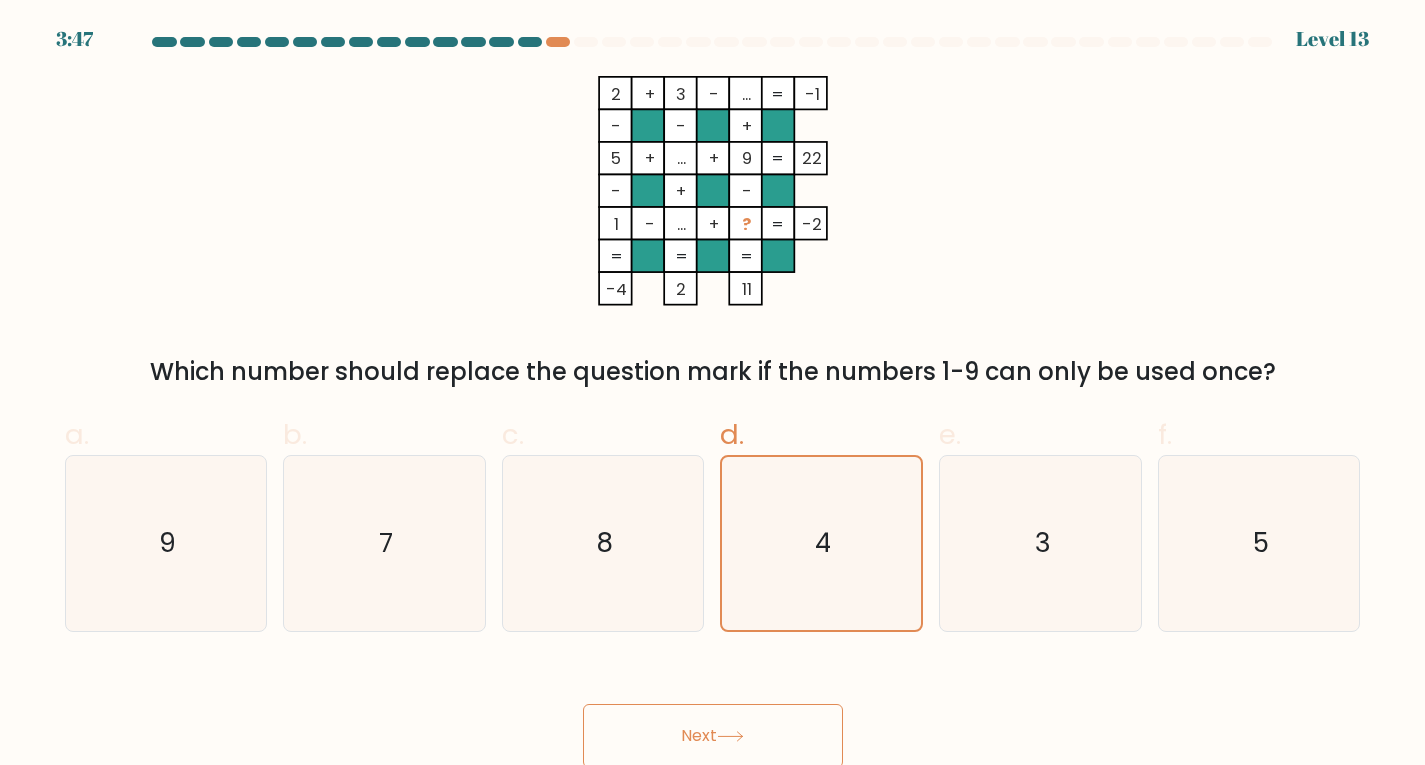 click 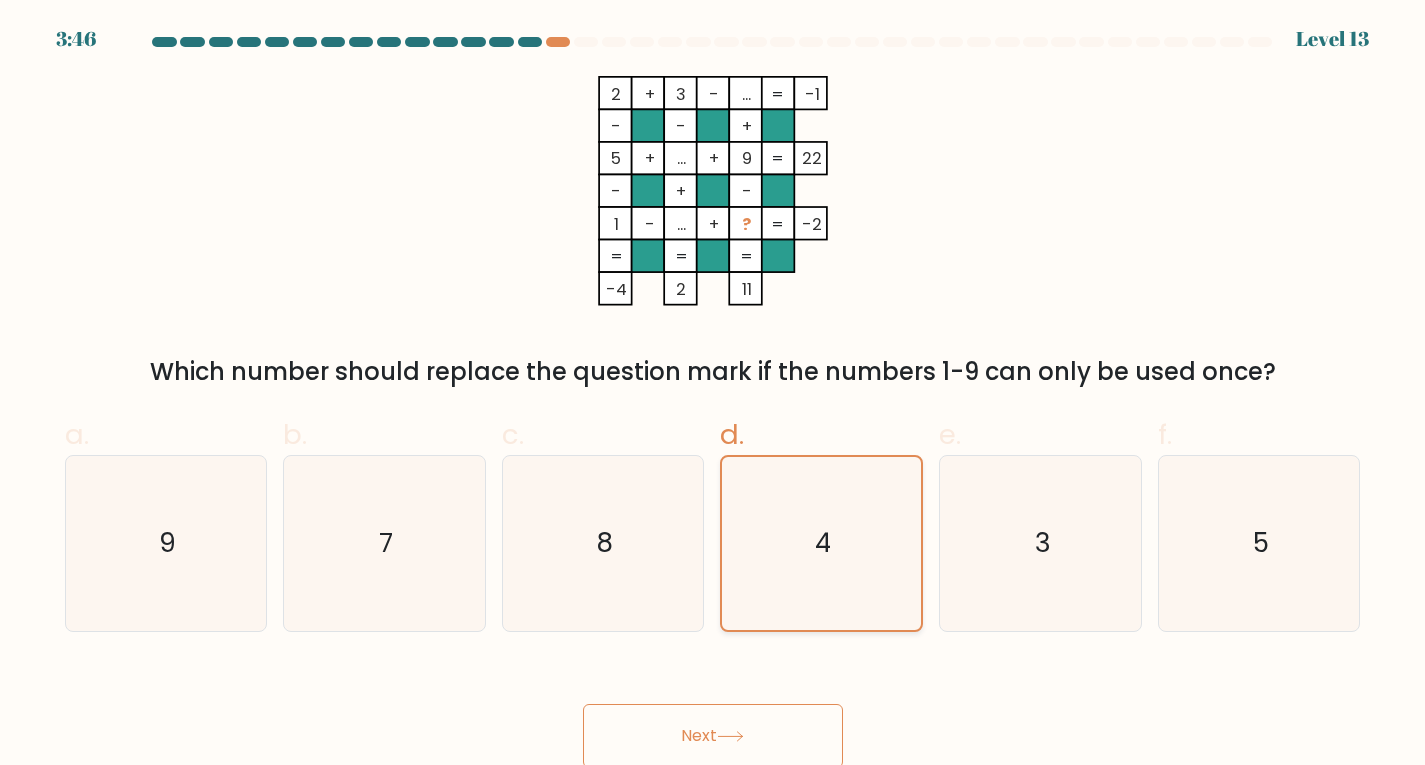 click on "4" 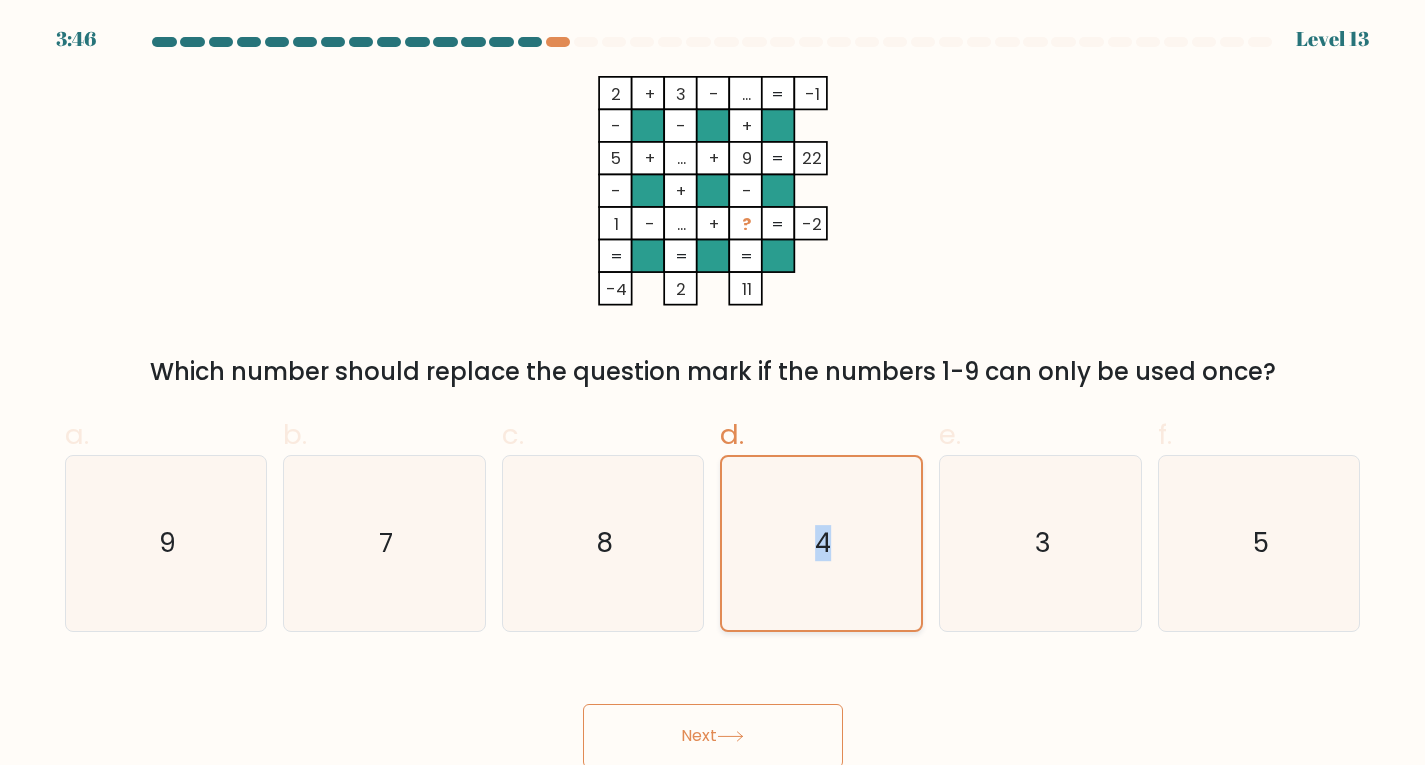 drag, startPoint x: 787, startPoint y: 484, endPoint x: 688, endPoint y: 760, distance: 293.21835 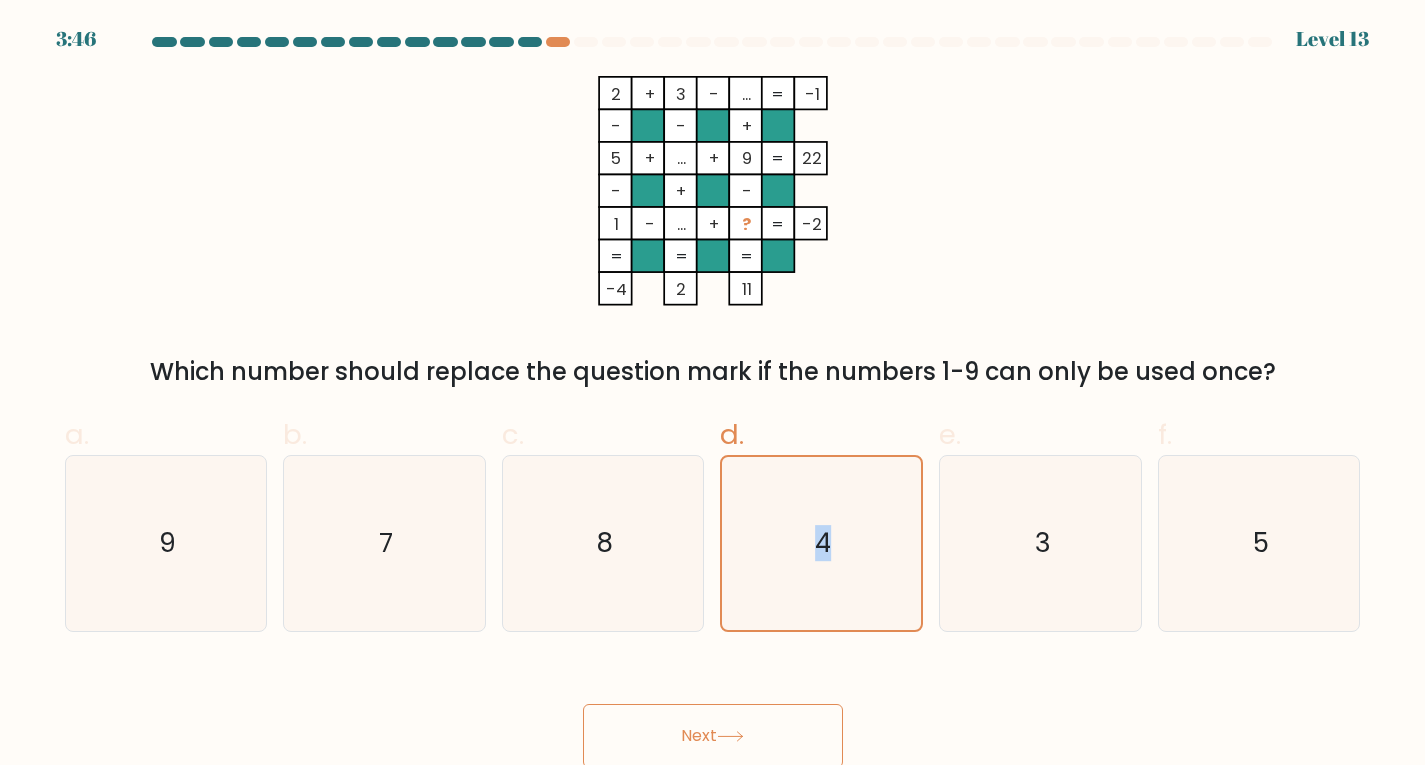 click on "4" 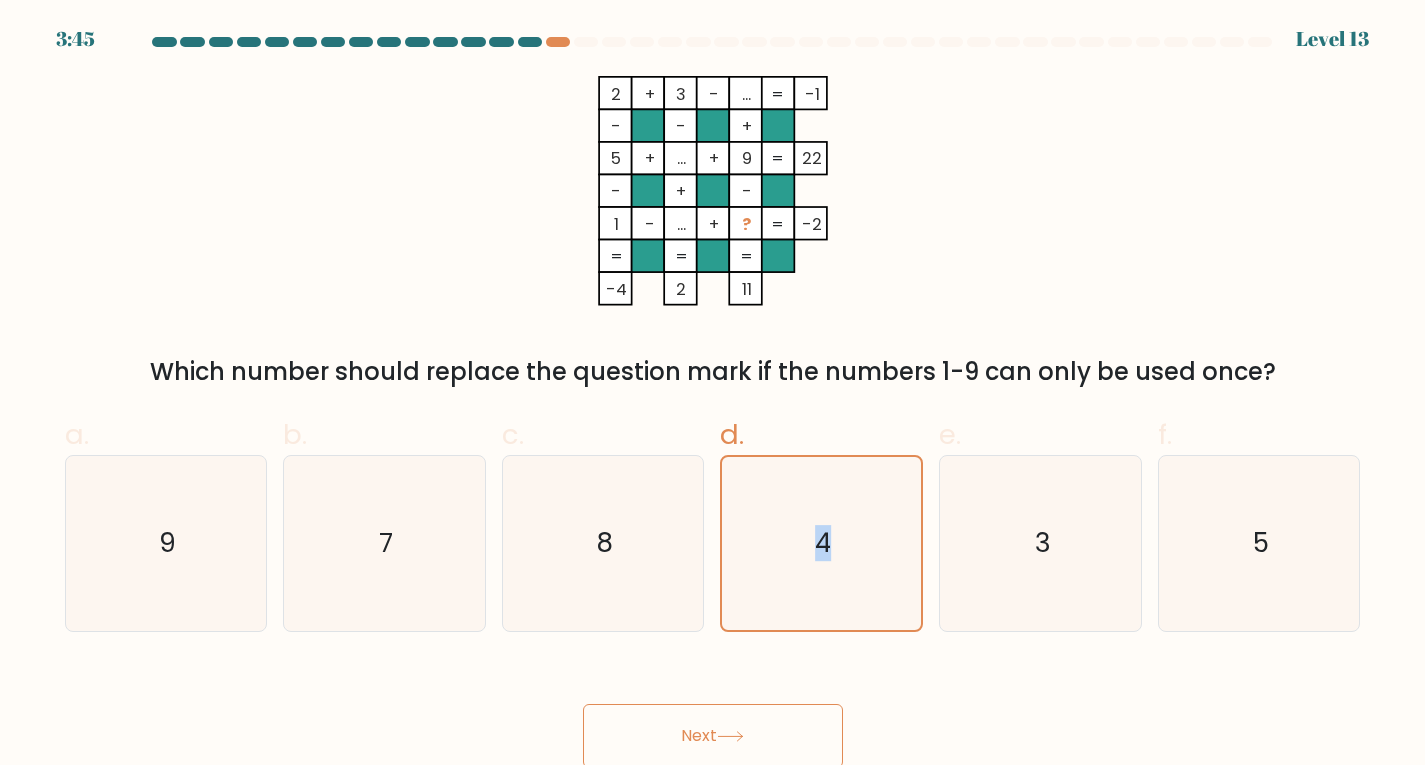 click on "Next" at bounding box center (713, 736) 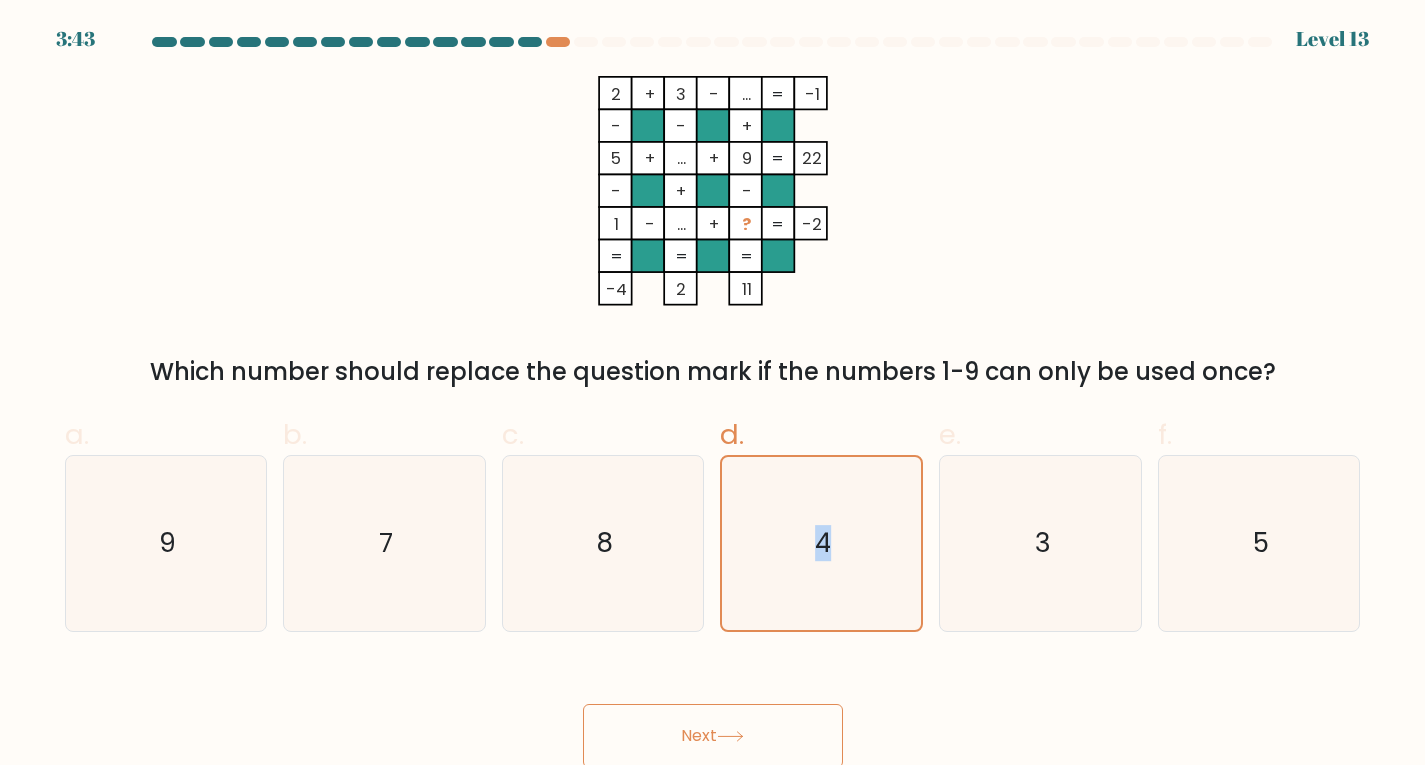 click on "Next" at bounding box center [713, 736] 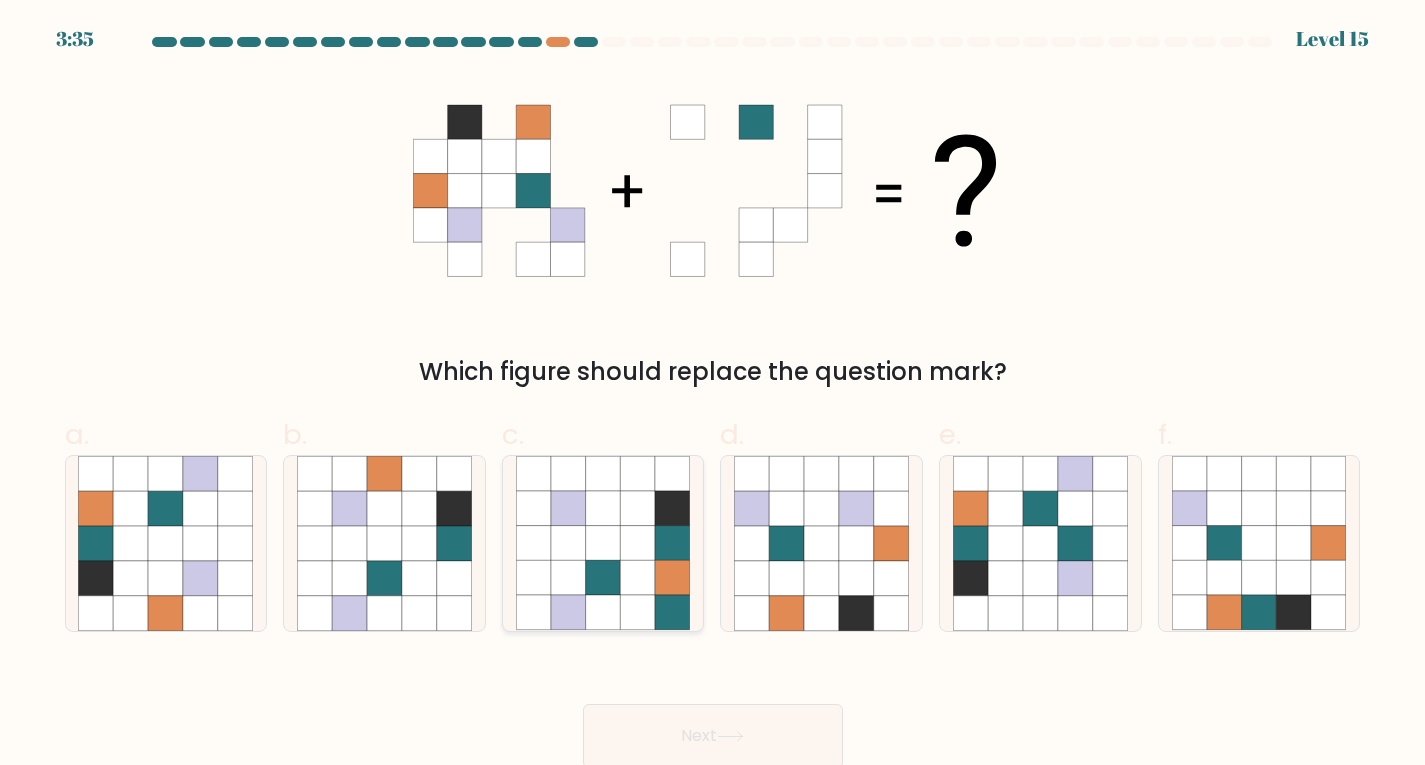 scroll, scrollTop: 4, scrollLeft: 0, axis: vertical 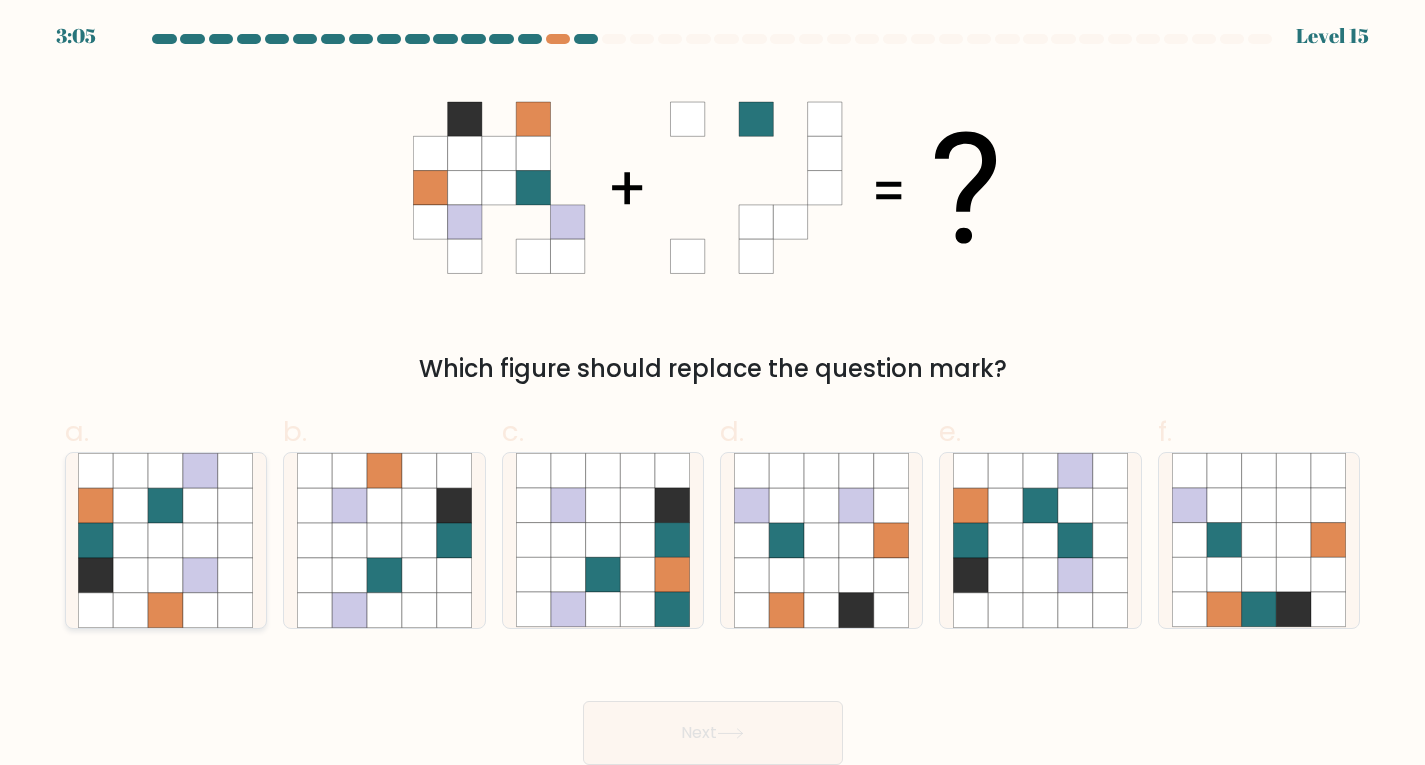 click 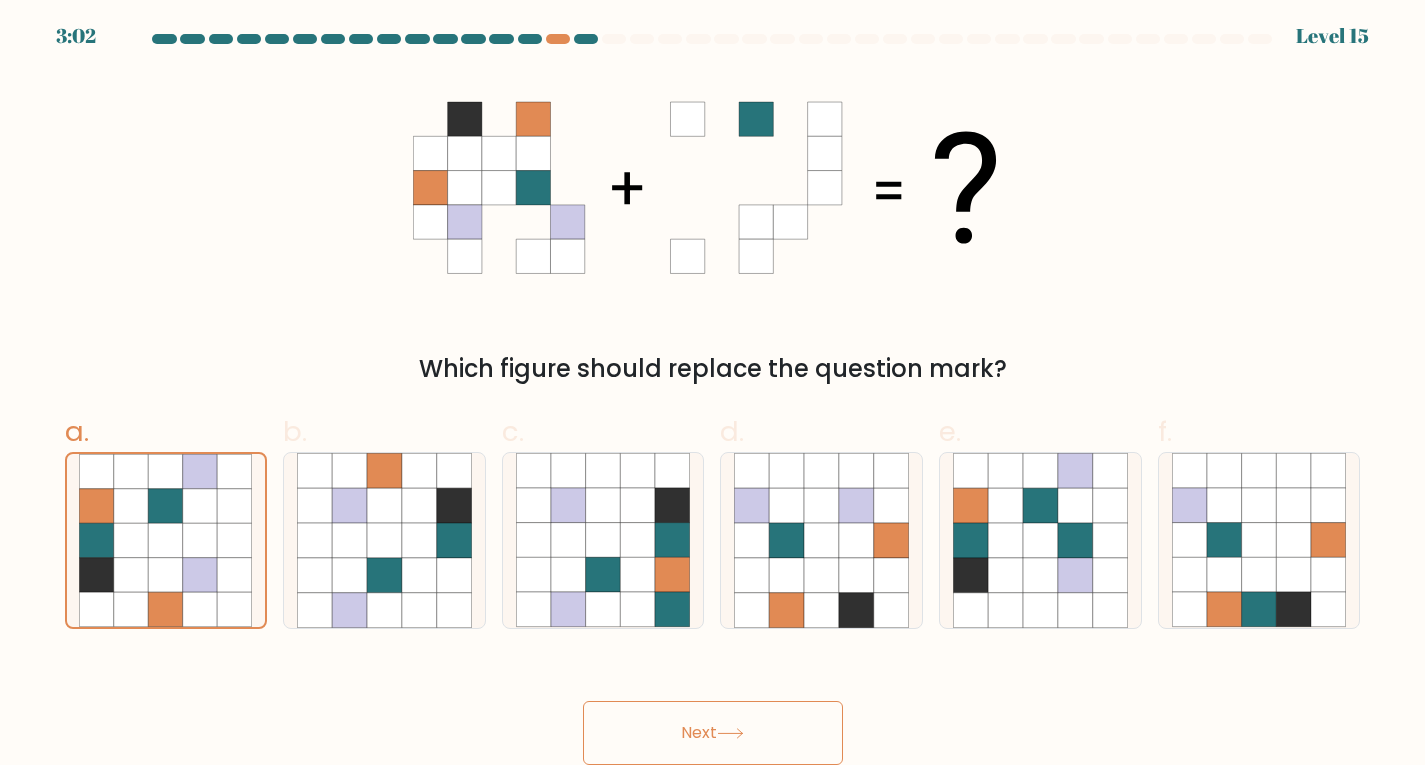 click 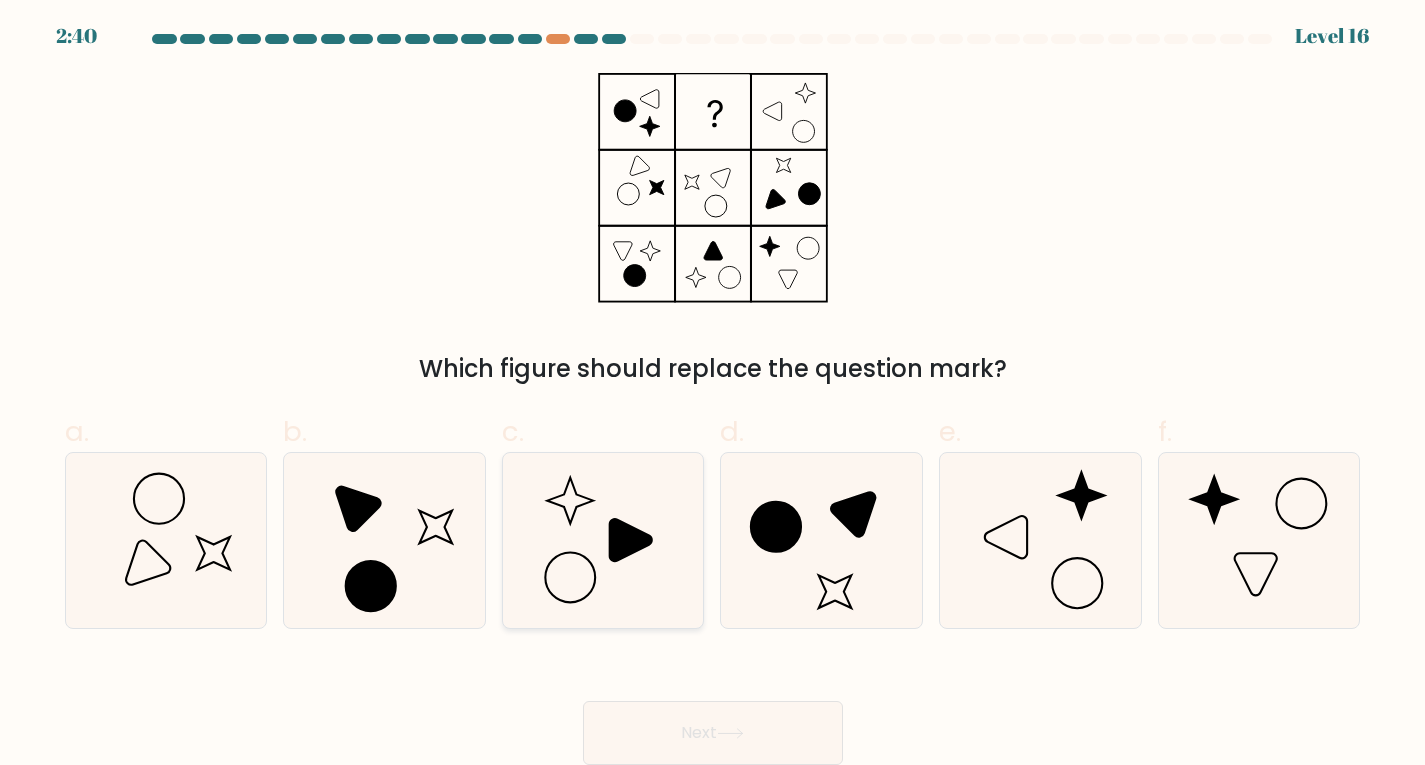 click 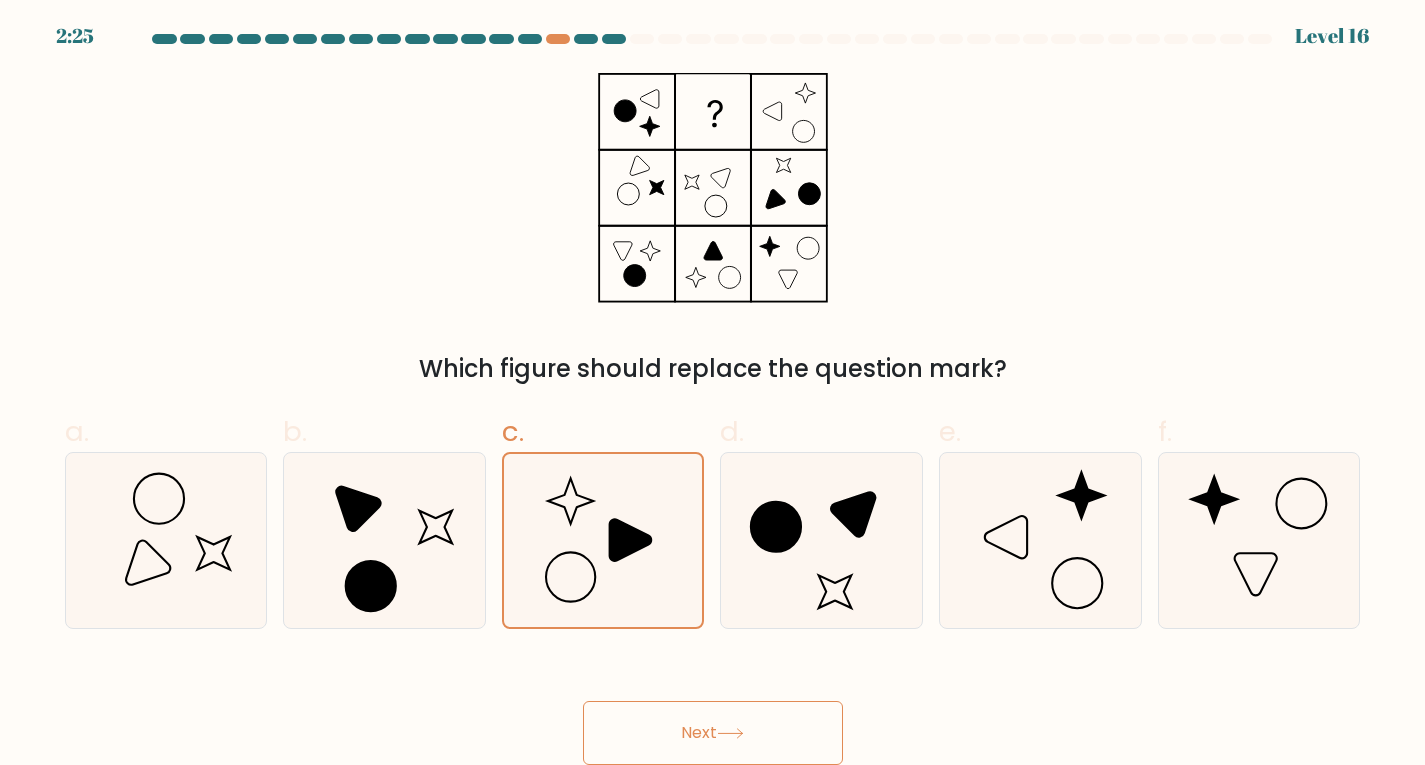 click on "Next" at bounding box center [713, 733] 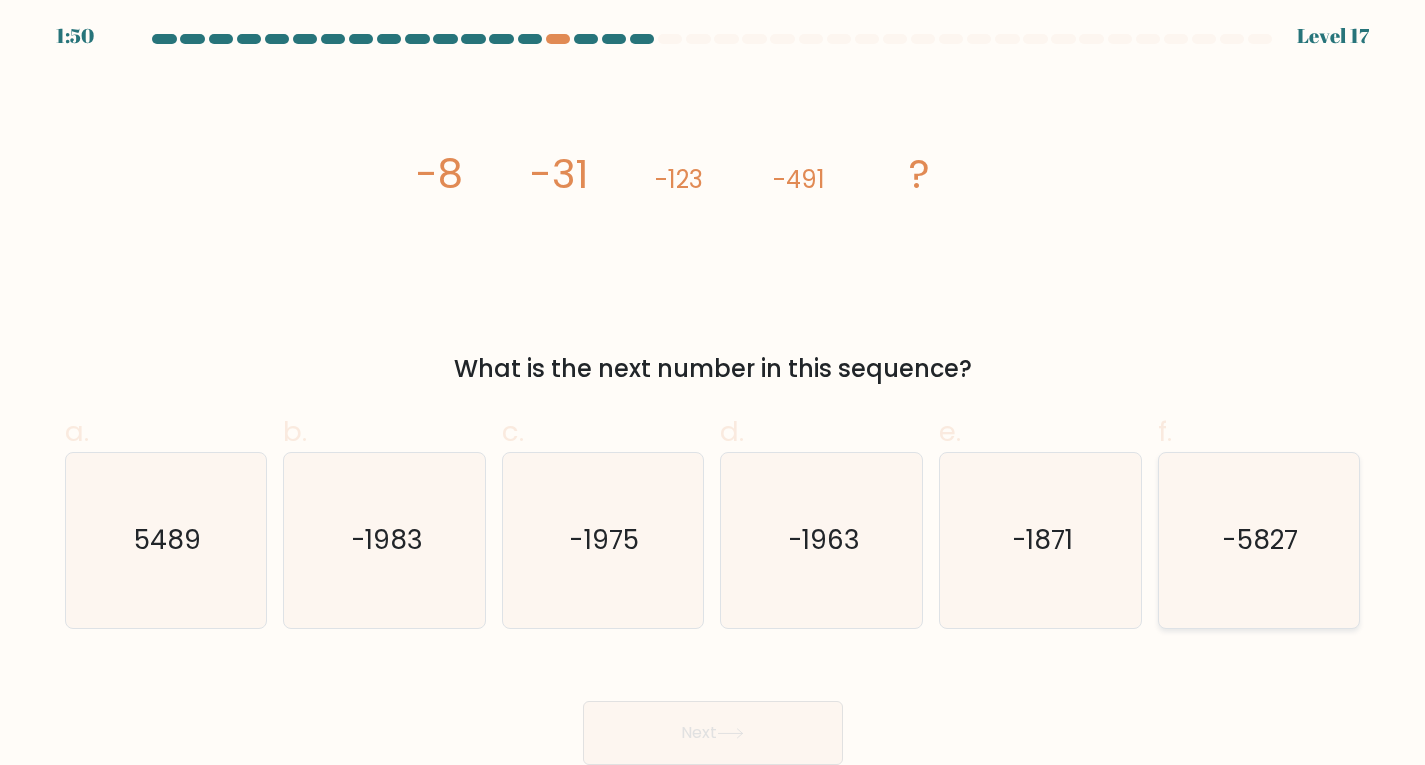 click on "-5827" 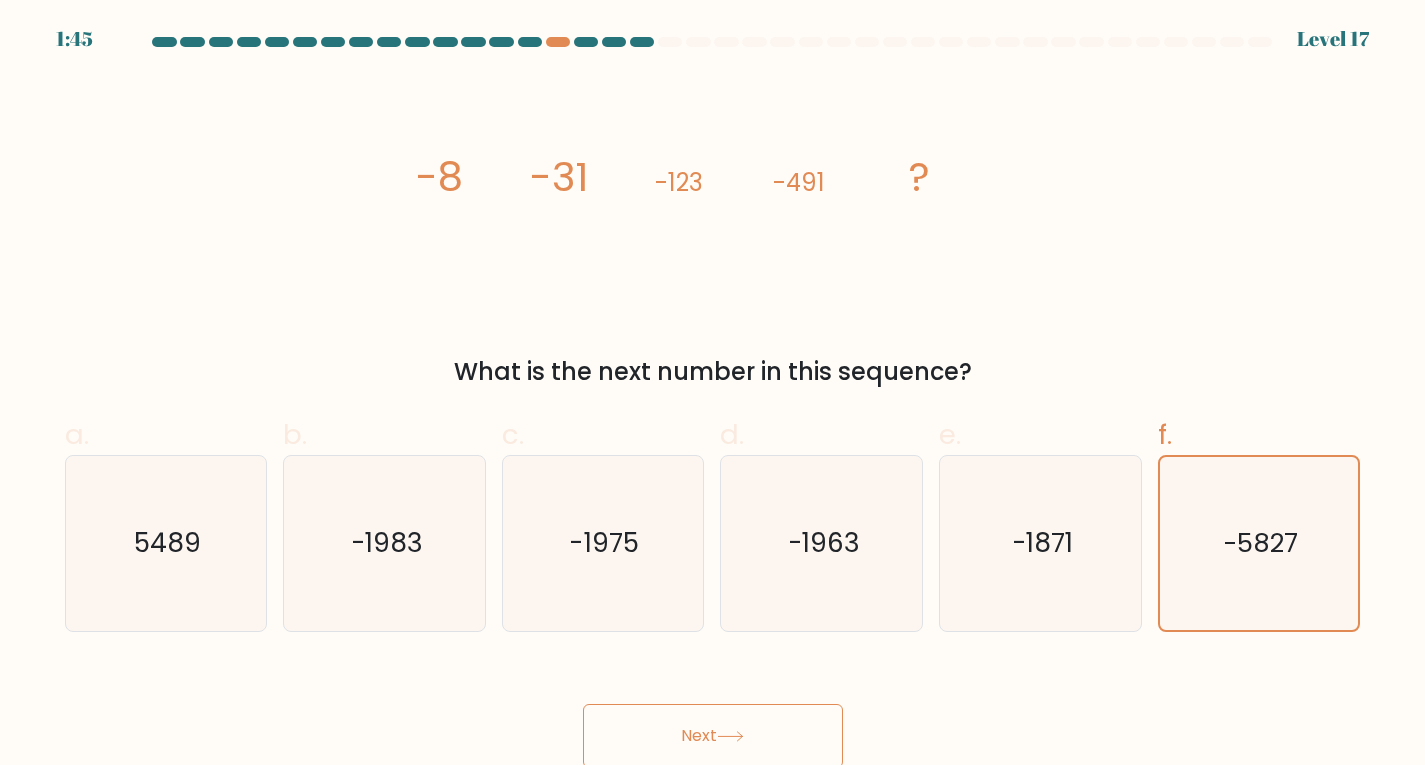 scroll, scrollTop: 4, scrollLeft: 0, axis: vertical 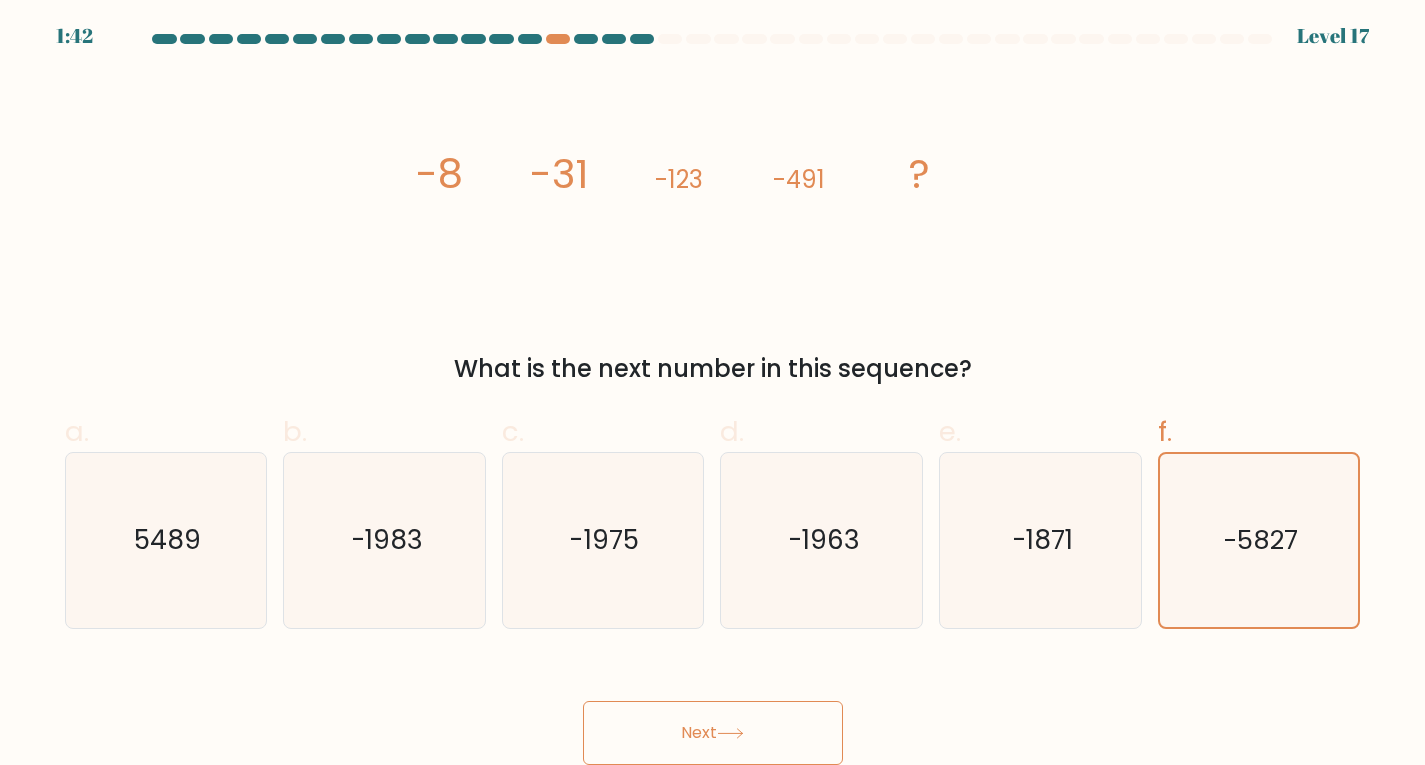 click 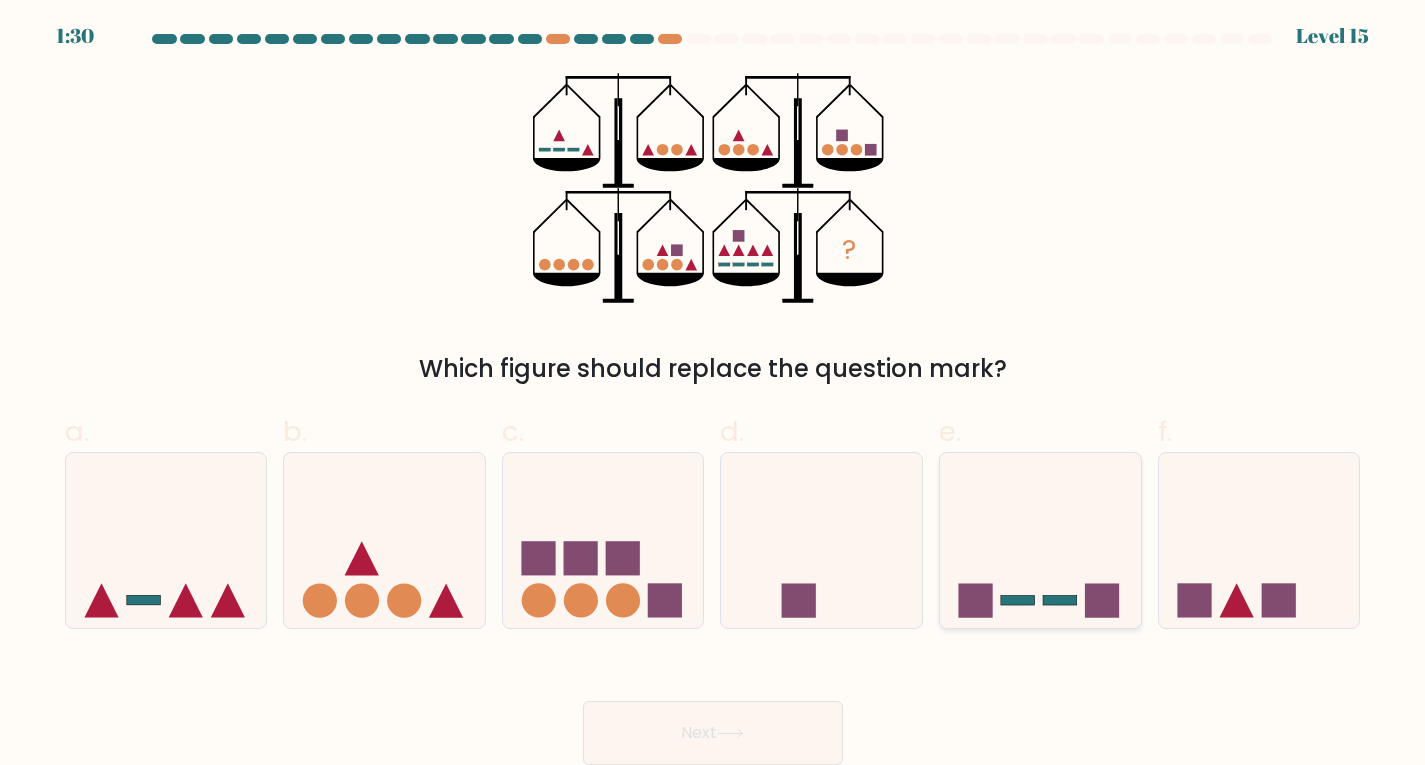 scroll, scrollTop: 4, scrollLeft: 0, axis: vertical 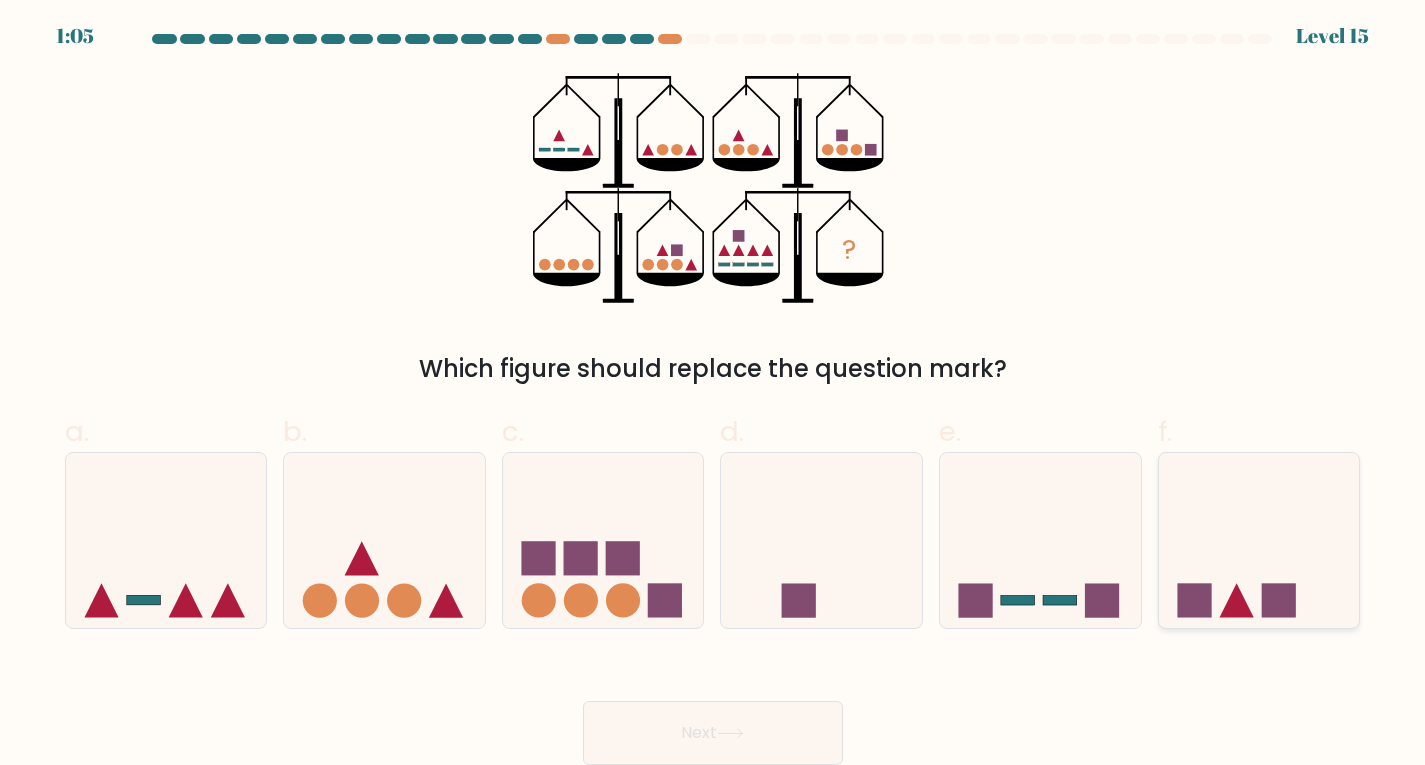click 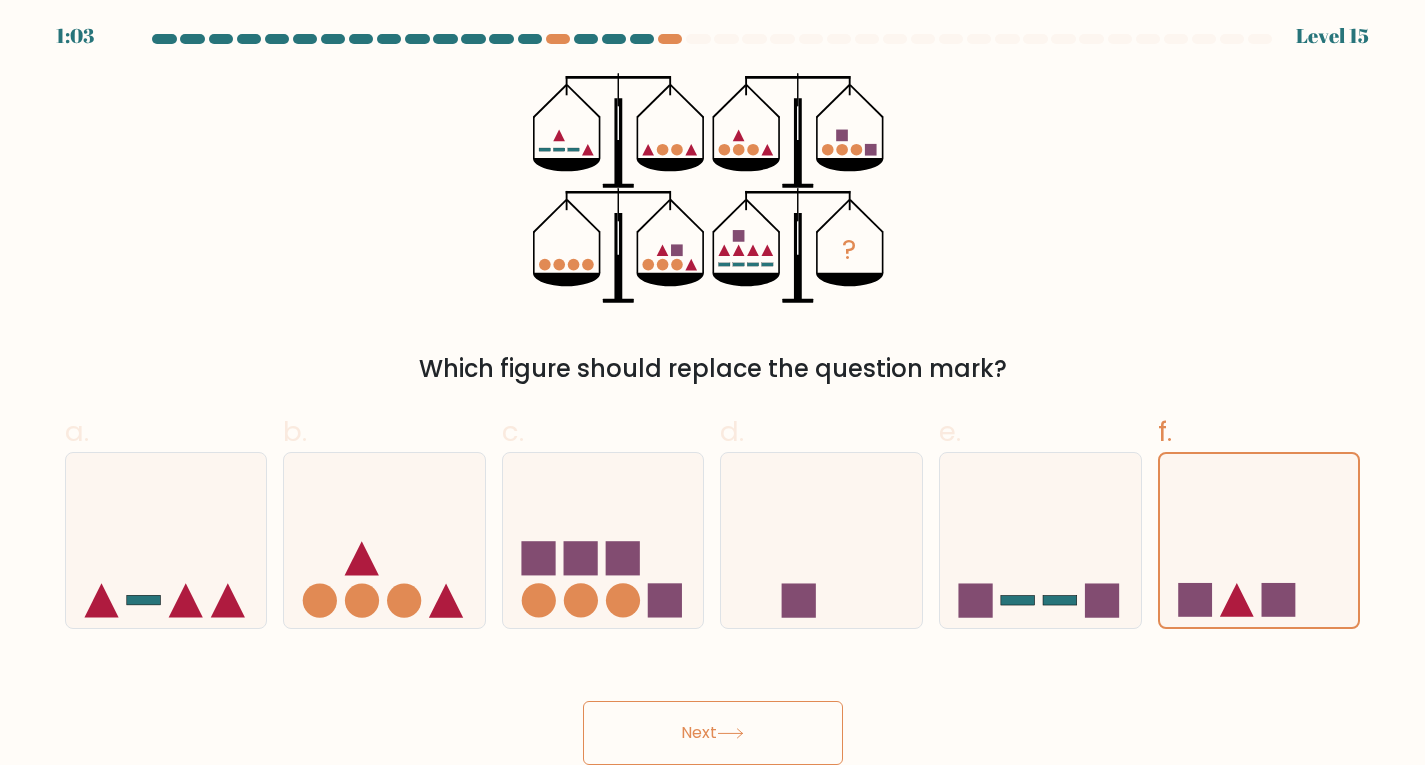 click on "Next" at bounding box center [713, 733] 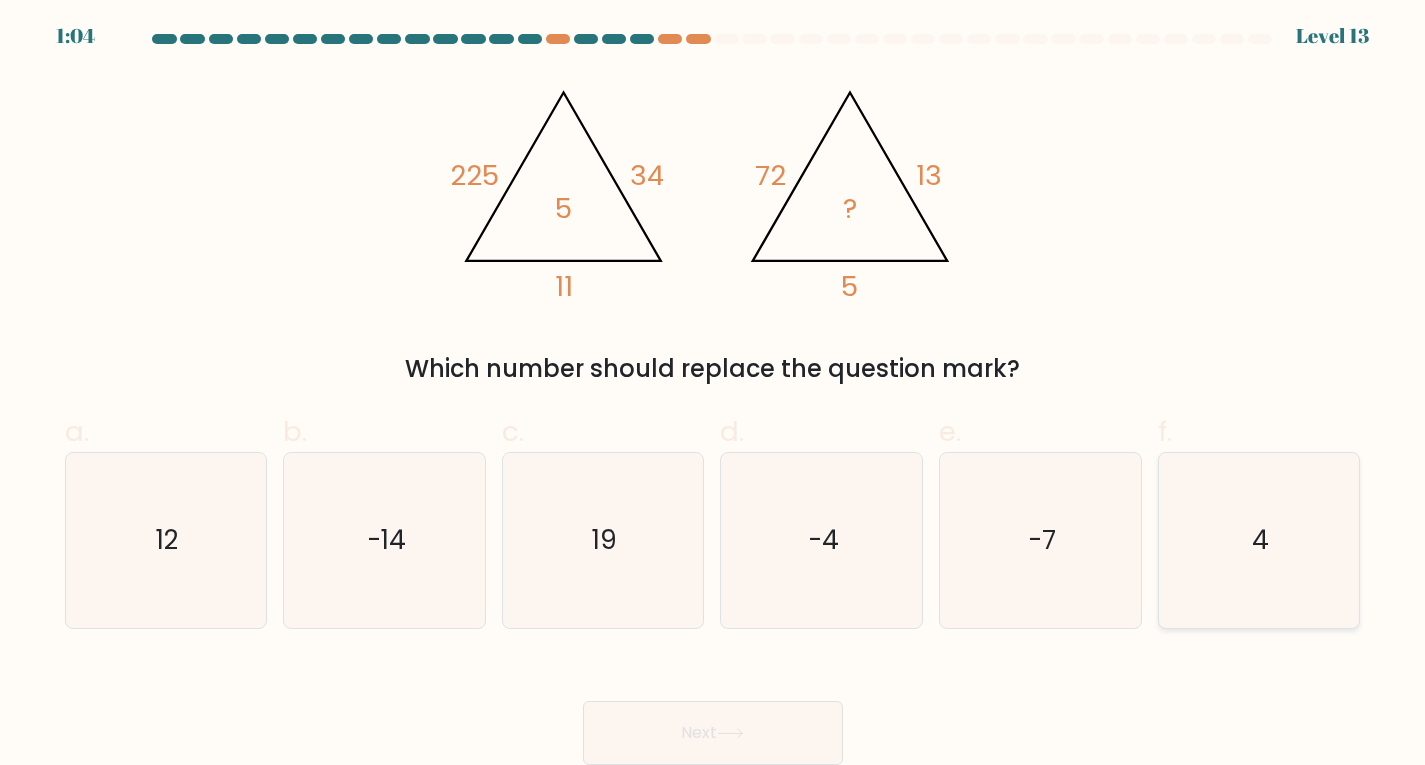 click on "4" 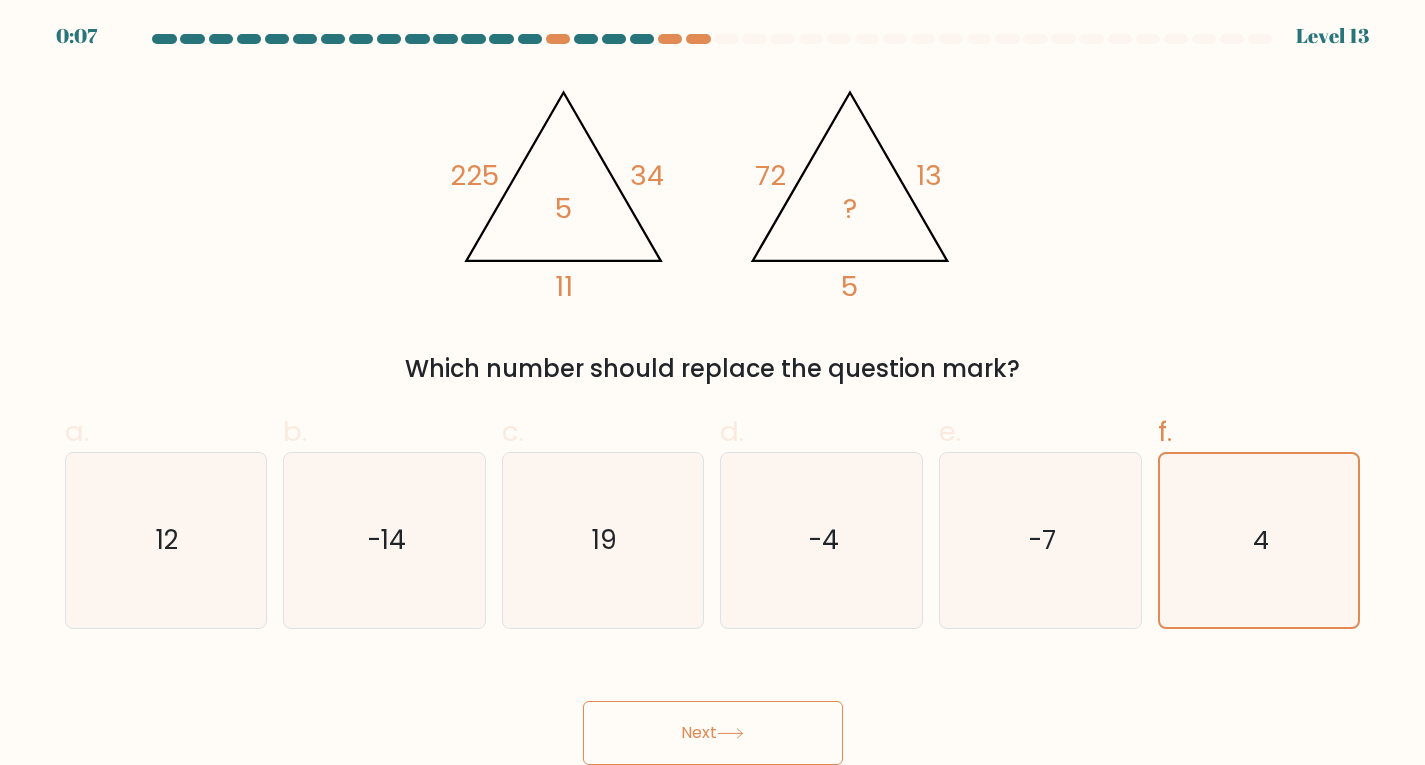 click on "Next" at bounding box center [713, 733] 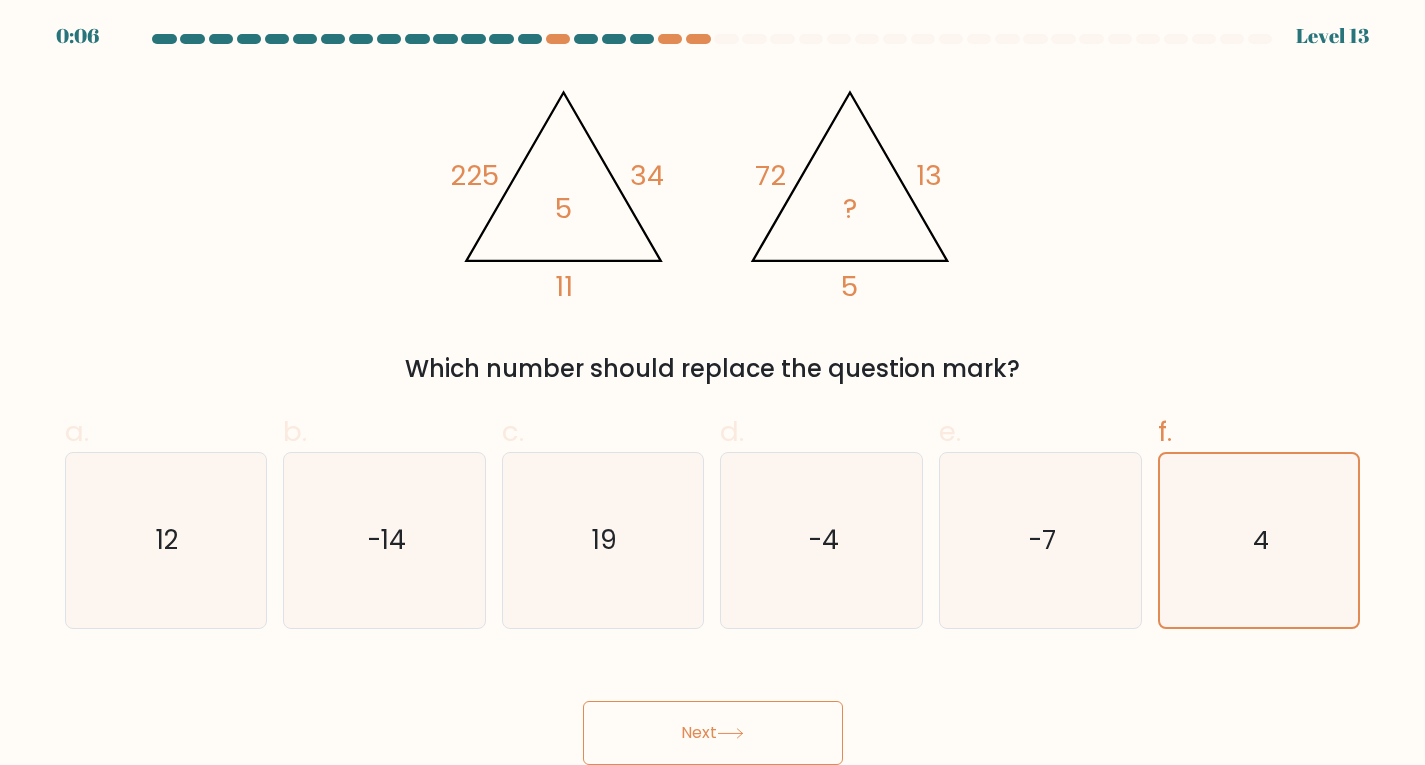 click on "Next" at bounding box center [713, 733] 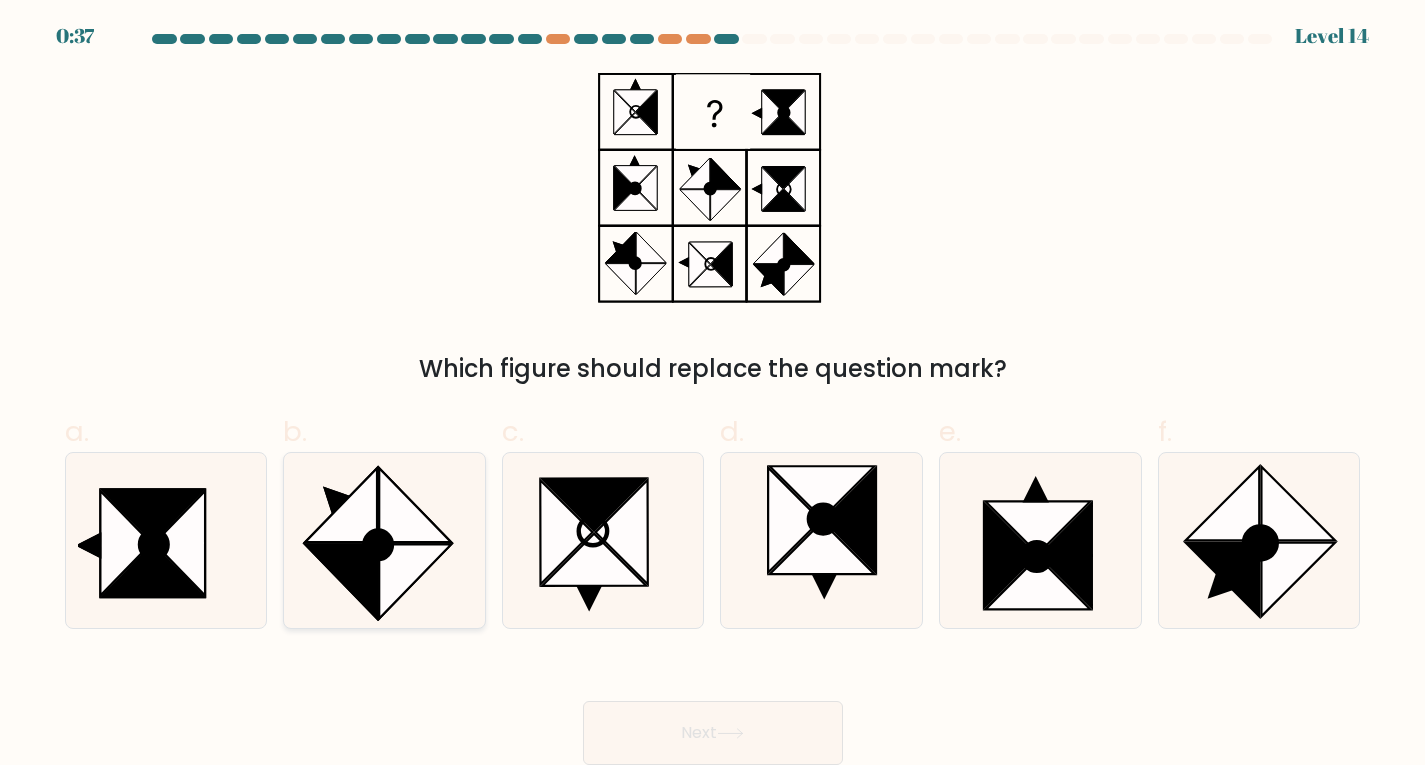 click 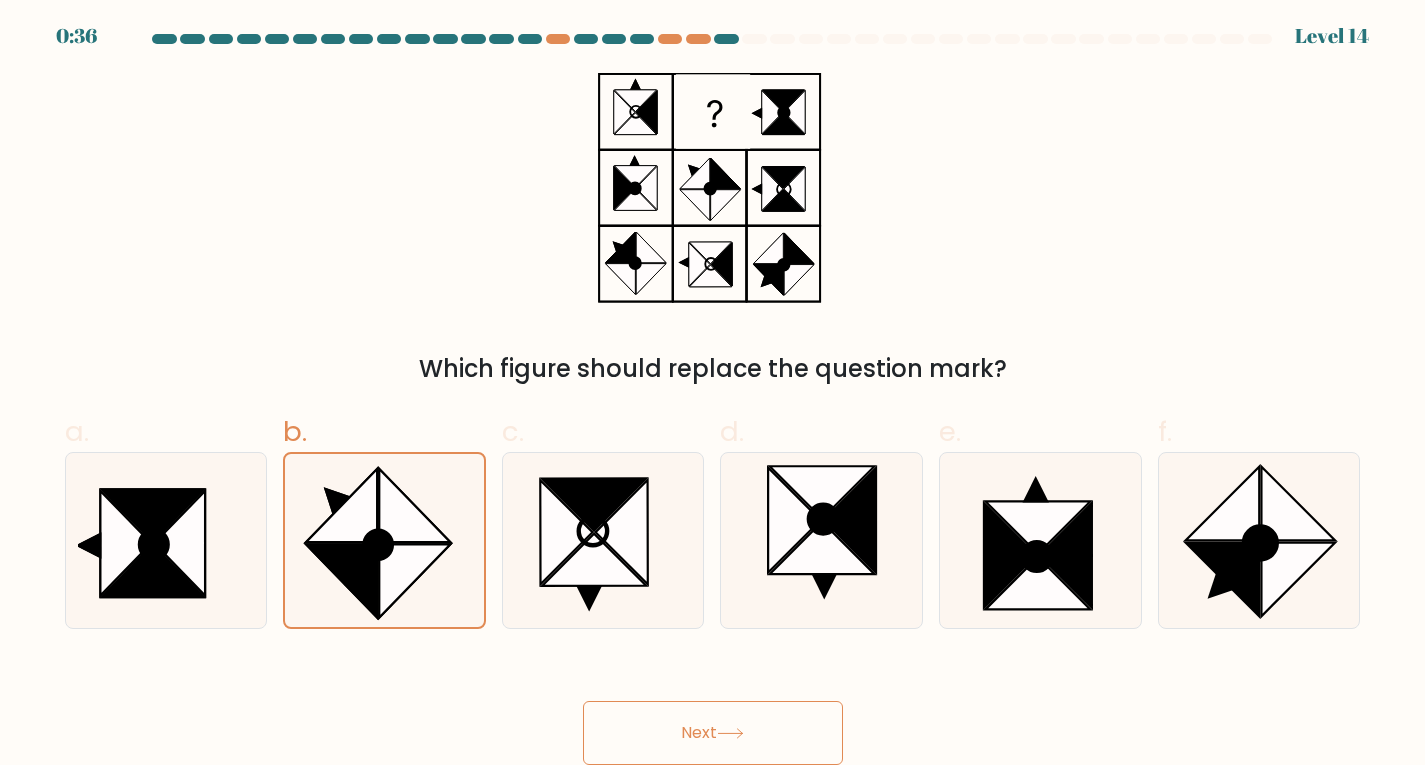 click on "Next" at bounding box center [713, 733] 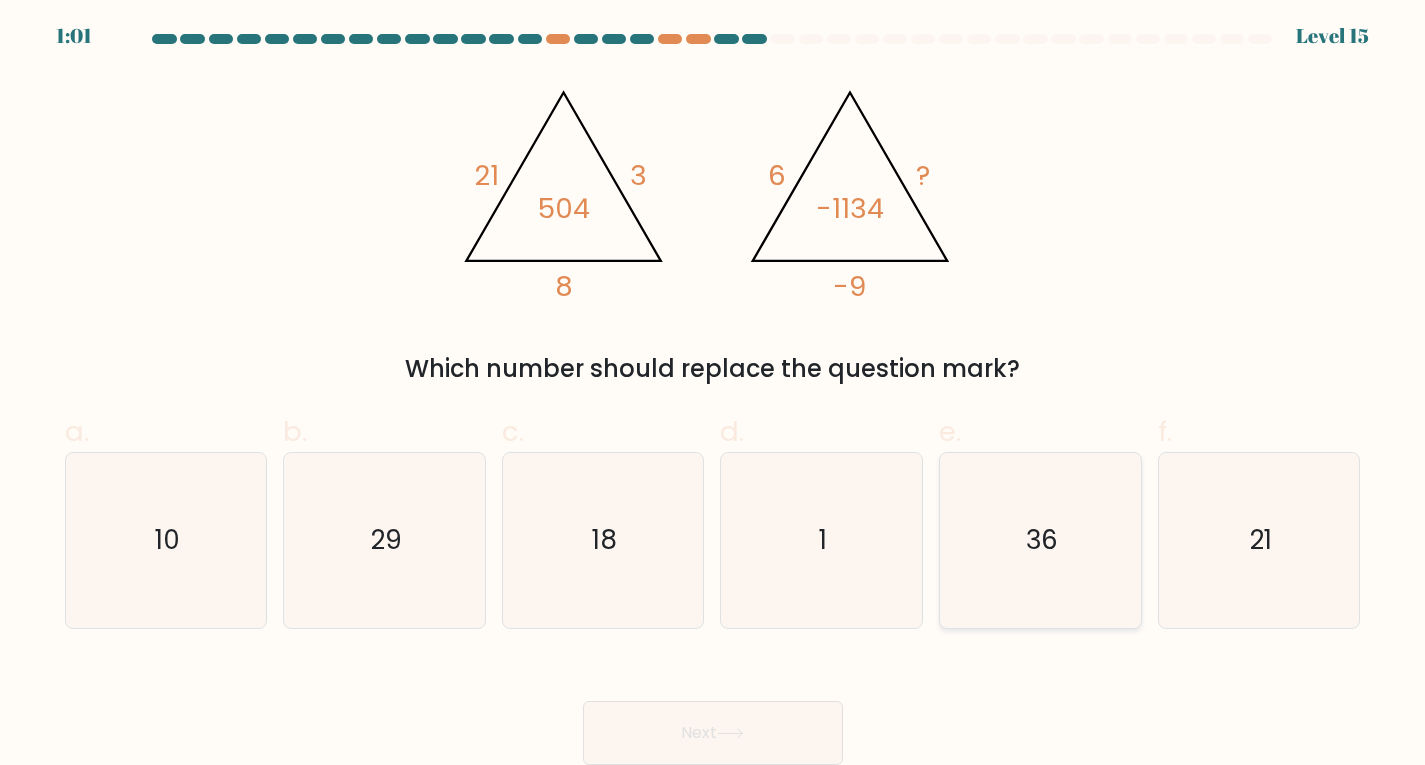type 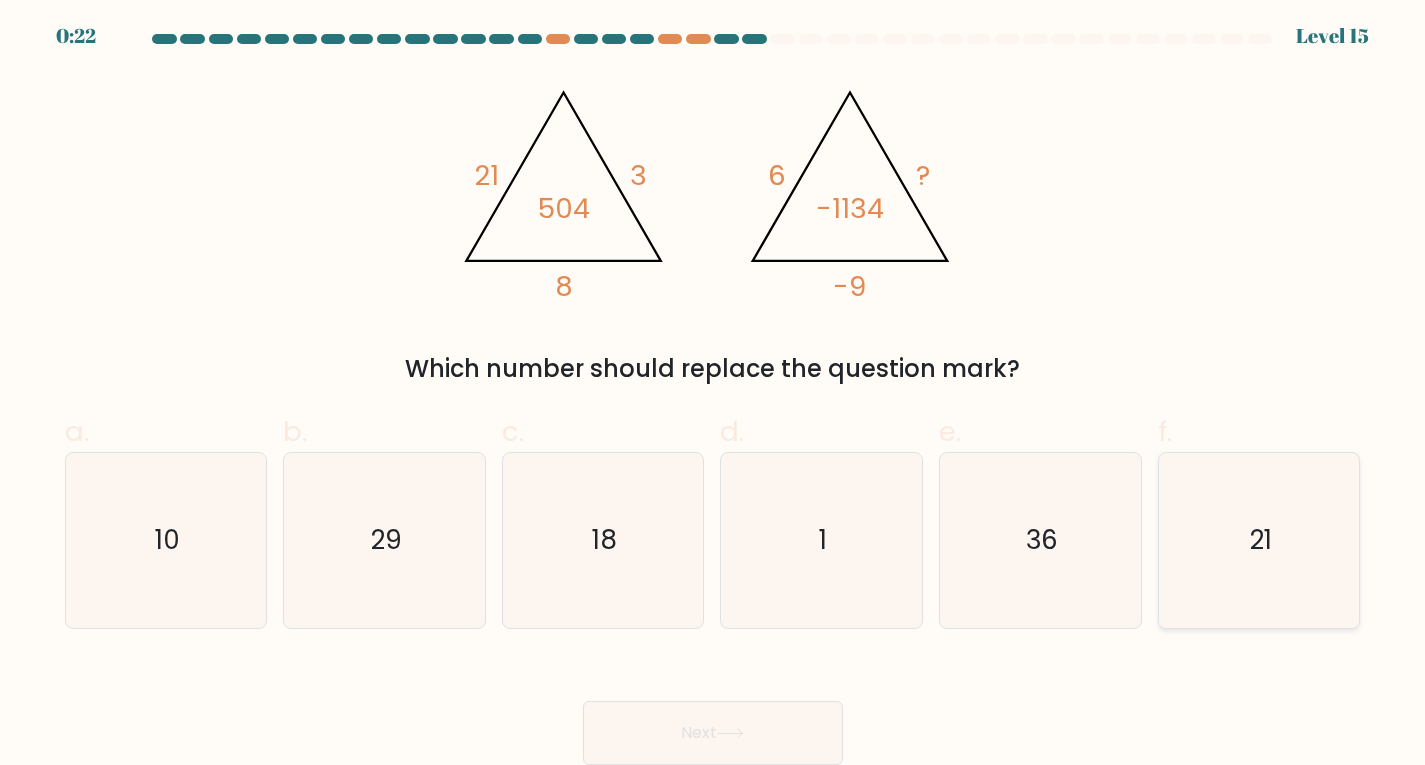 click on "21" 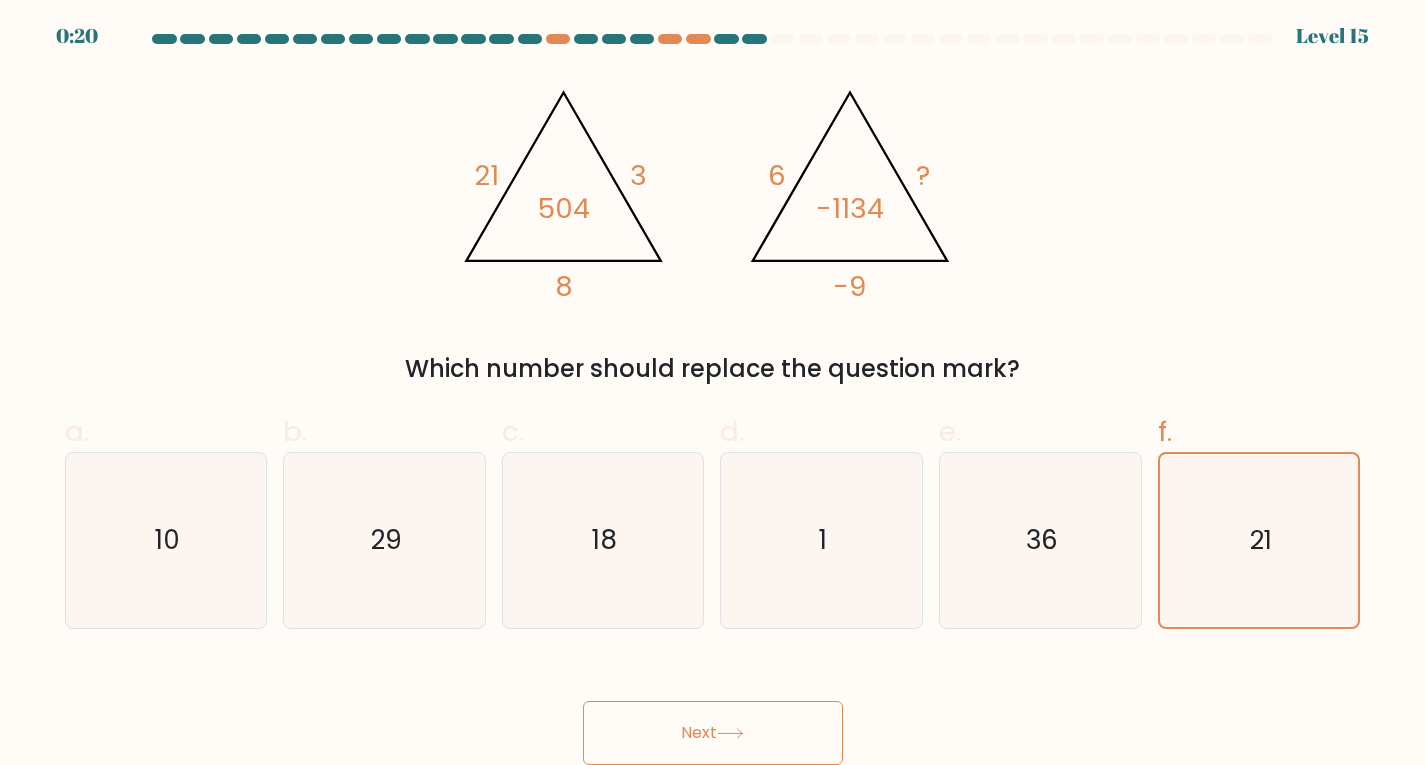 click on "Next" at bounding box center [713, 733] 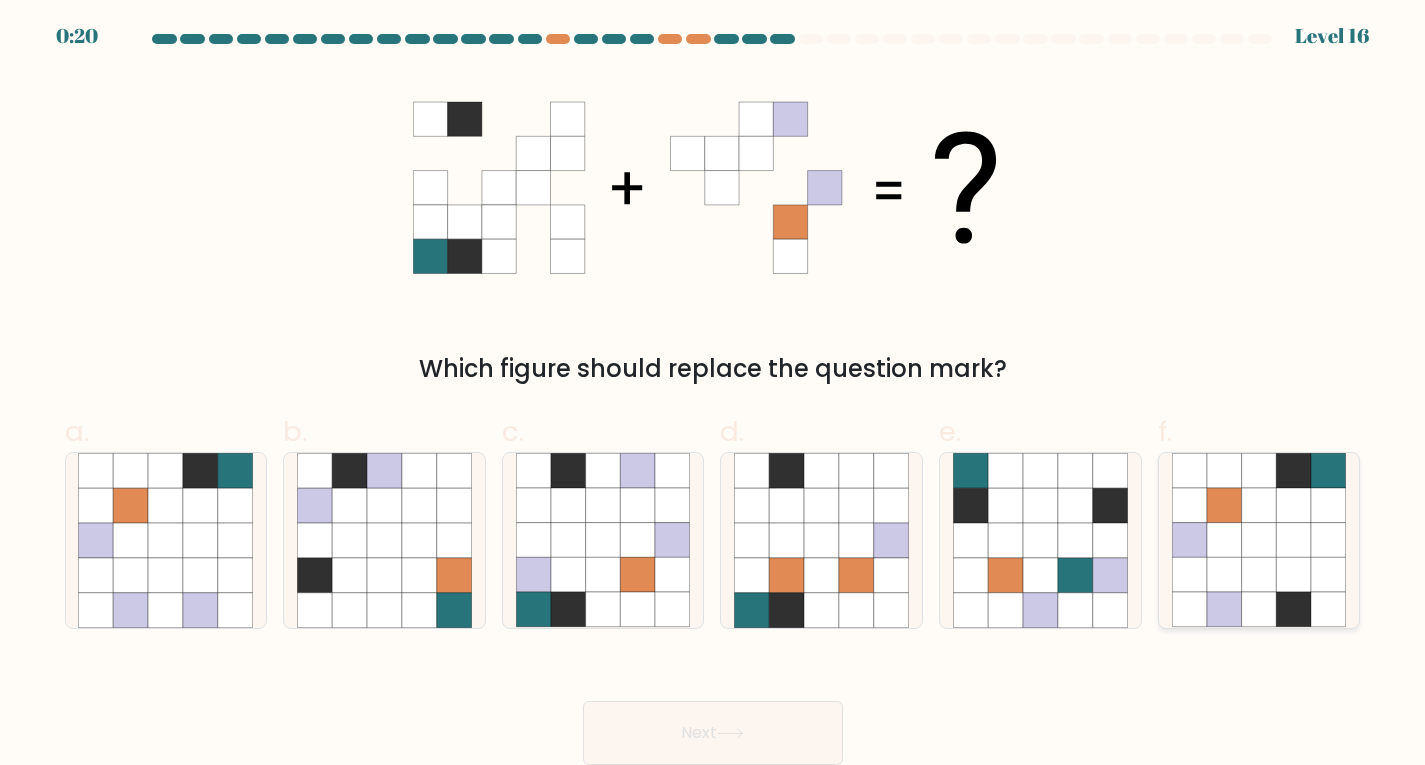 click 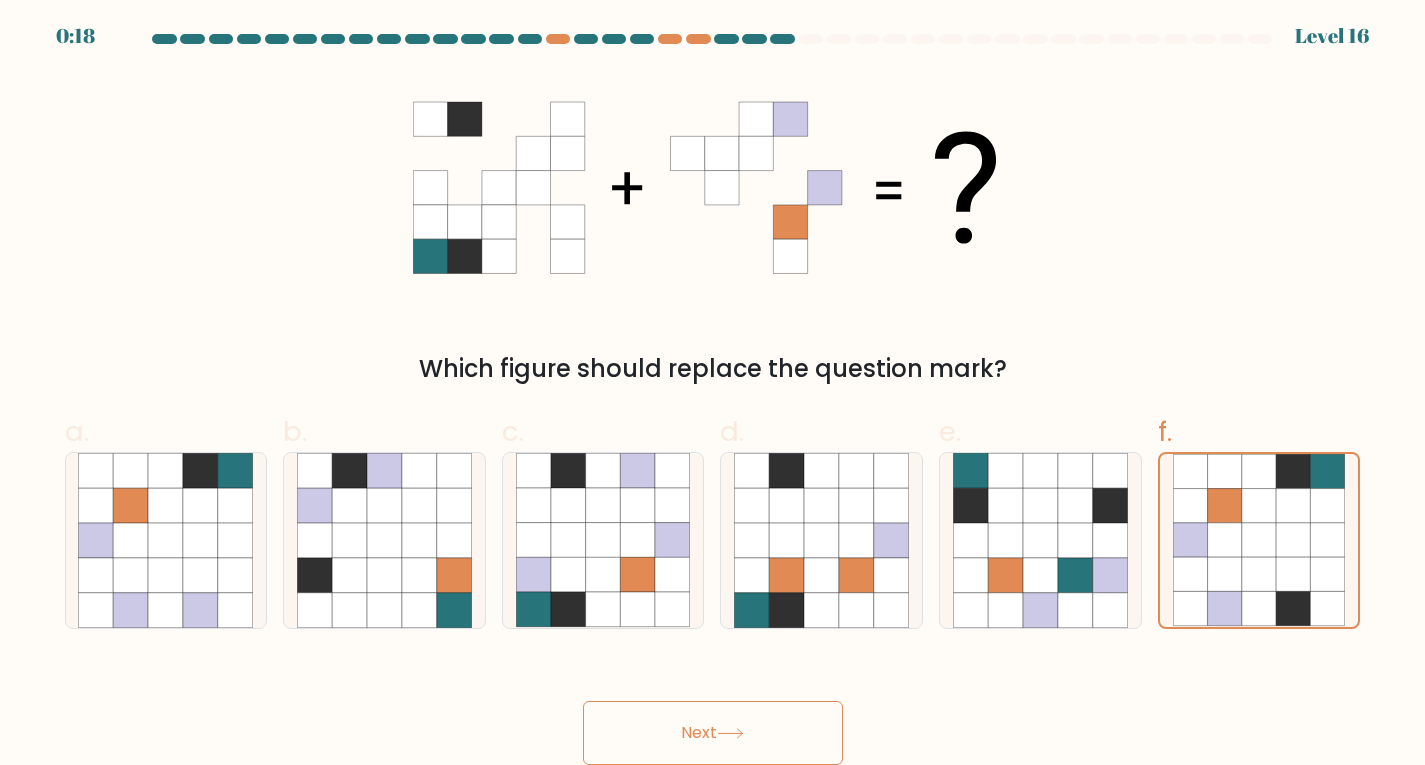 click on "Next" at bounding box center (713, 733) 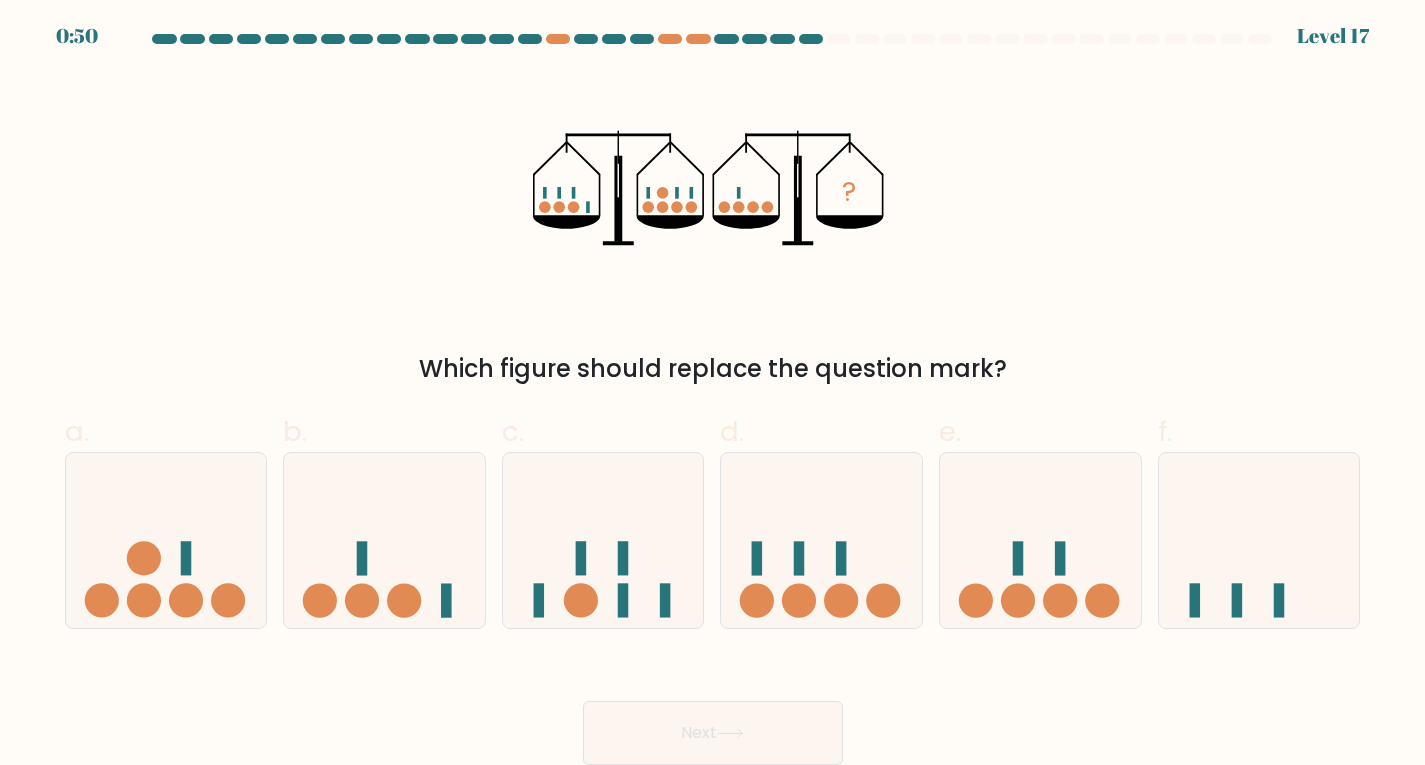 type 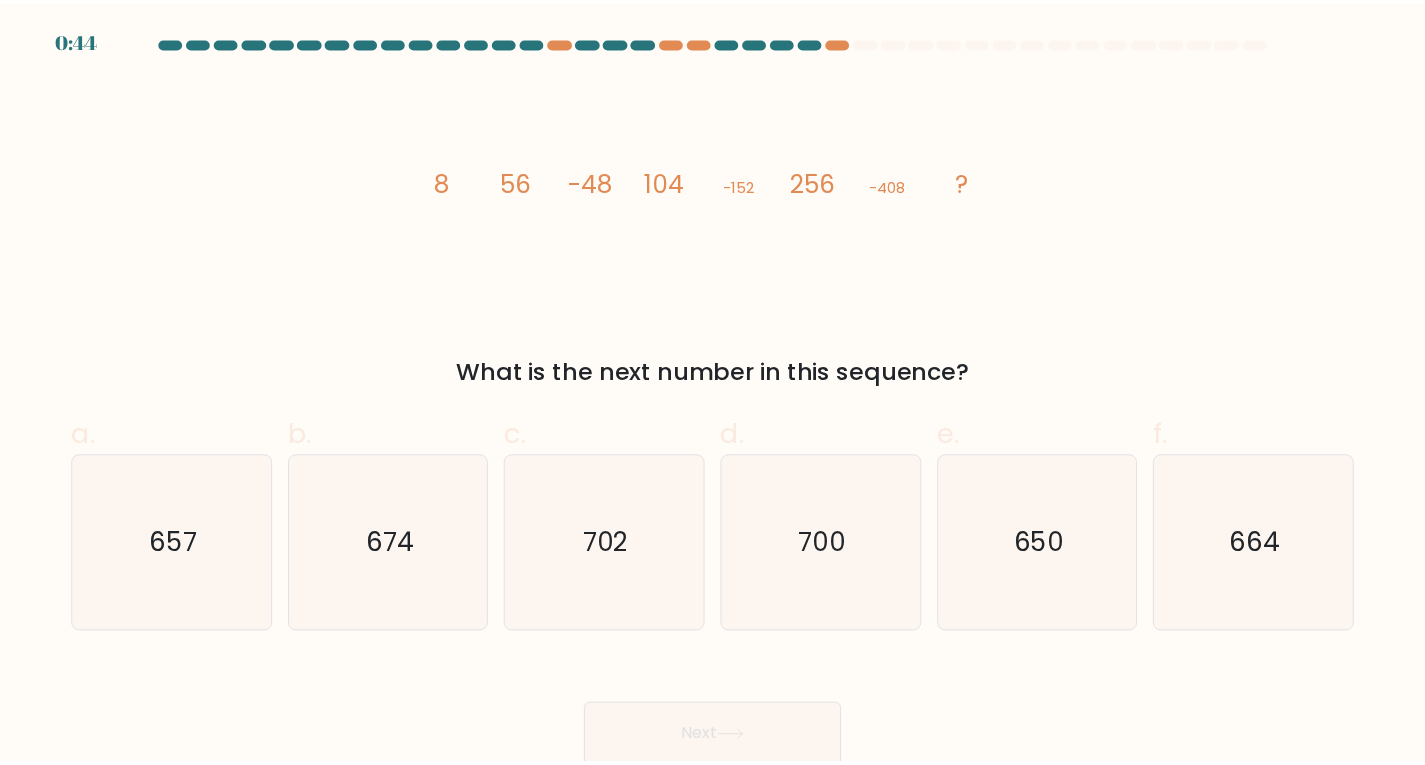 scroll, scrollTop: 0, scrollLeft: 0, axis: both 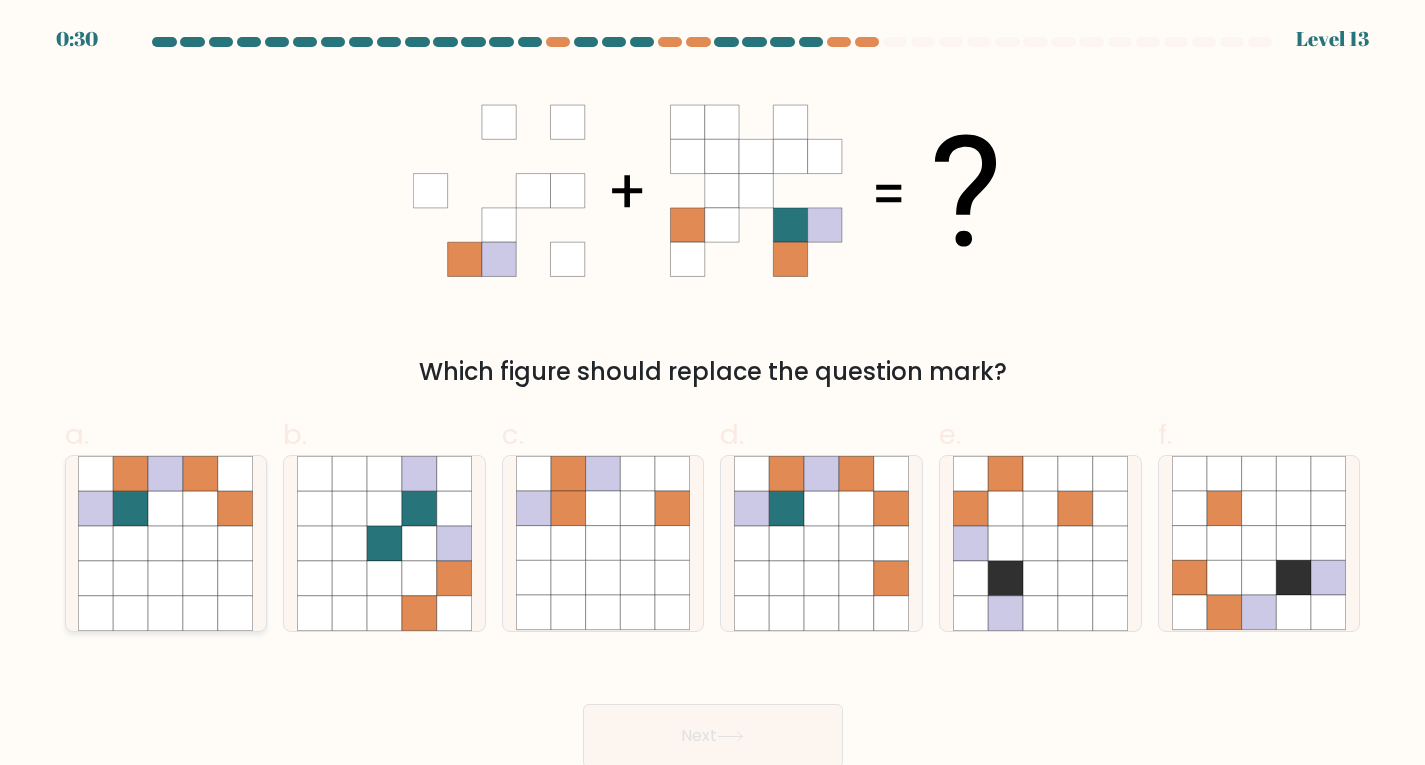 click 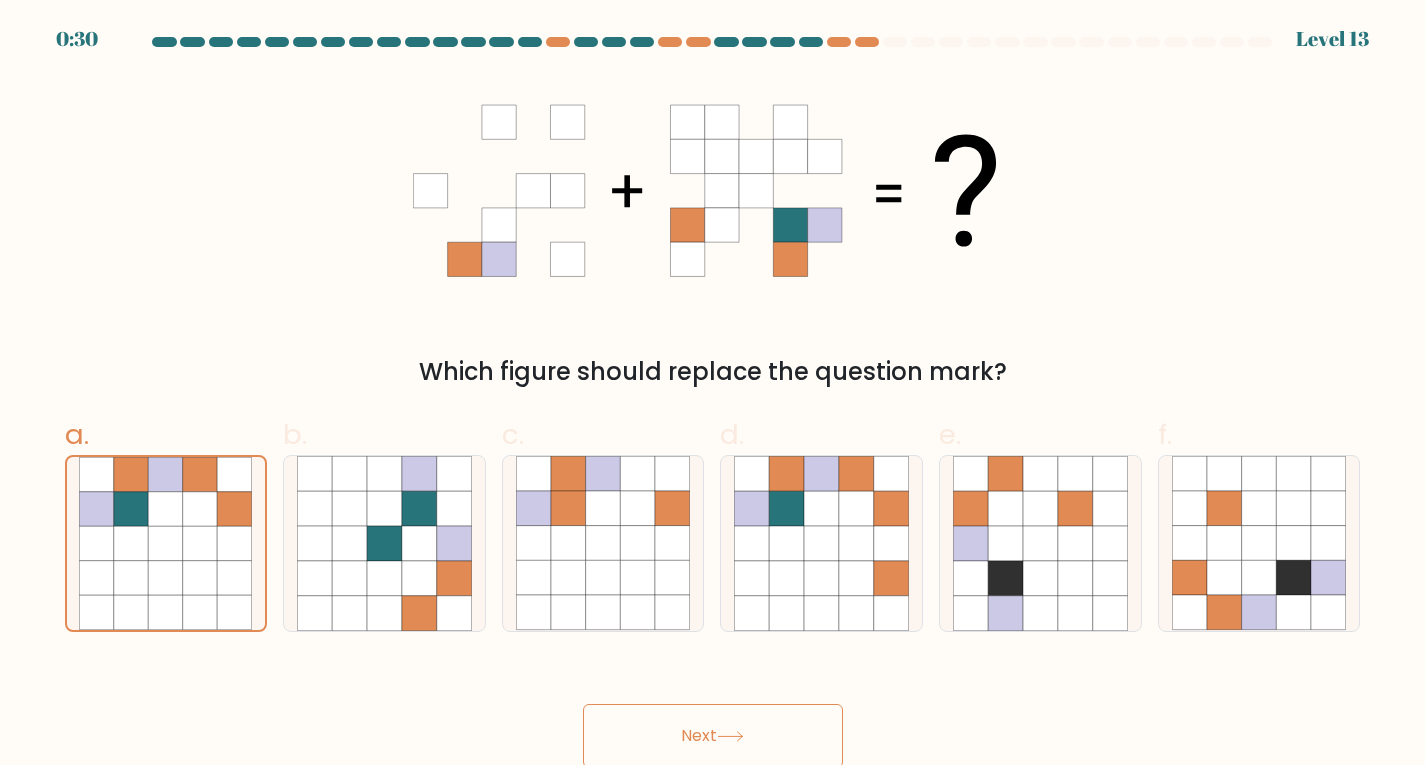 click 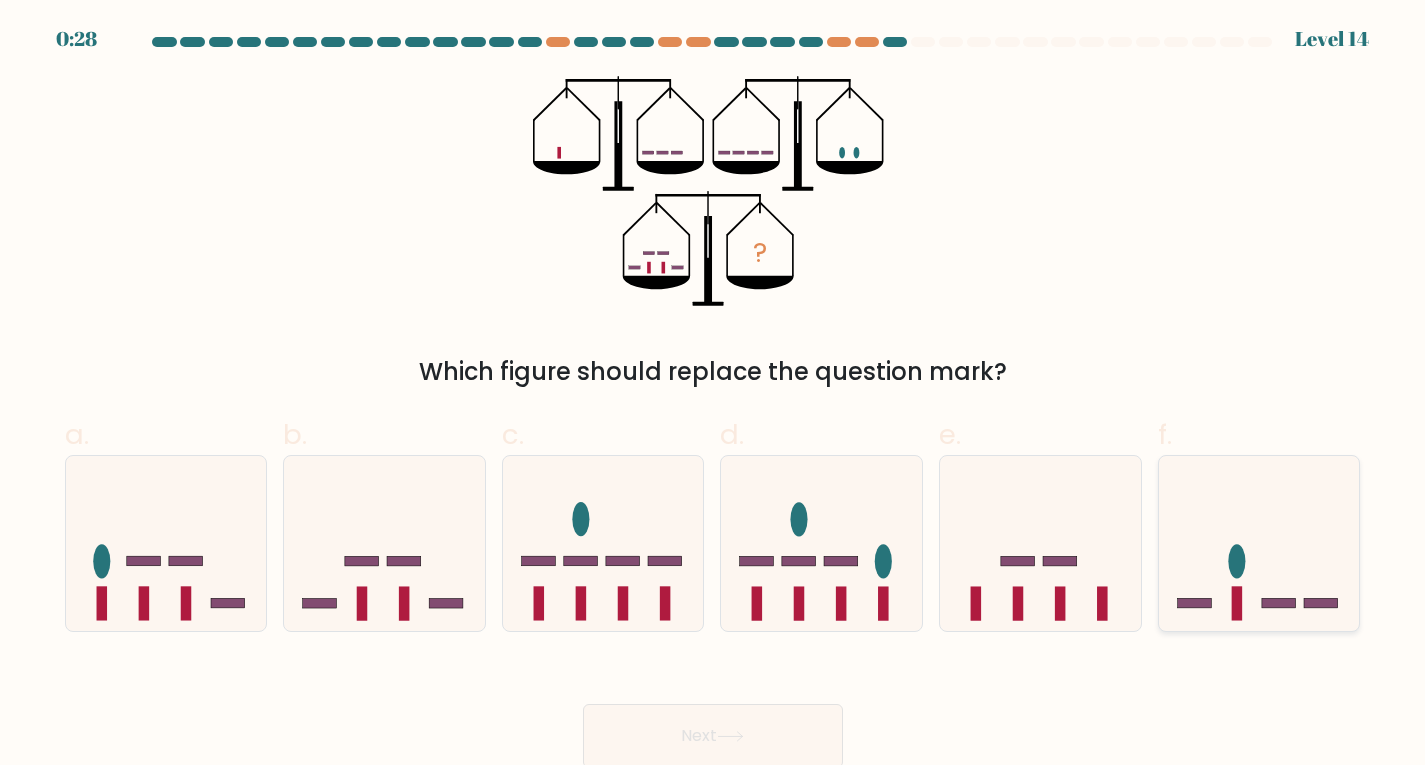 click 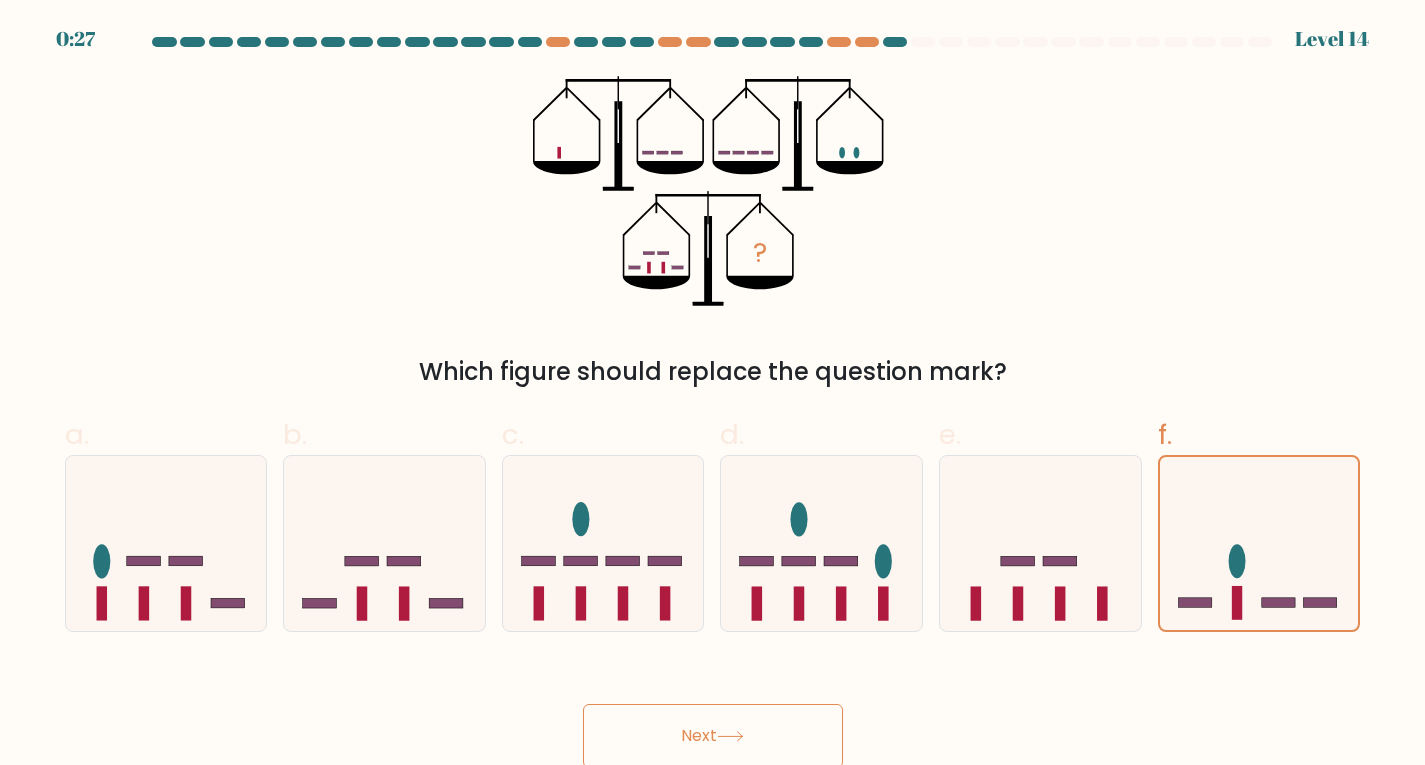 click on "Next" at bounding box center (713, 736) 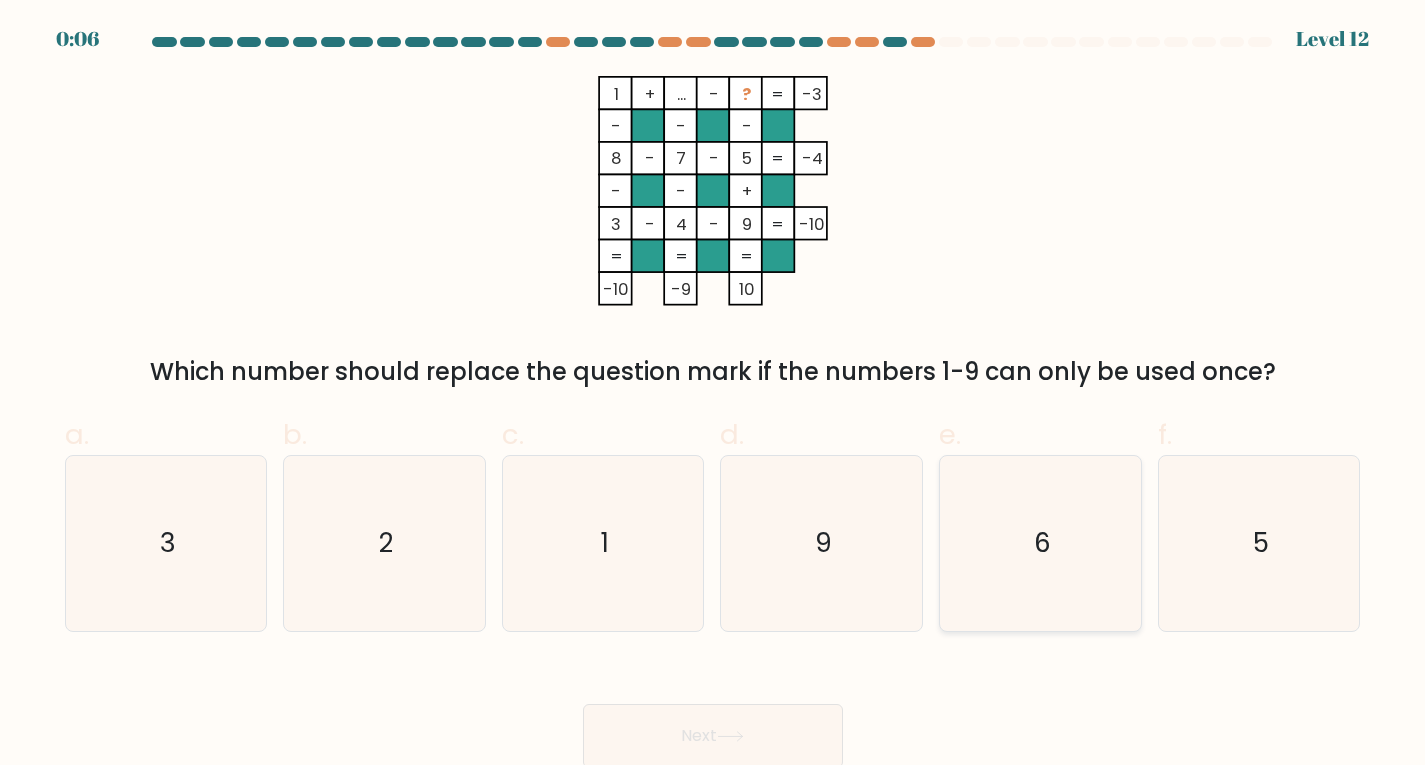 drag, startPoint x: 1052, startPoint y: 563, endPoint x: 1048, endPoint y: 582, distance: 19.416489 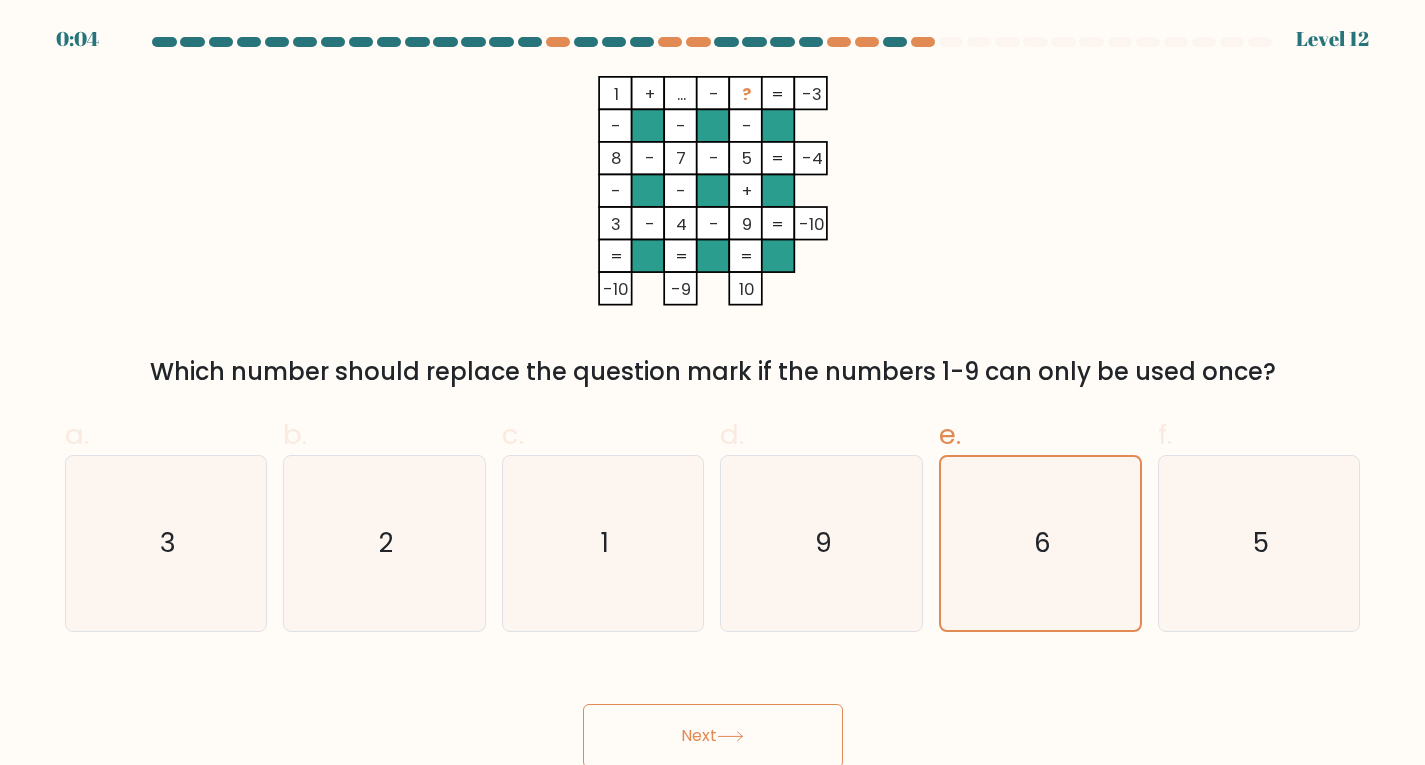 drag, startPoint x: 718, startPoint y: 733, endPoint x: 741, endPoint y: 717, distance: 28.01785 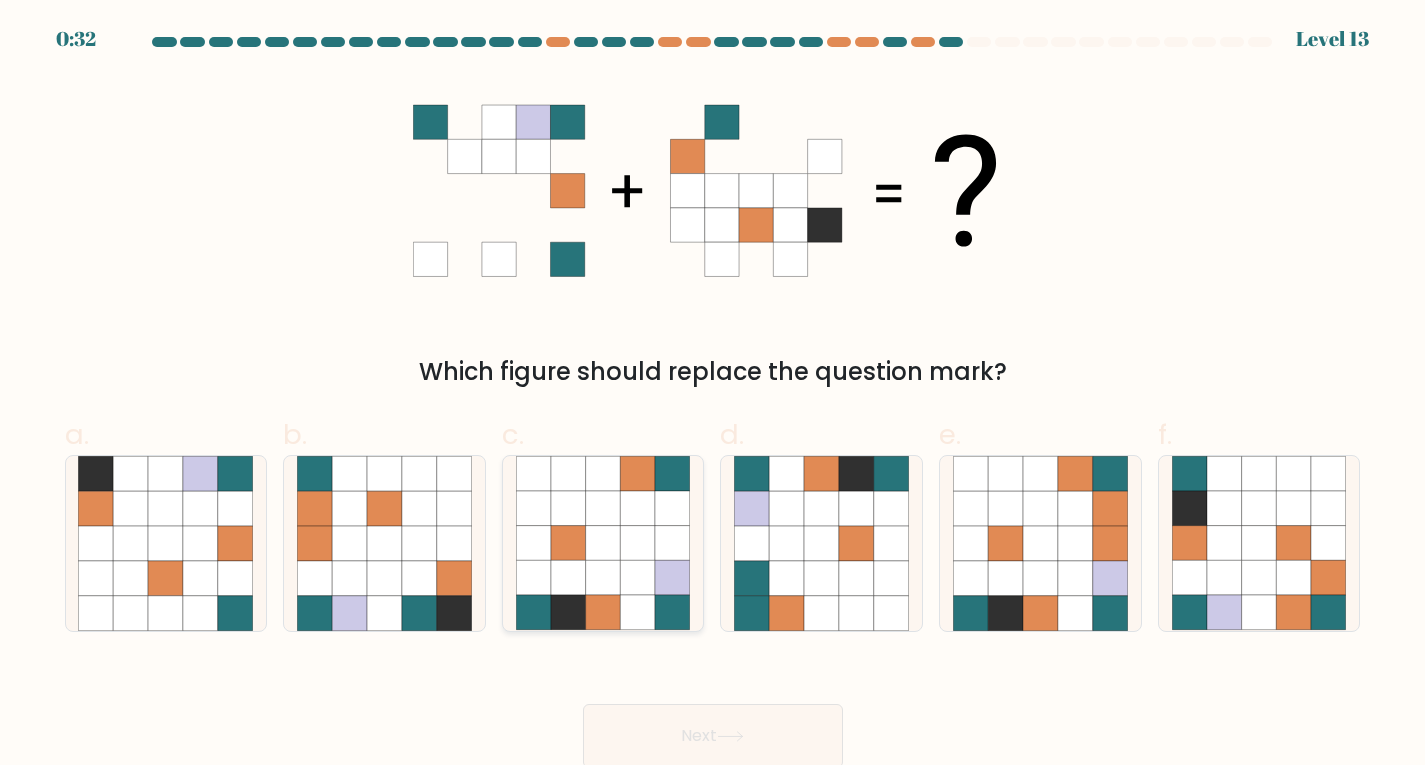 click 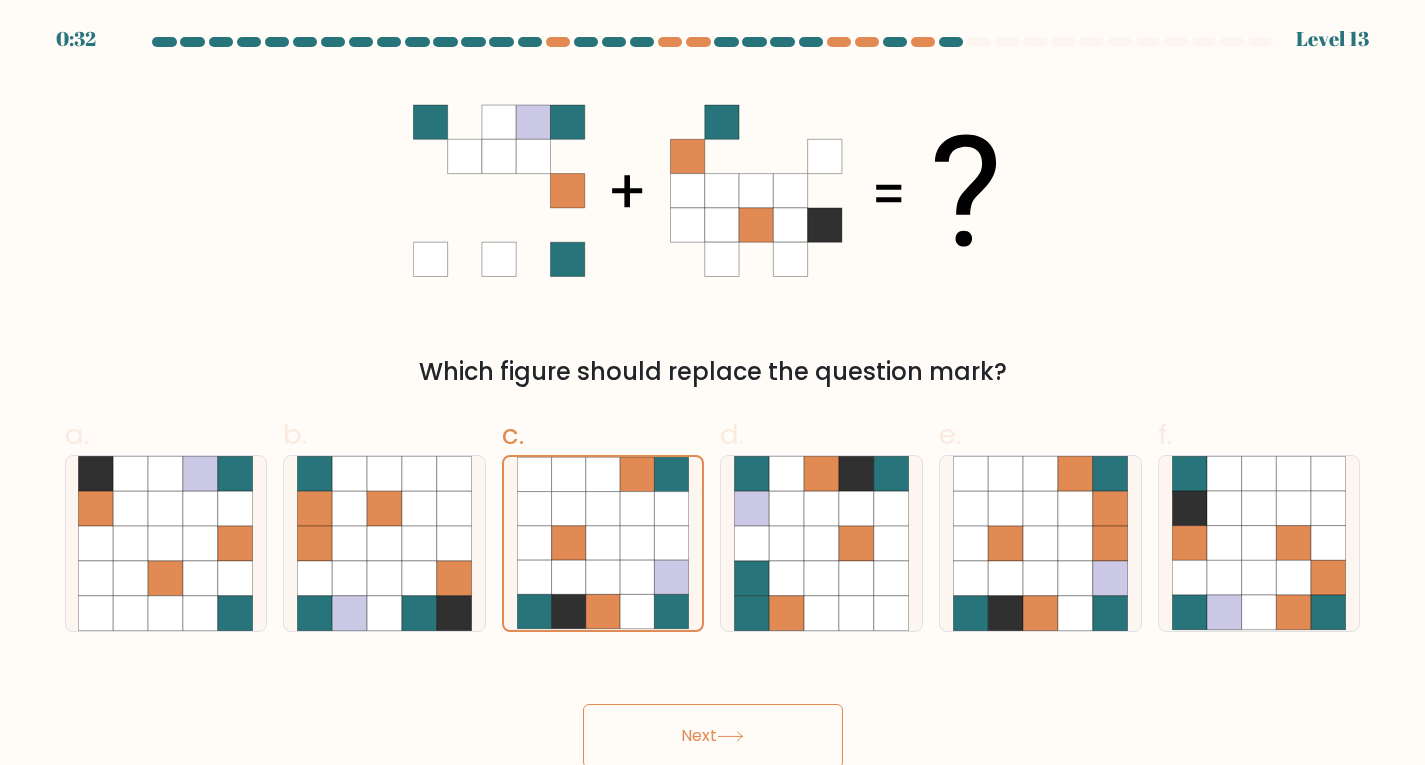 click on "Next" at bounding box center (713, 736) 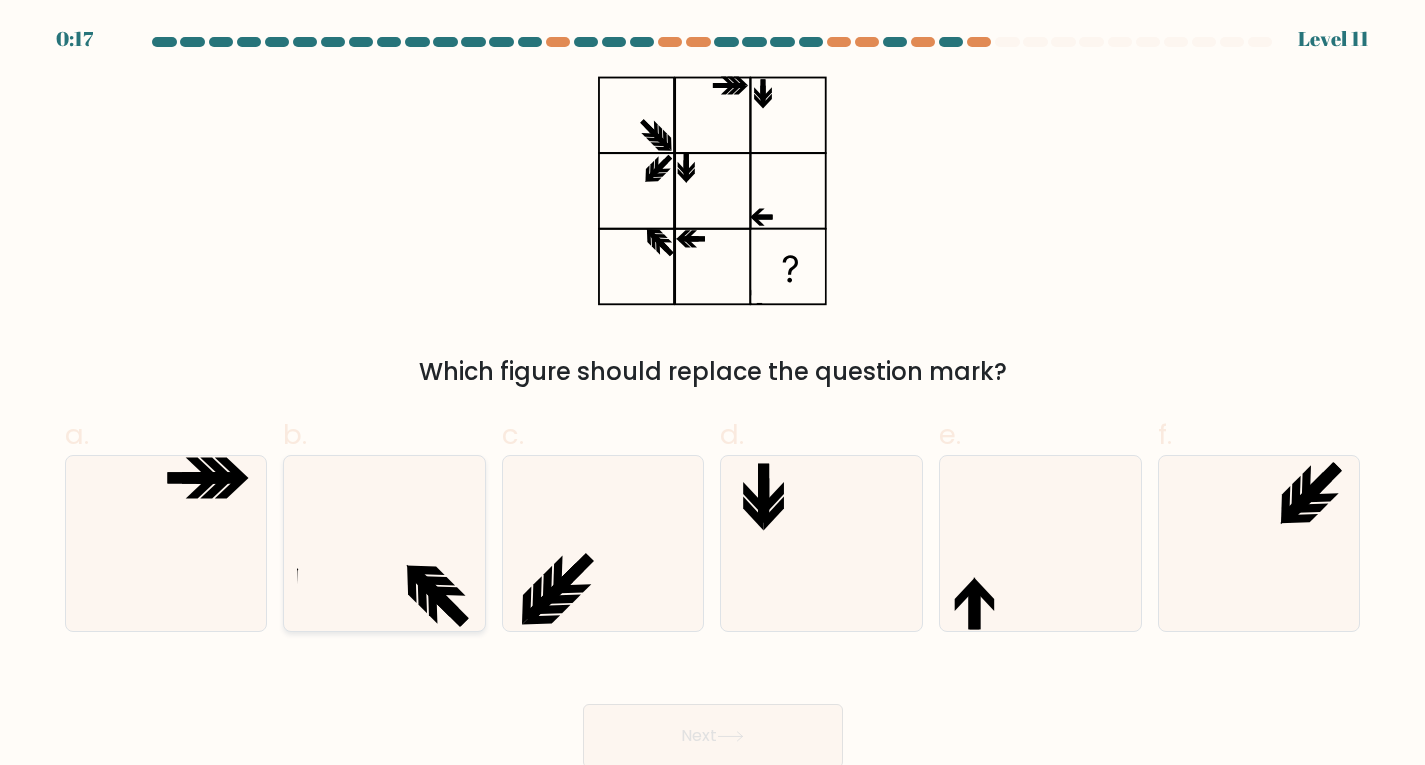 click 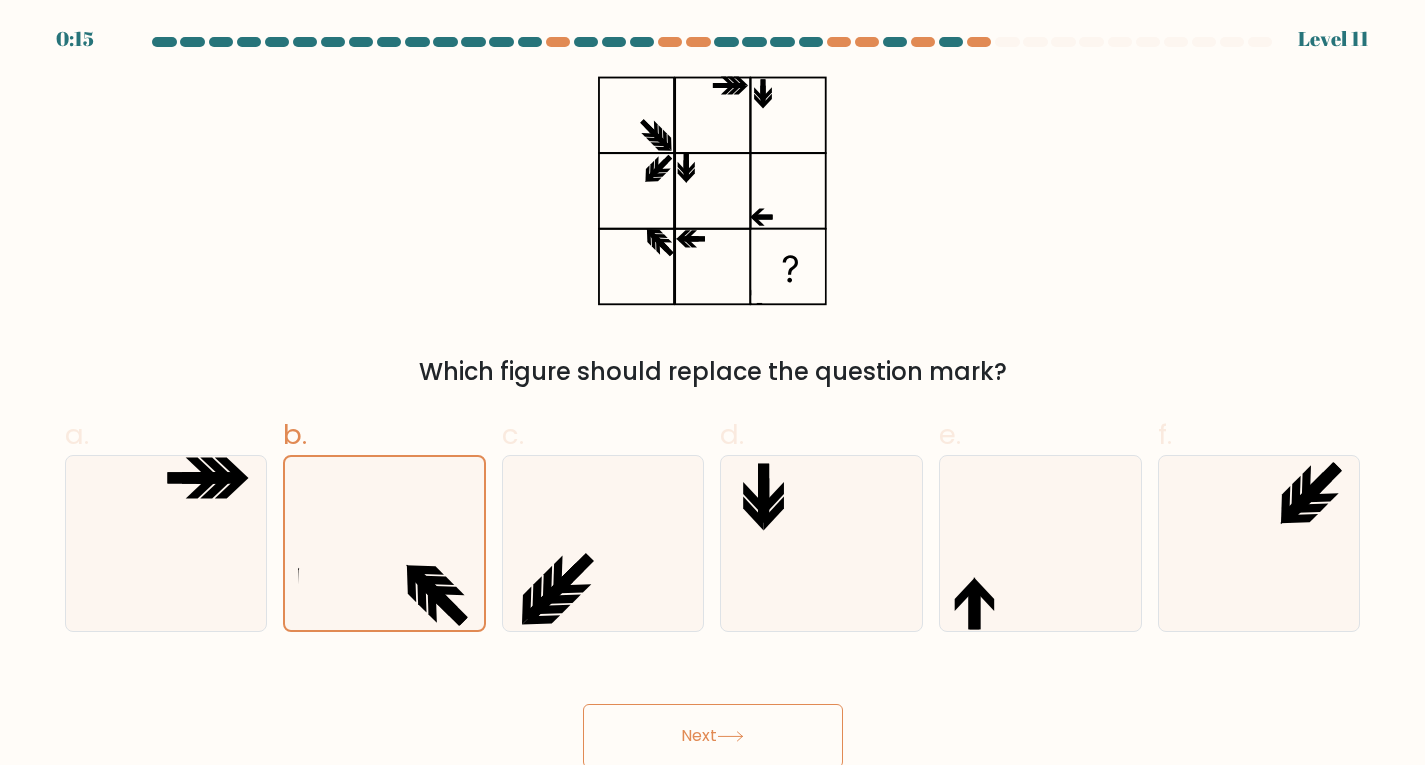 click on "Next" at bounding box center (713, 736) 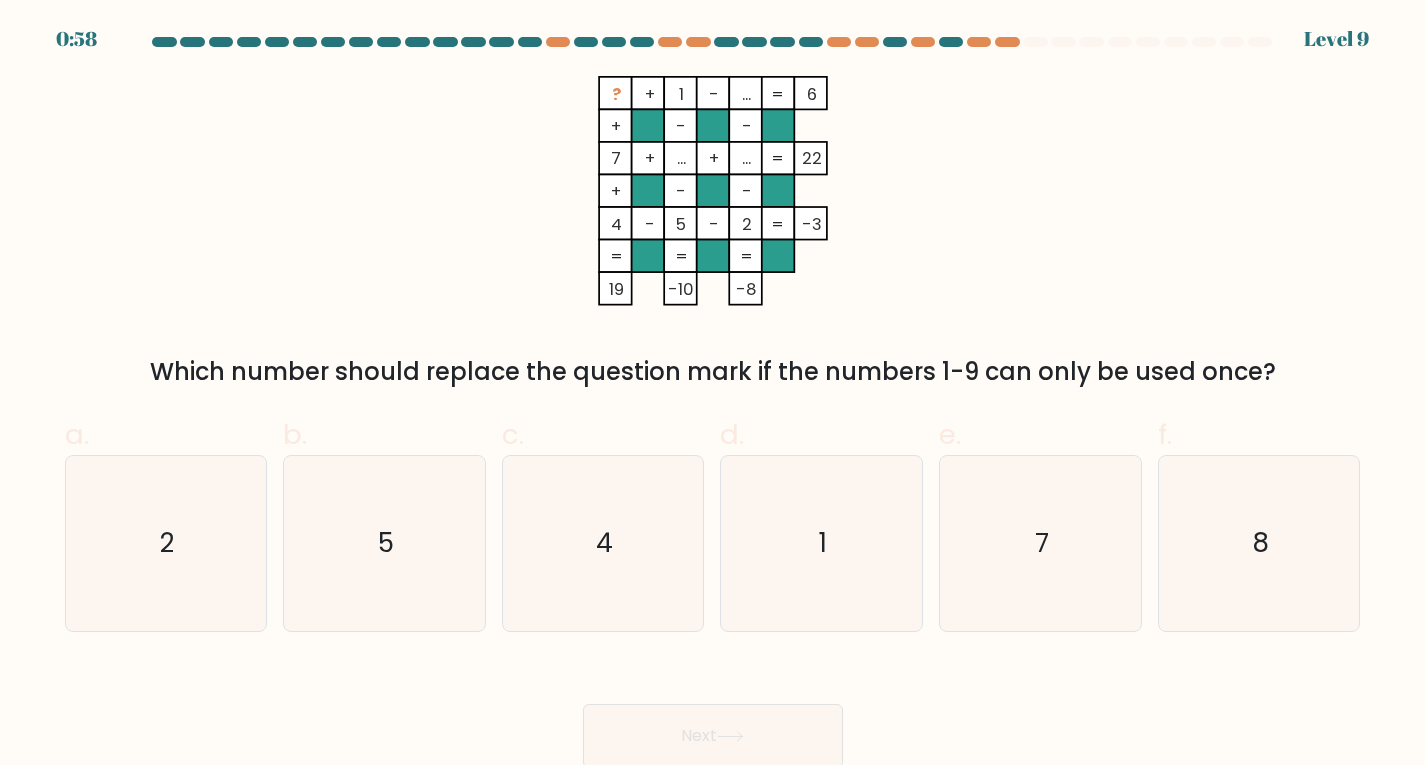 scroll, scrollTop: 4, scrollLeft: 0, axis: vertical 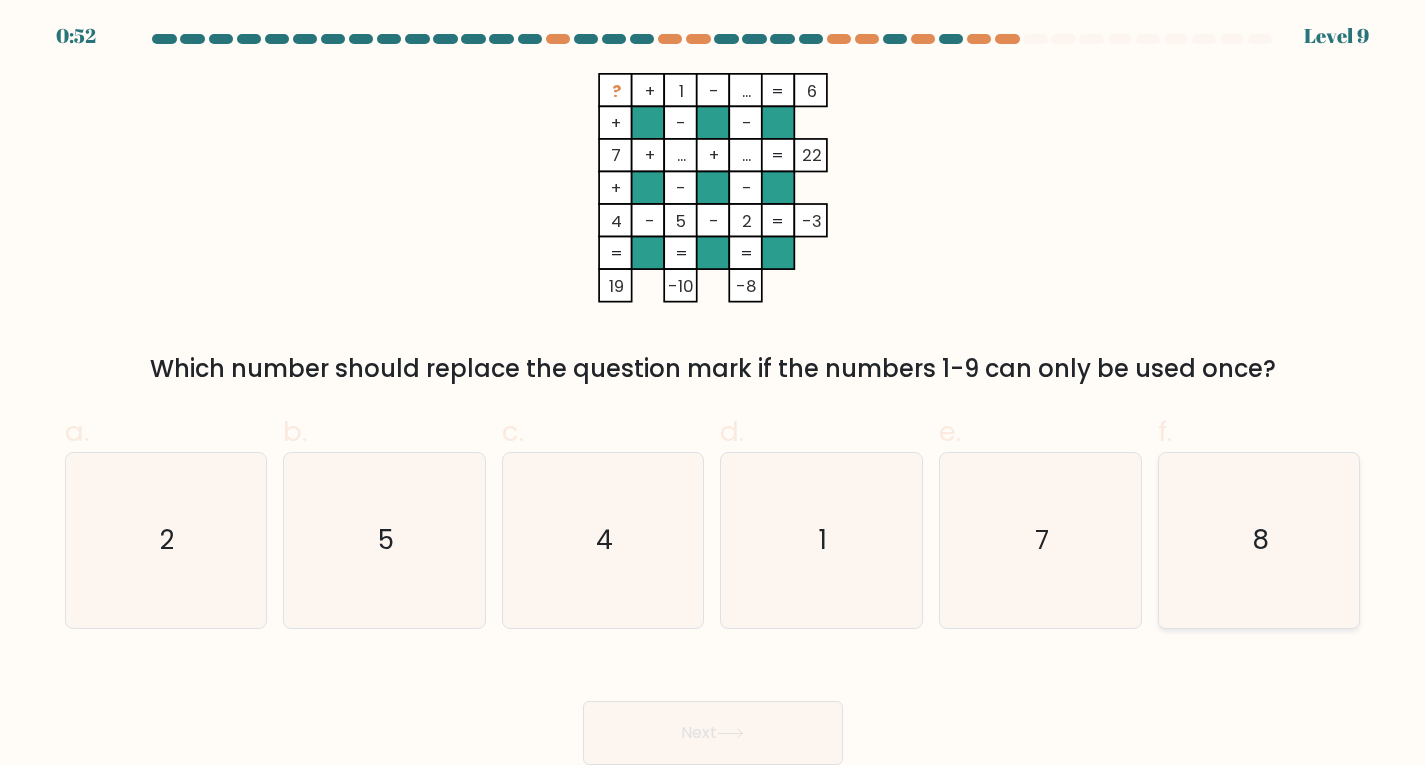 click on "8" 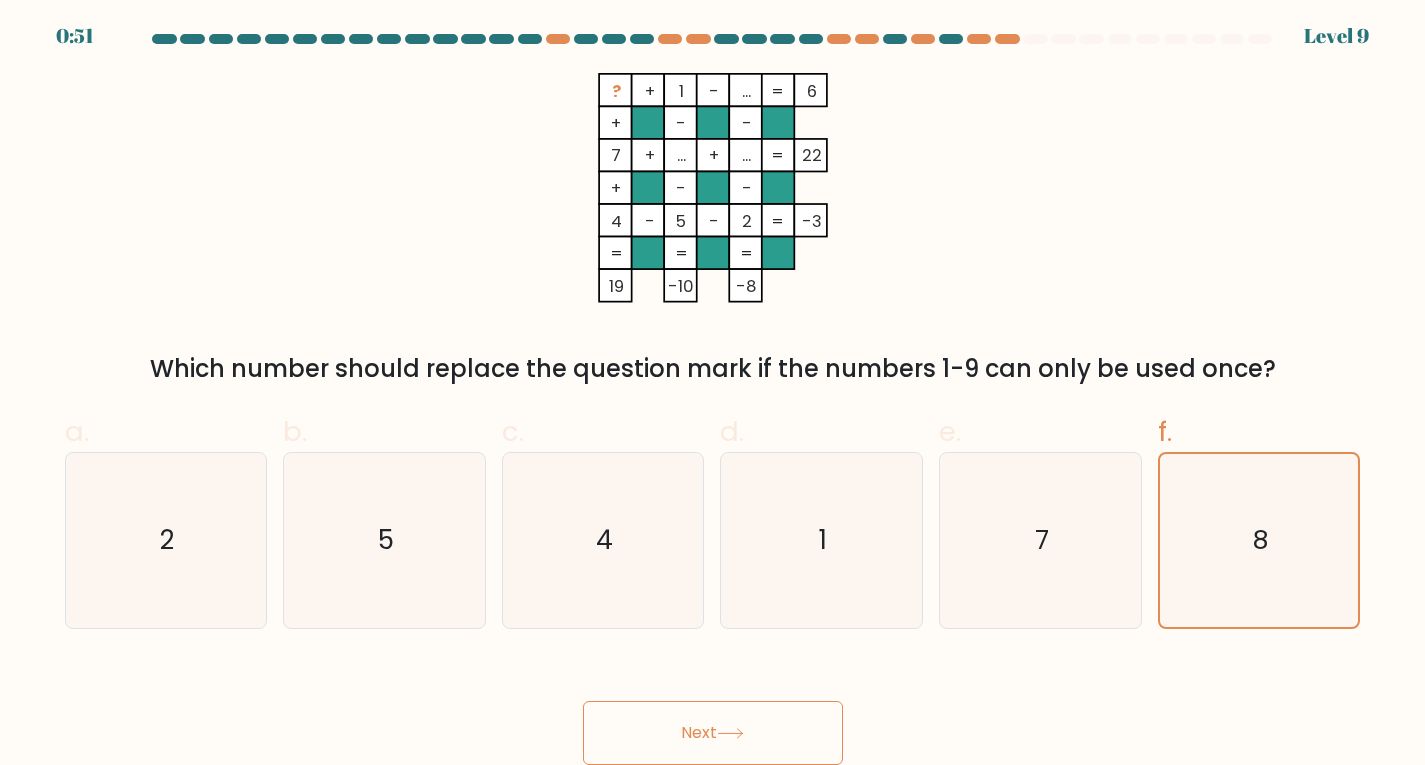 click on "Next" at bounding box center (713, 733) 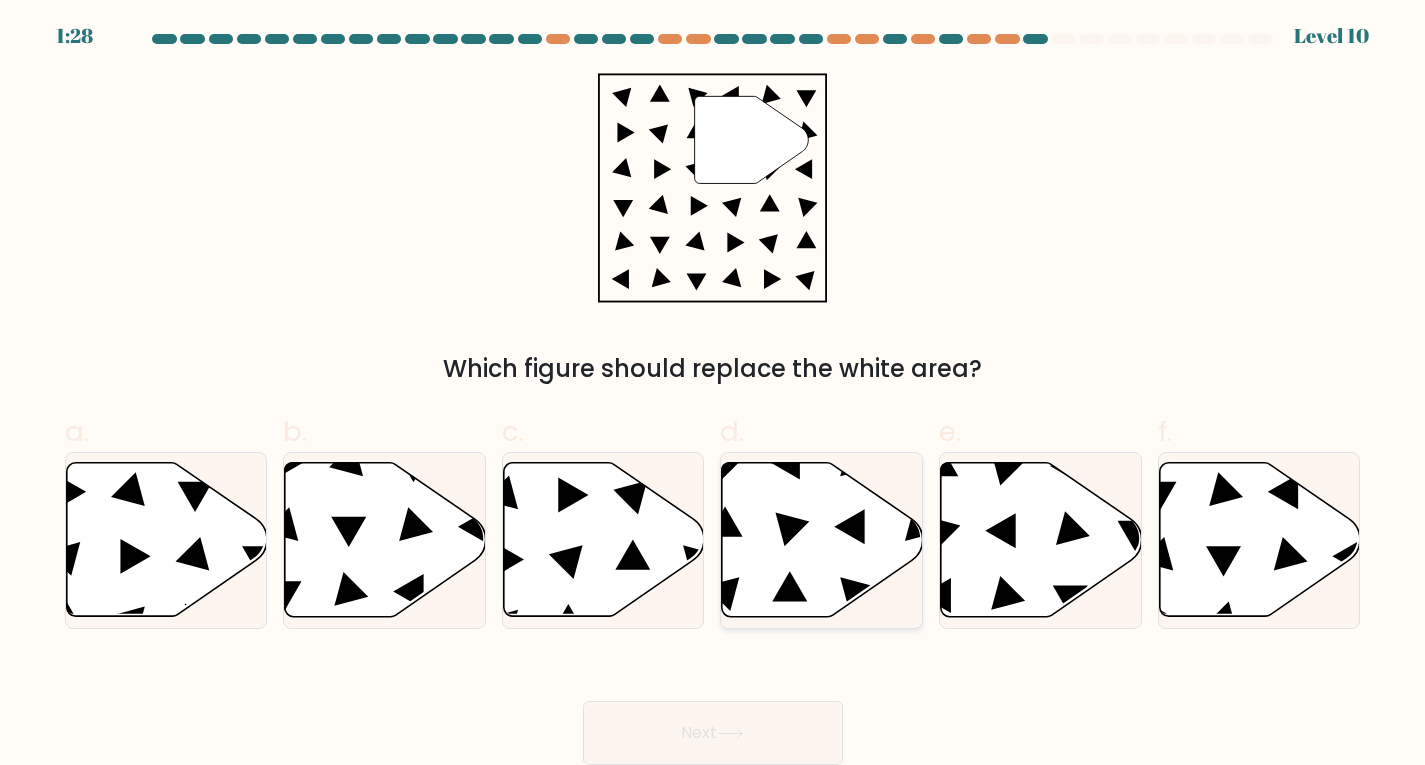 click 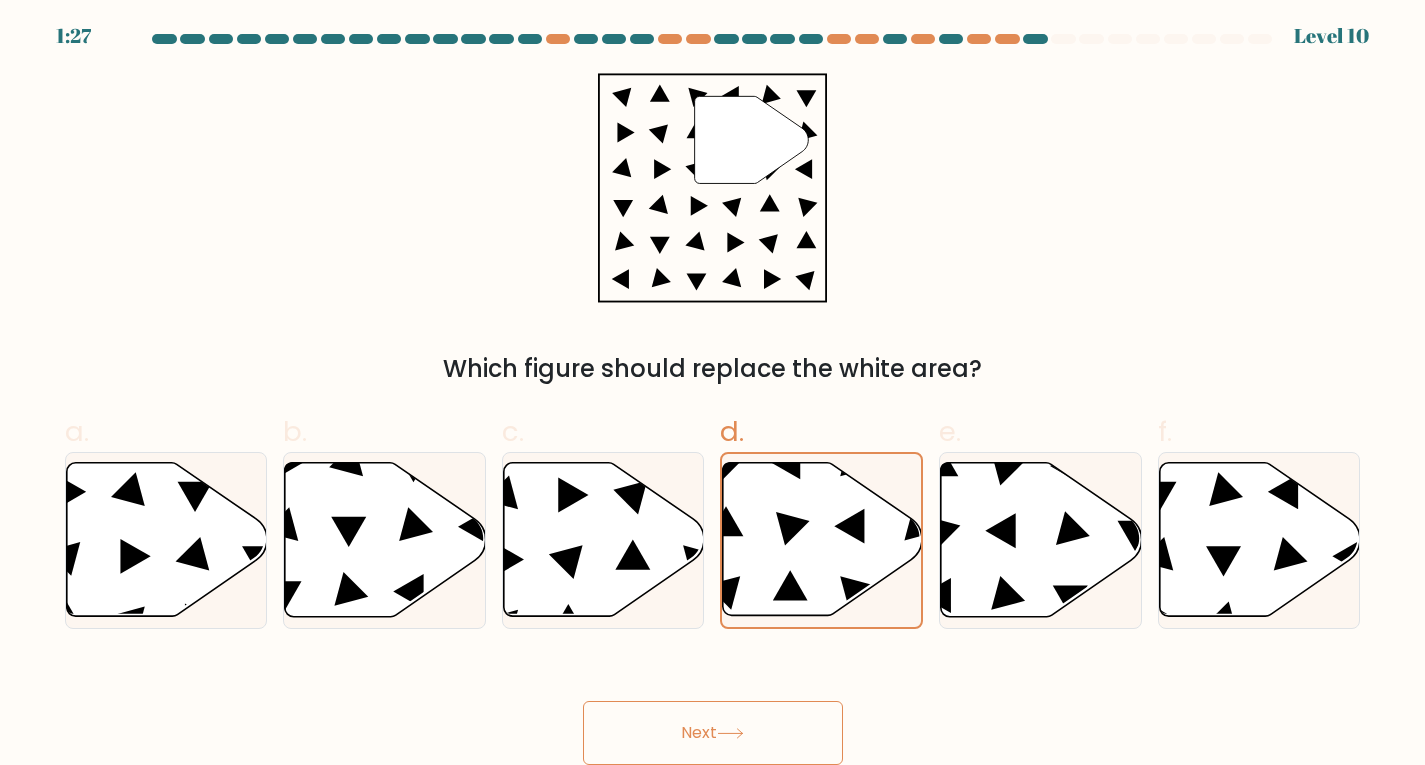 click 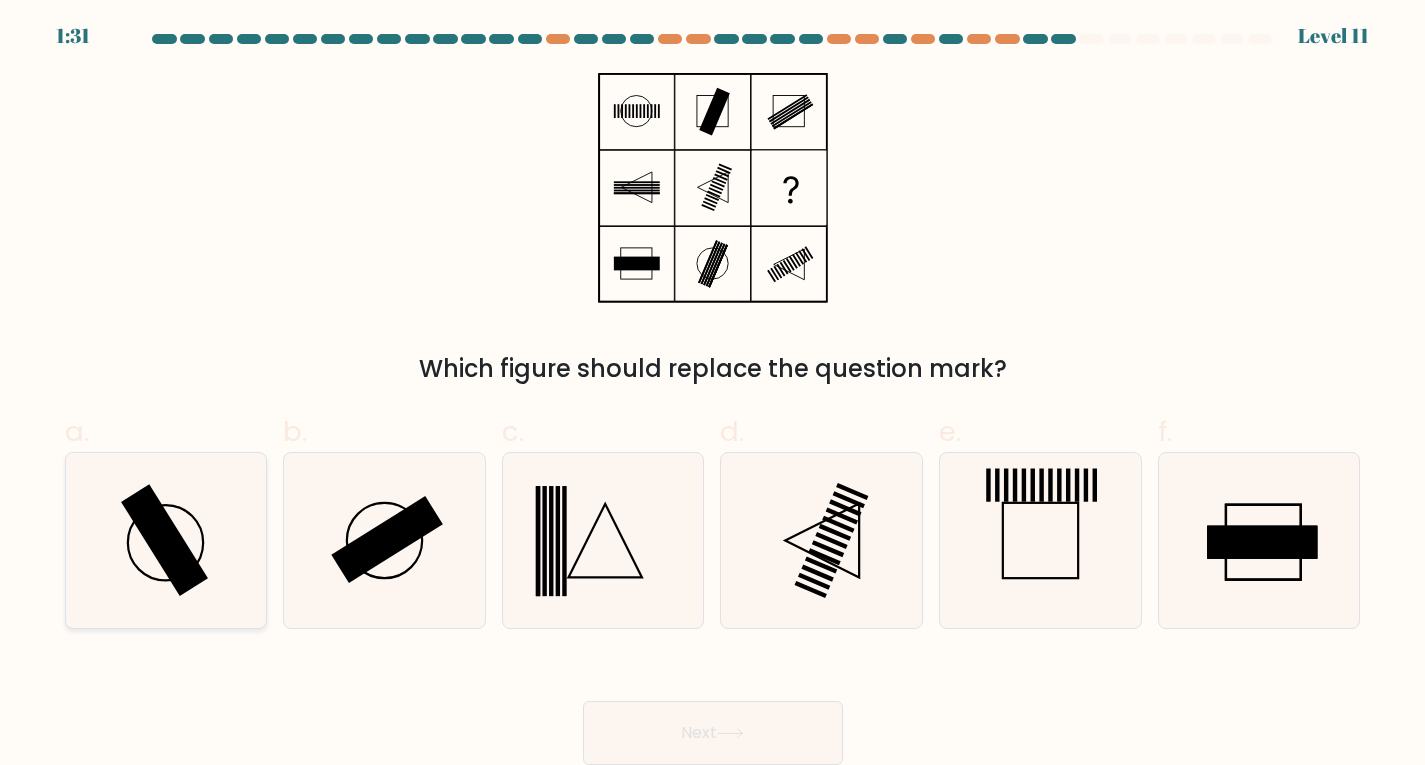 click 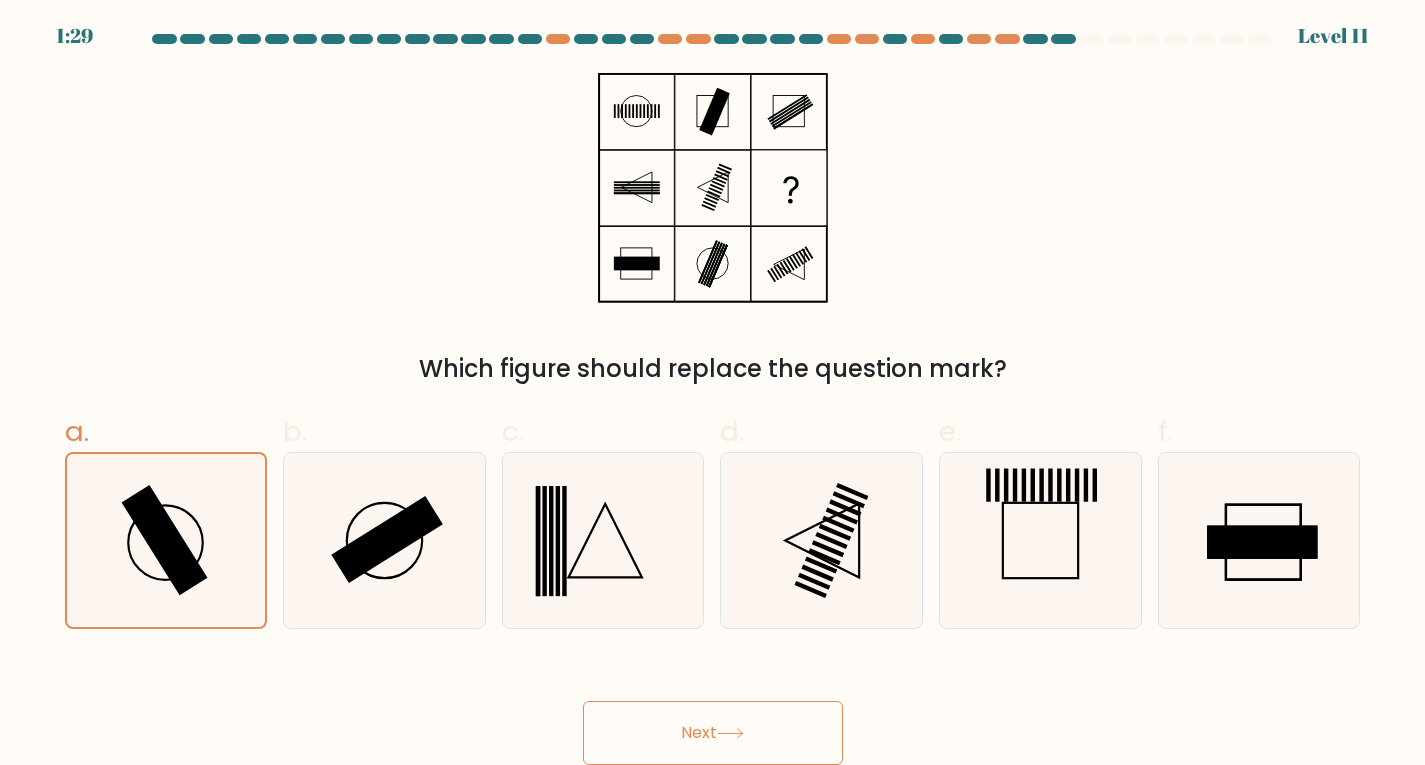 click on "Next" at bounding box center [713, 733] 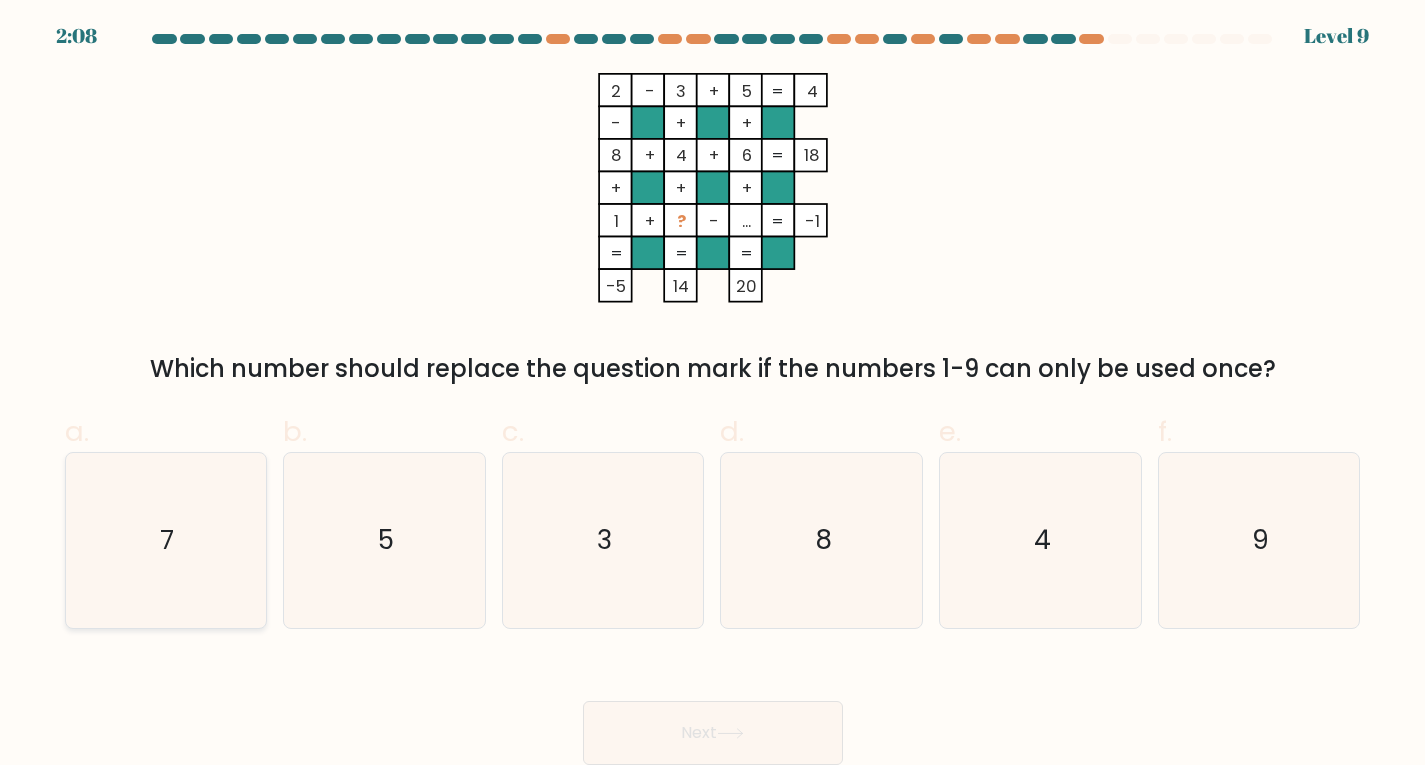 click on "7" 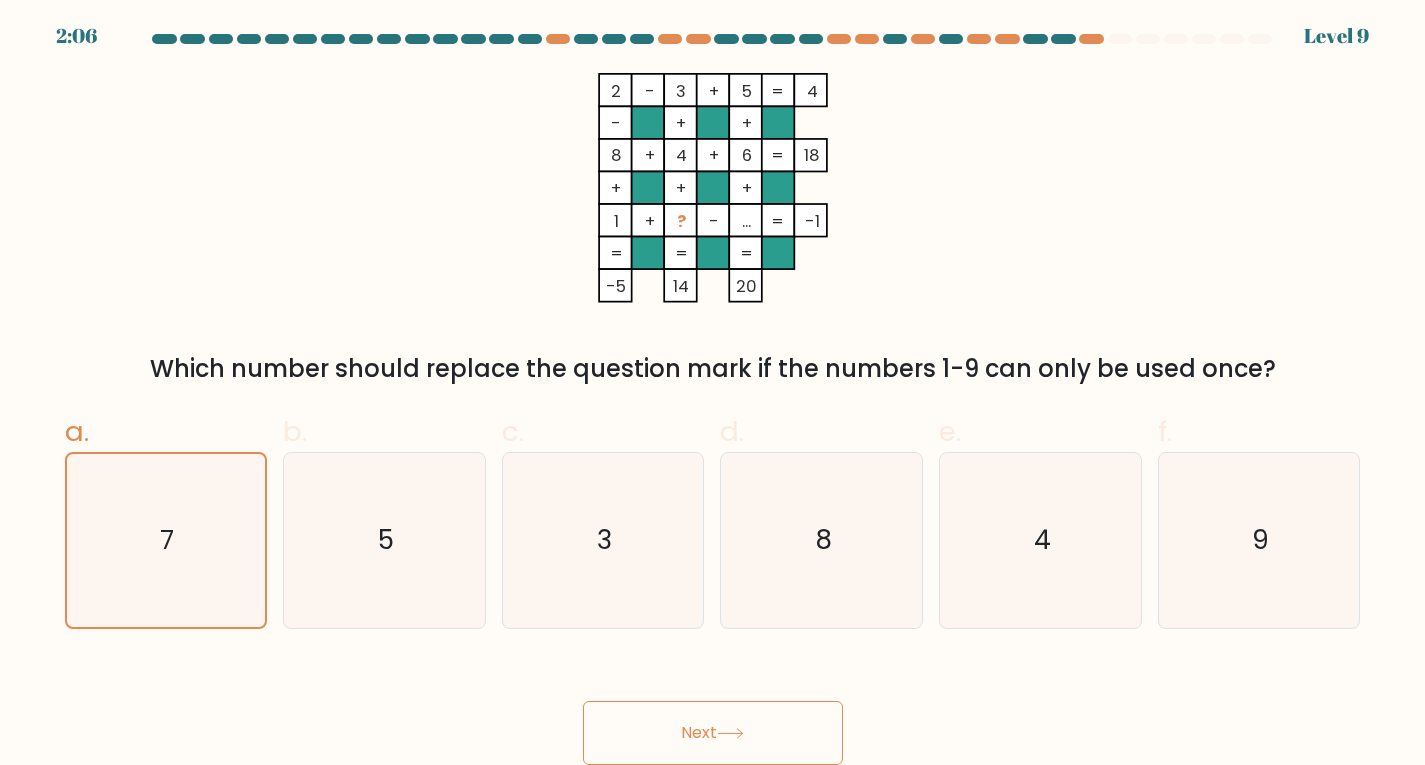 click on "Next" at bounding box center [713, 733] 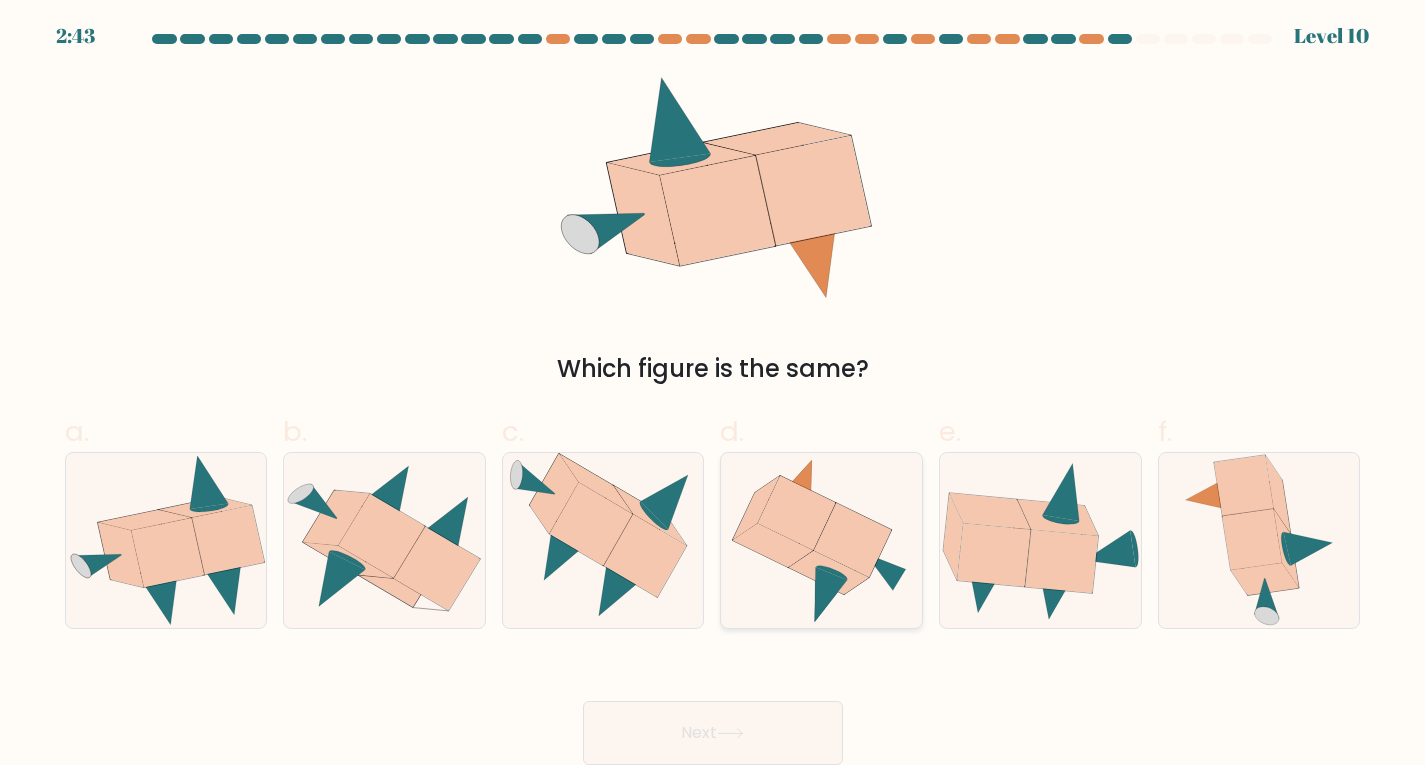 click 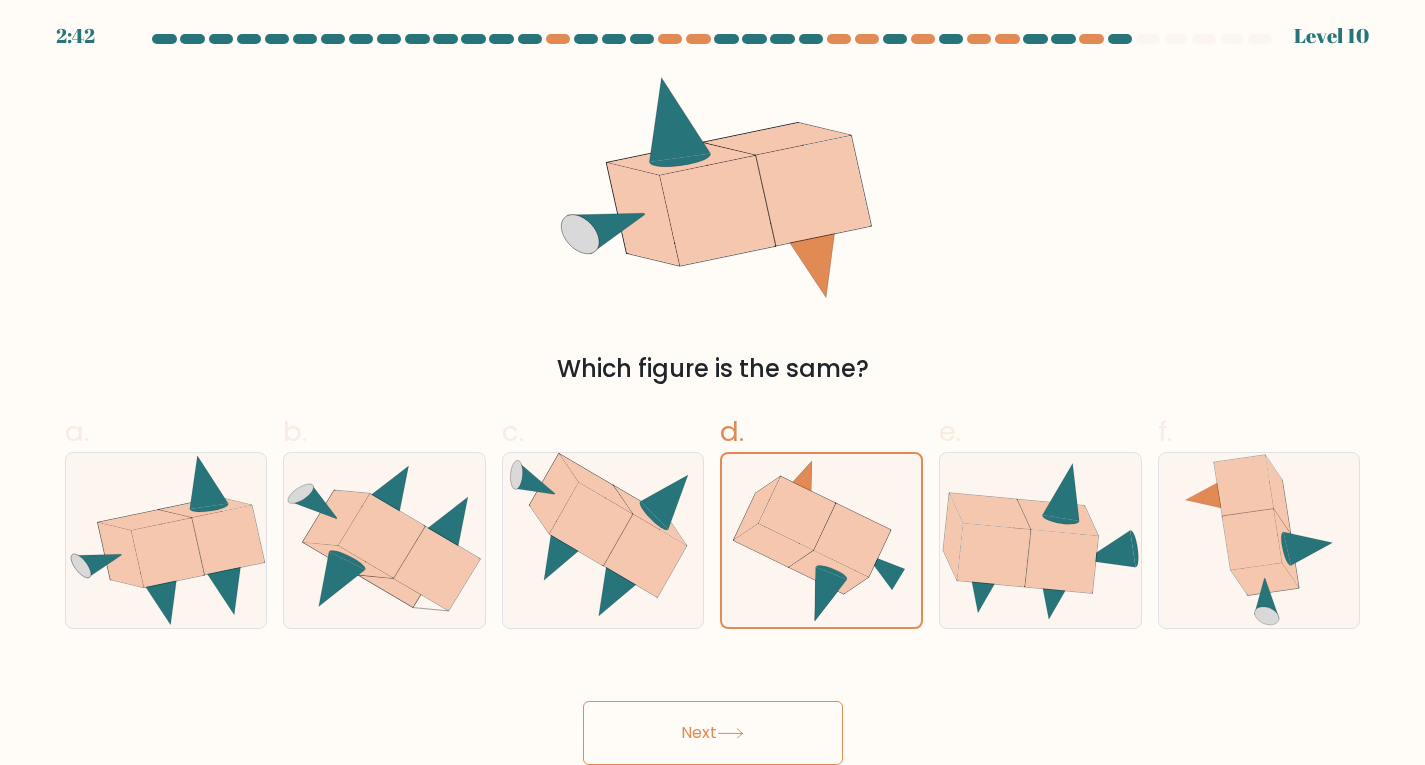 click 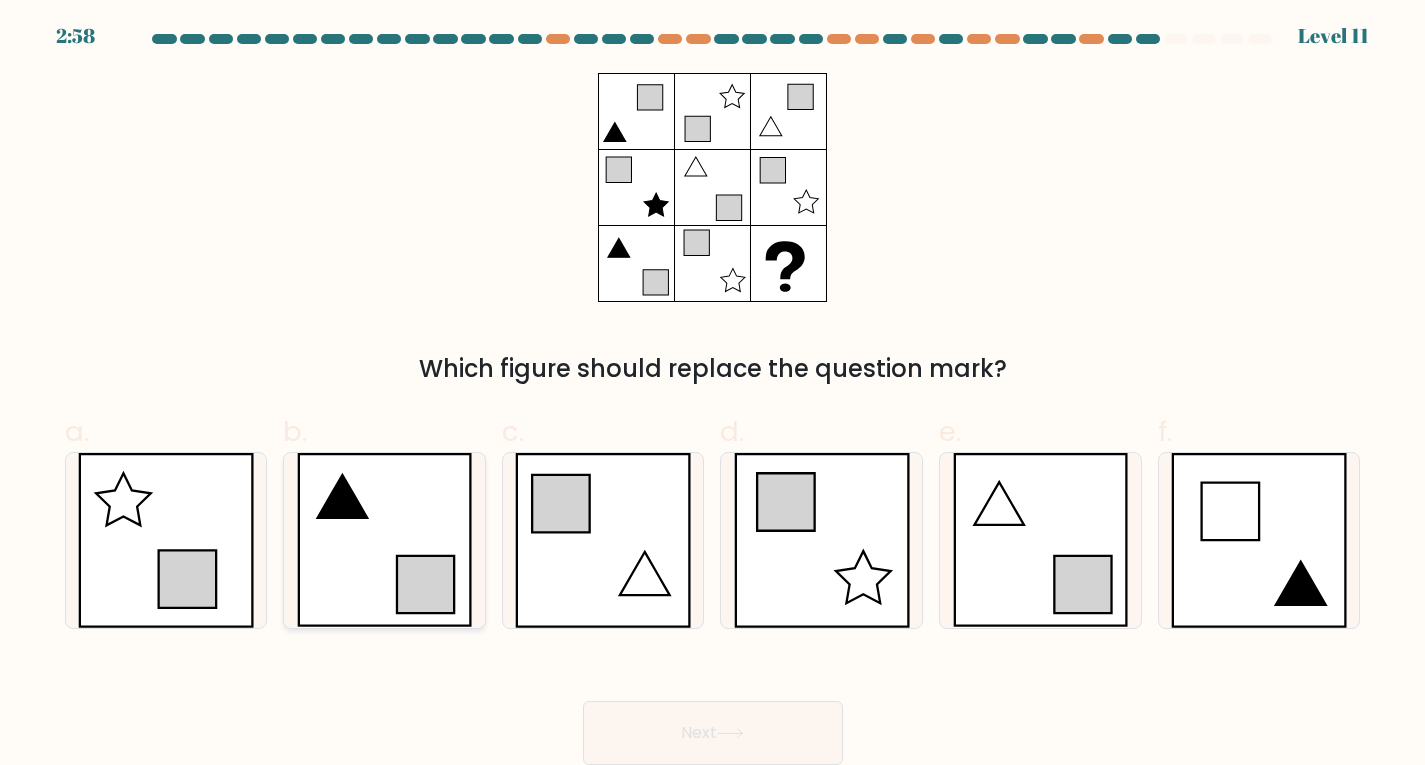 click 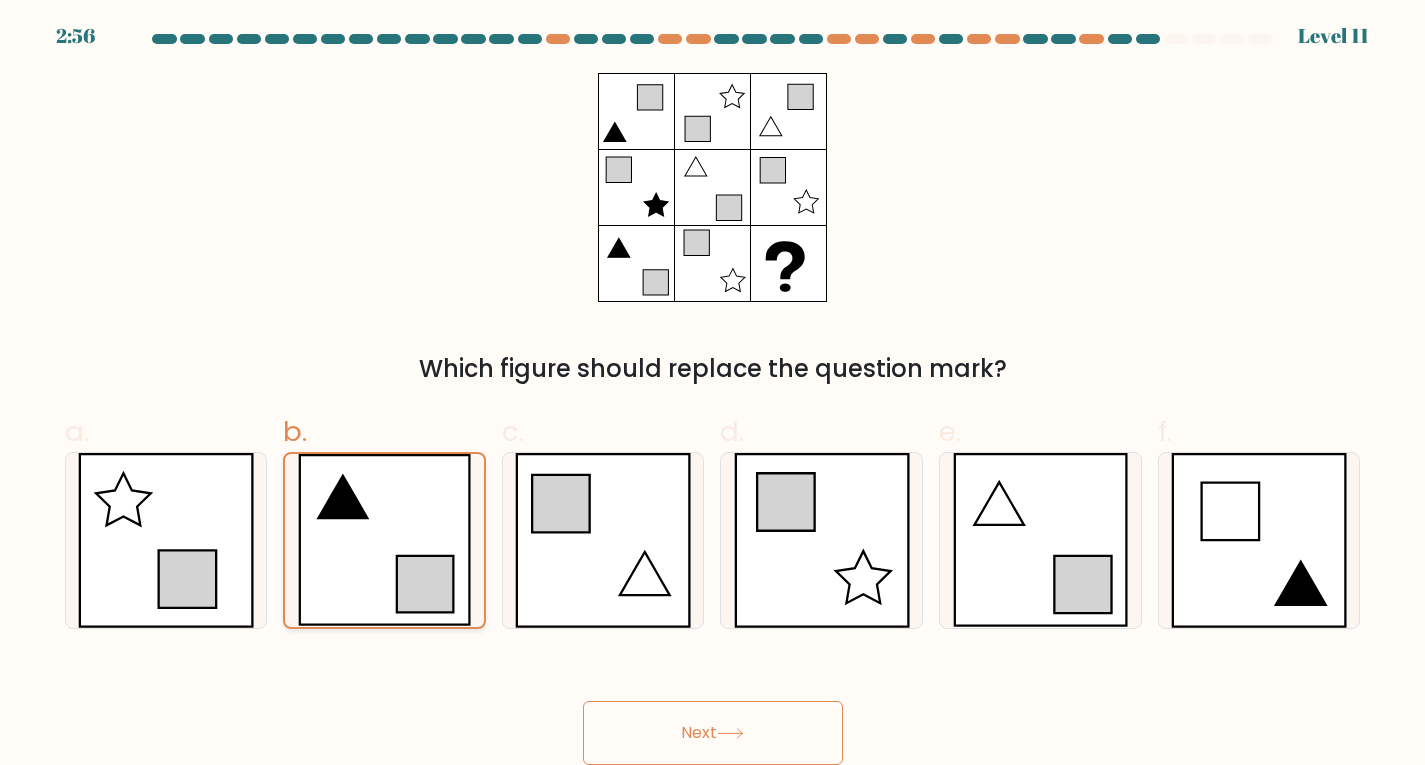 click 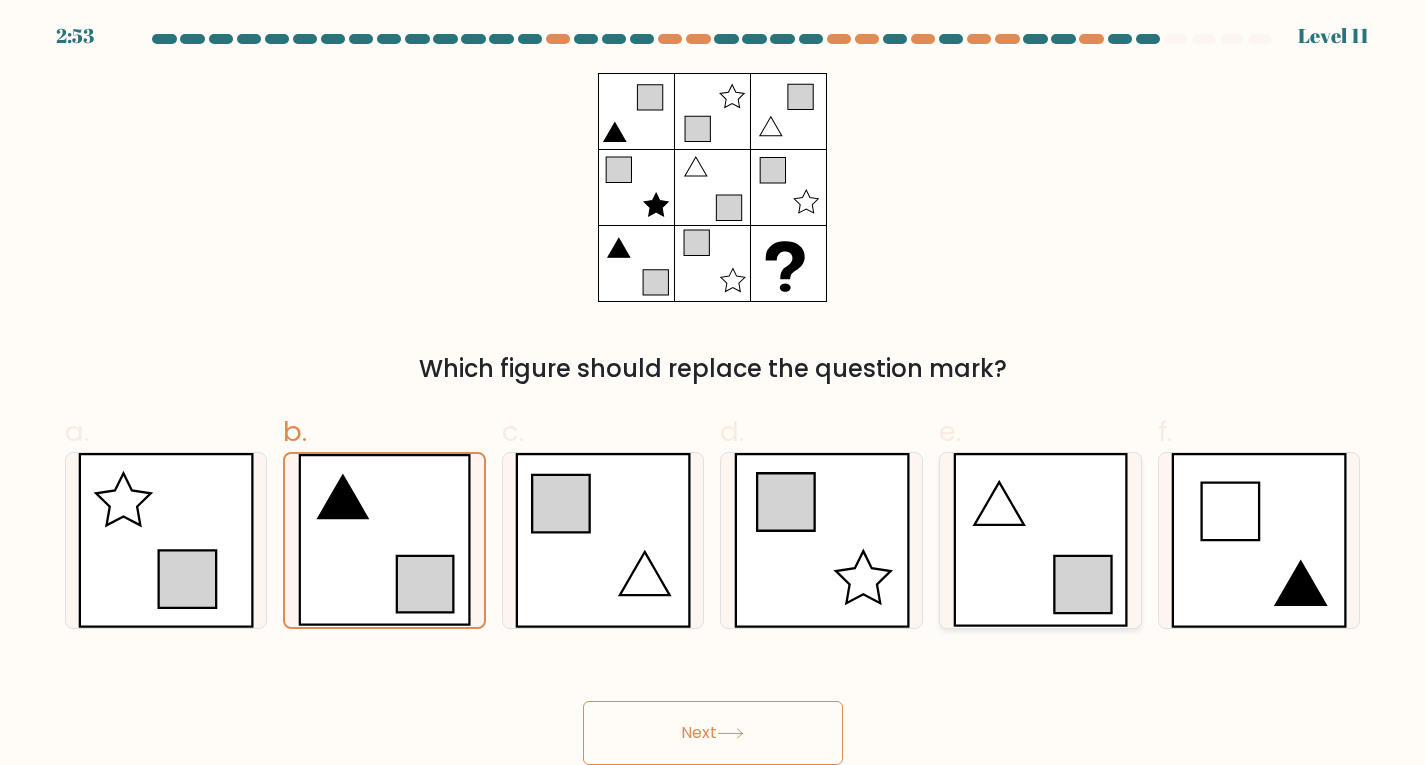 click 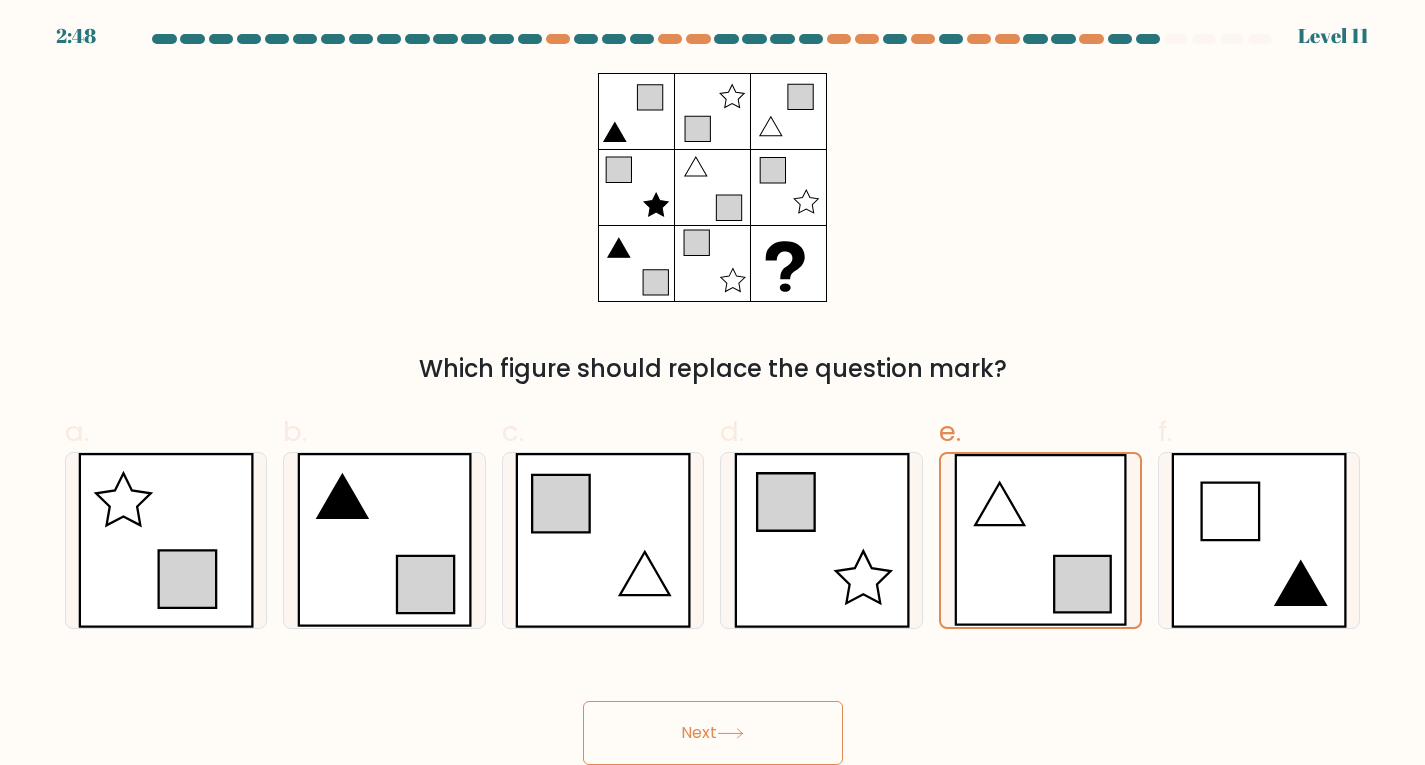 click on "Next" at bounding box center (713, 733) 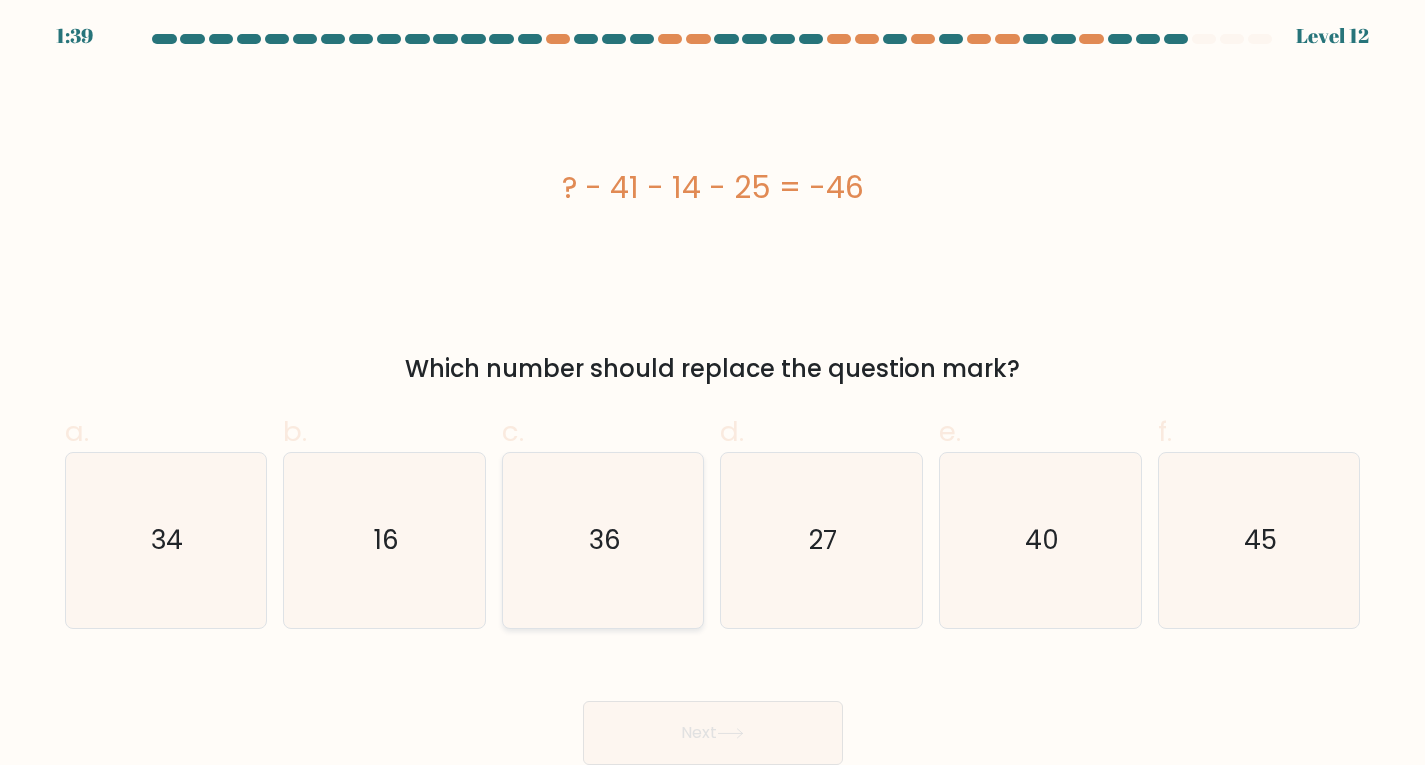 click on "36" 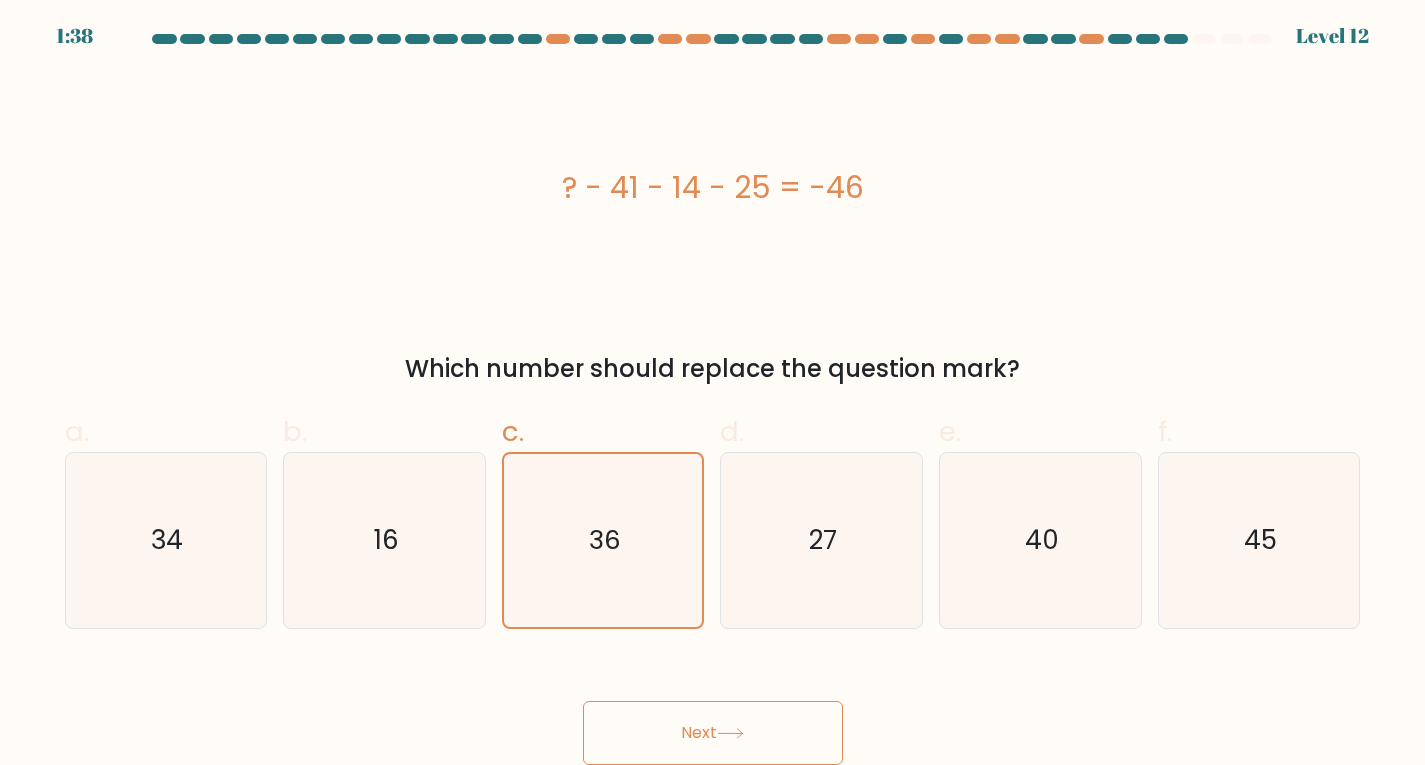 click 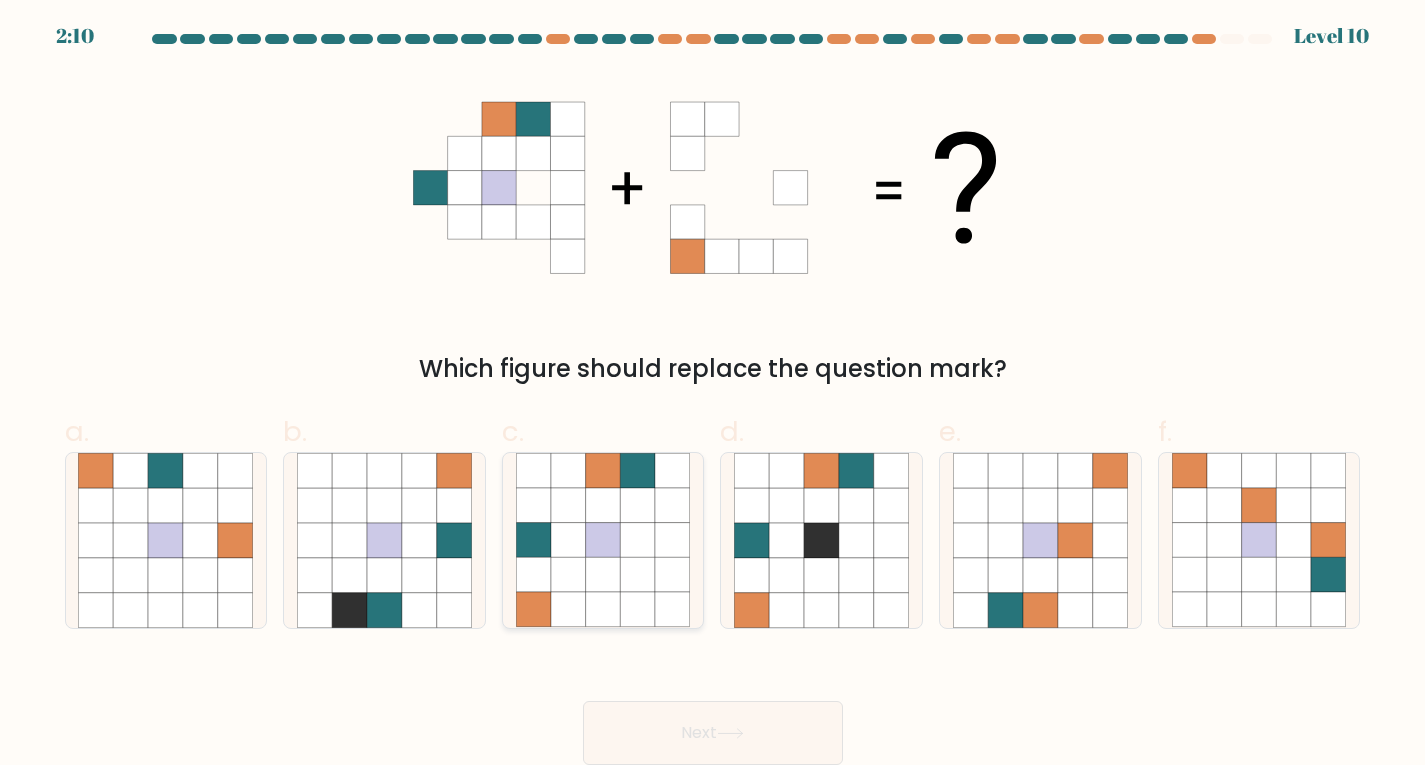 click 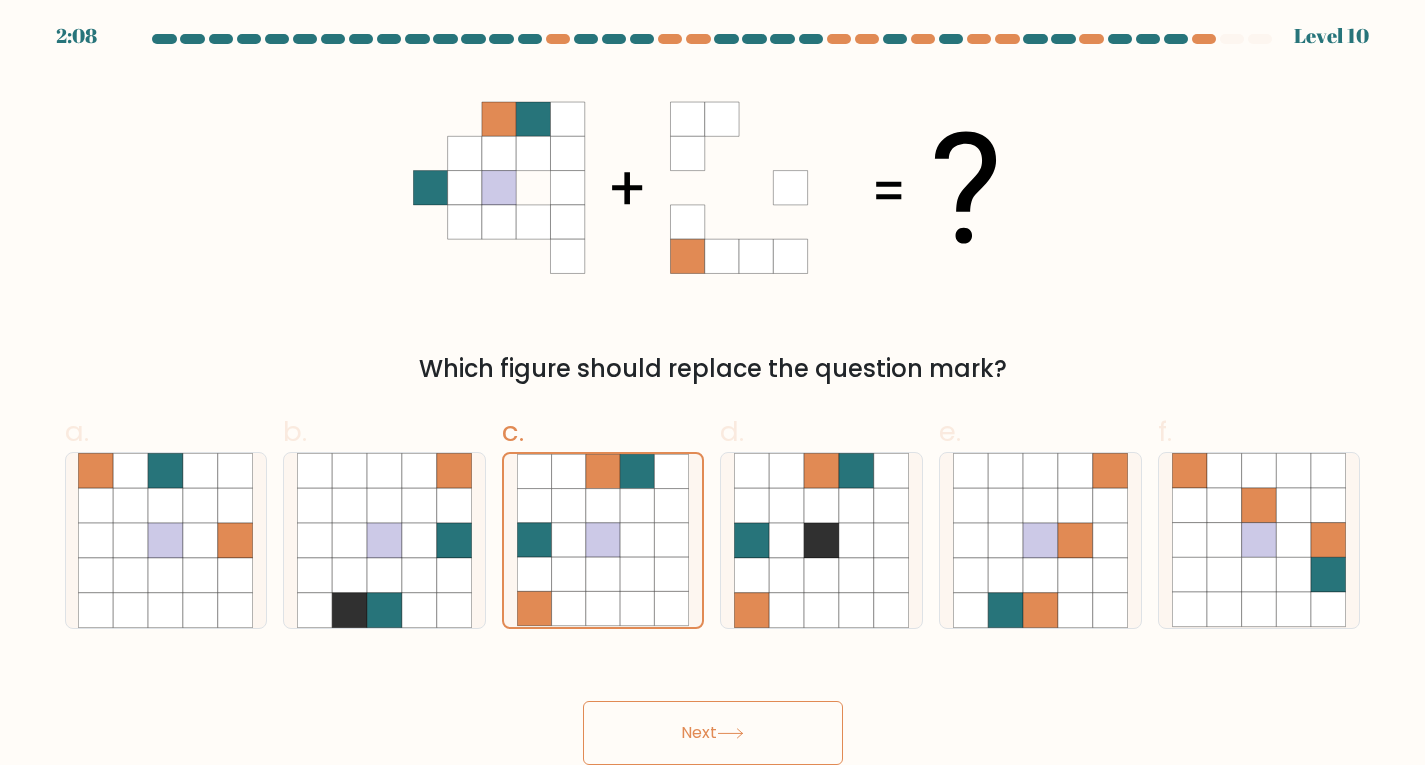 click on "Next" at bounding box center (713, 733) 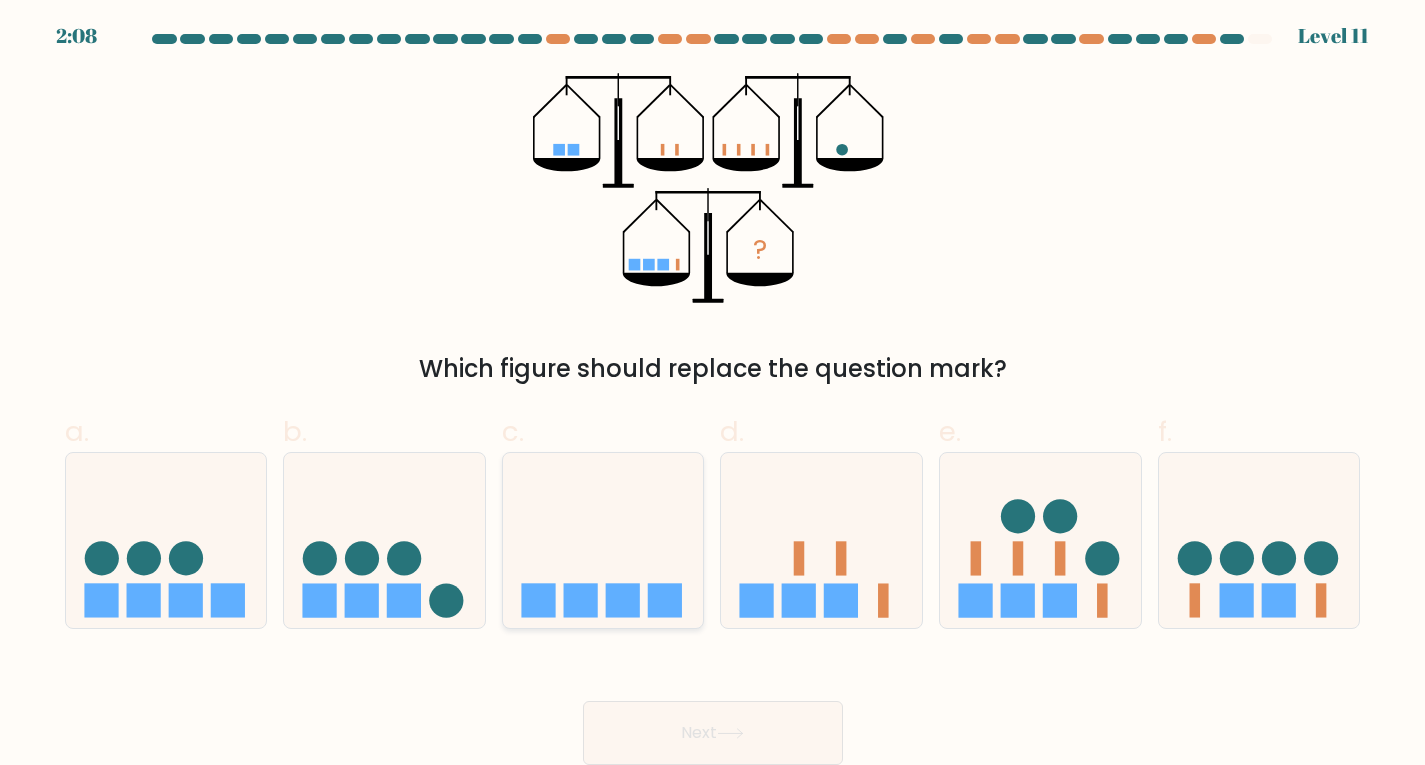 click 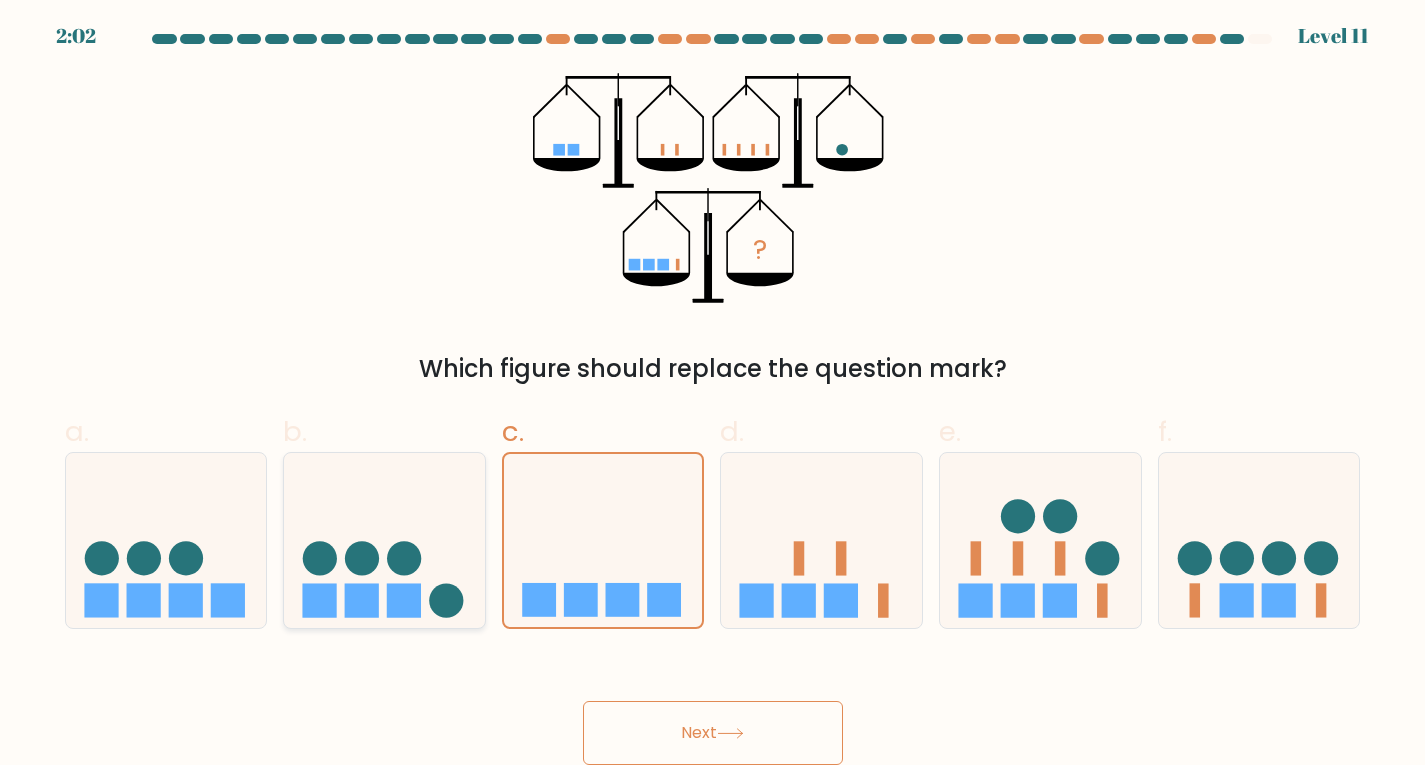 click 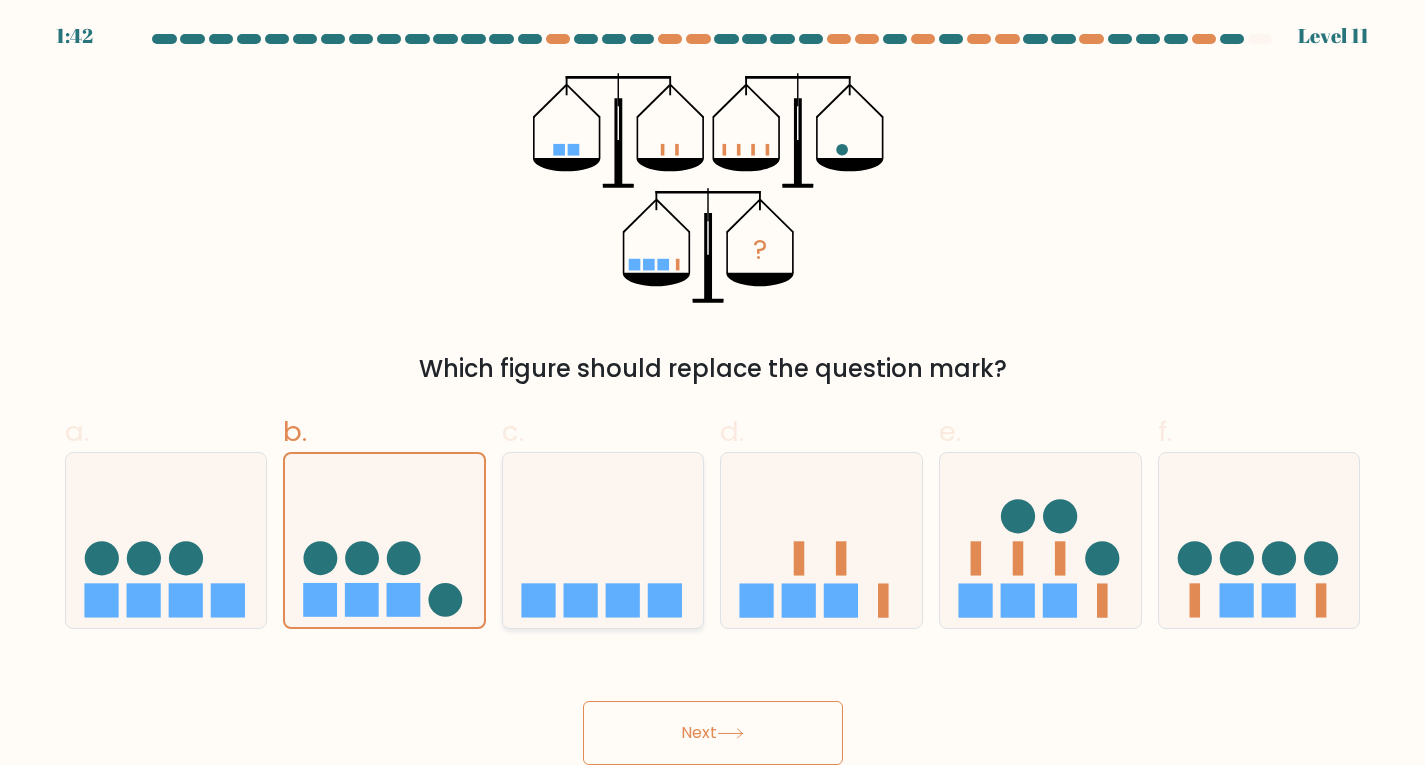 click 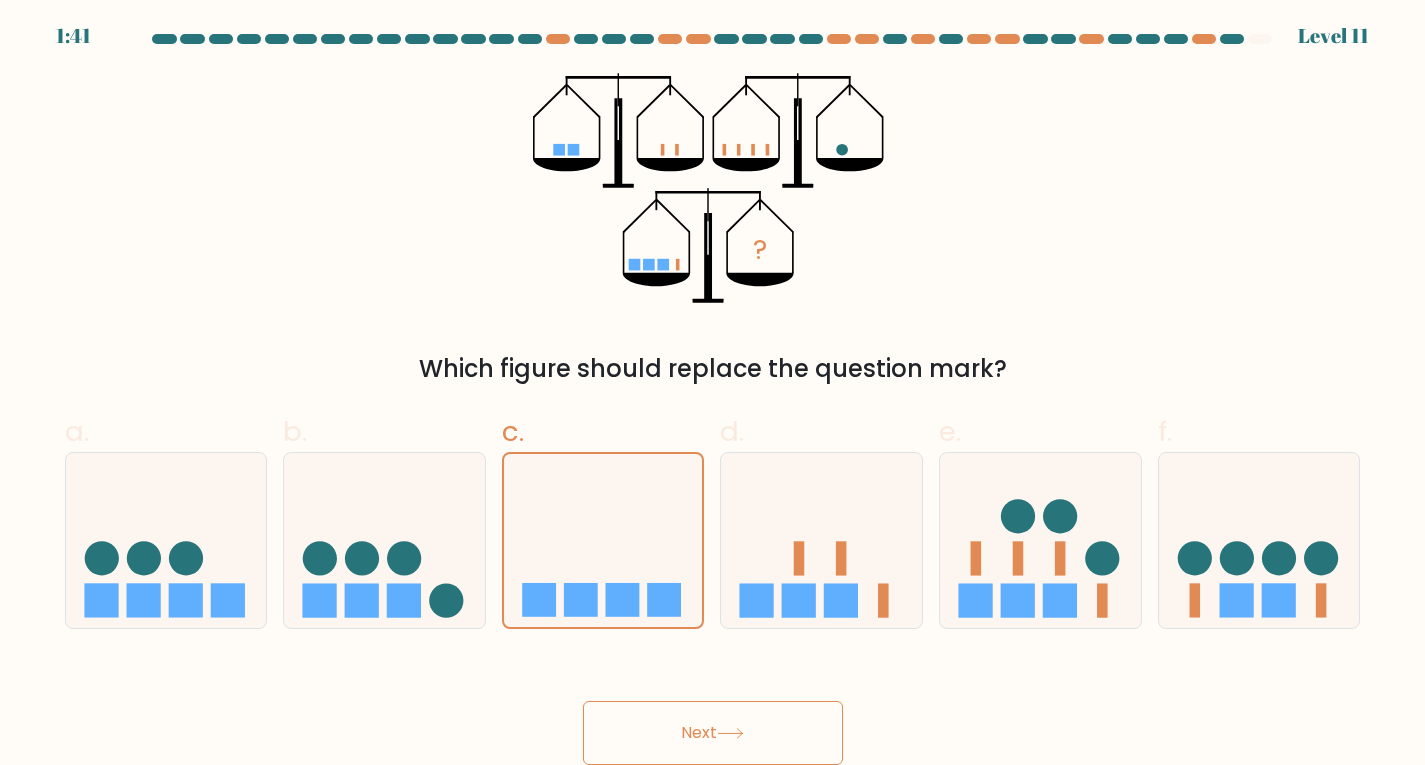click 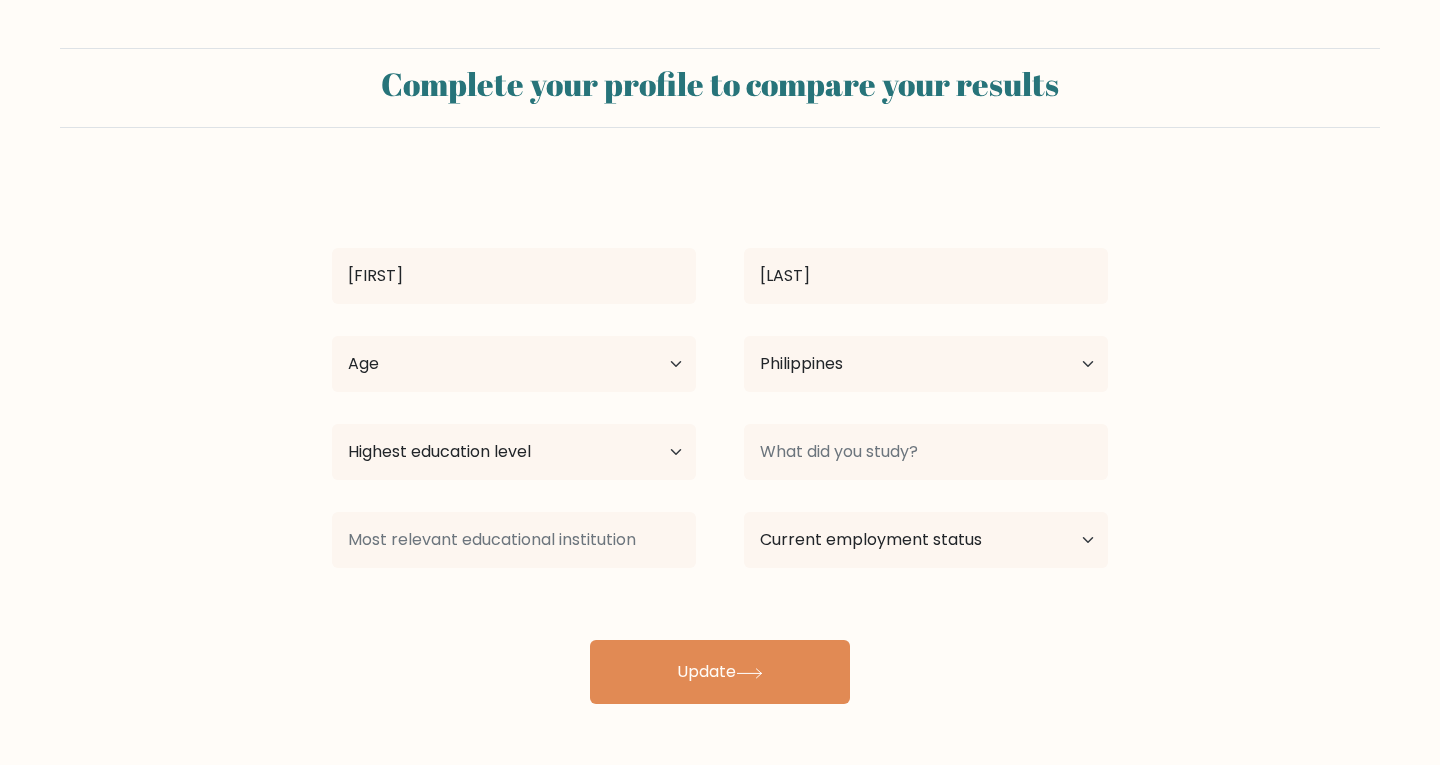 select on "PH" 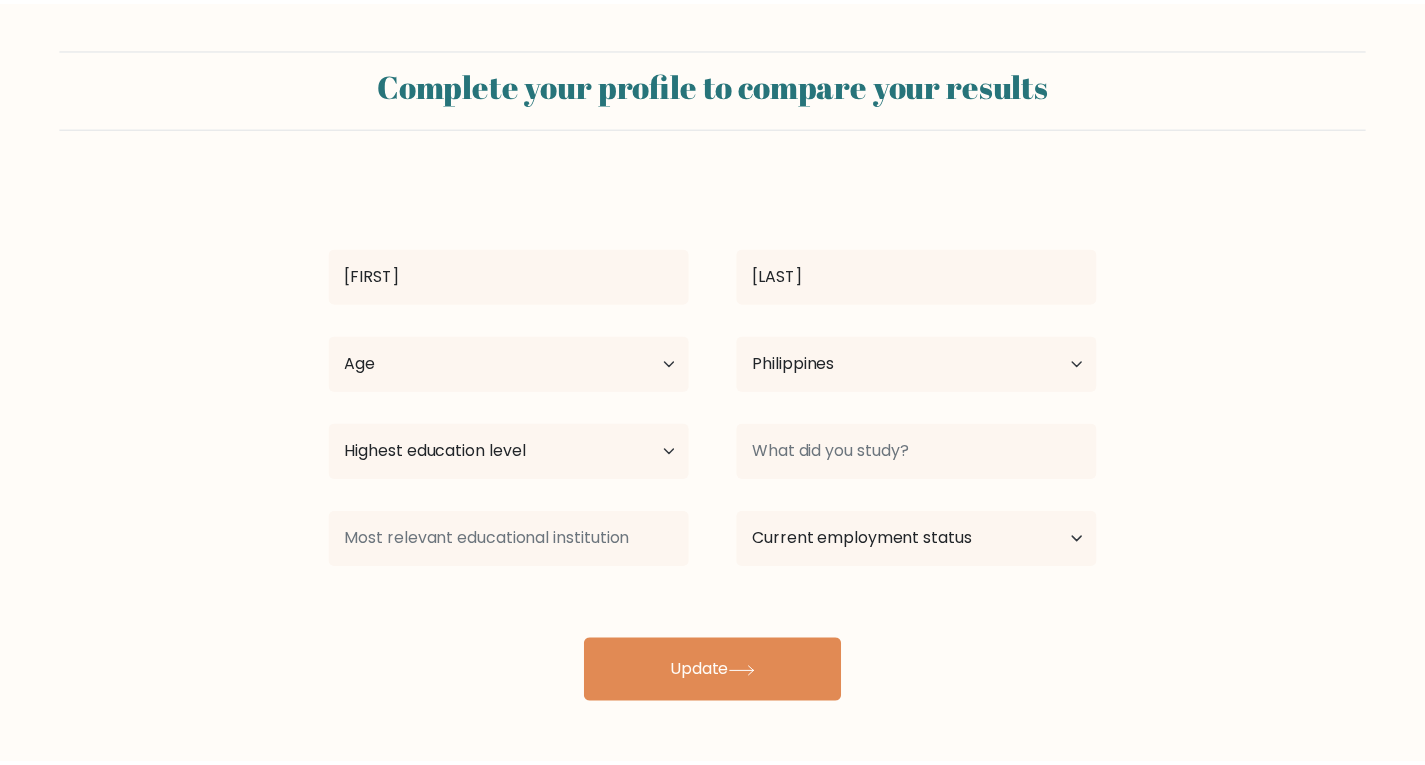 scroll, scrollTop: 0, scrollLeft: 0, axis: both 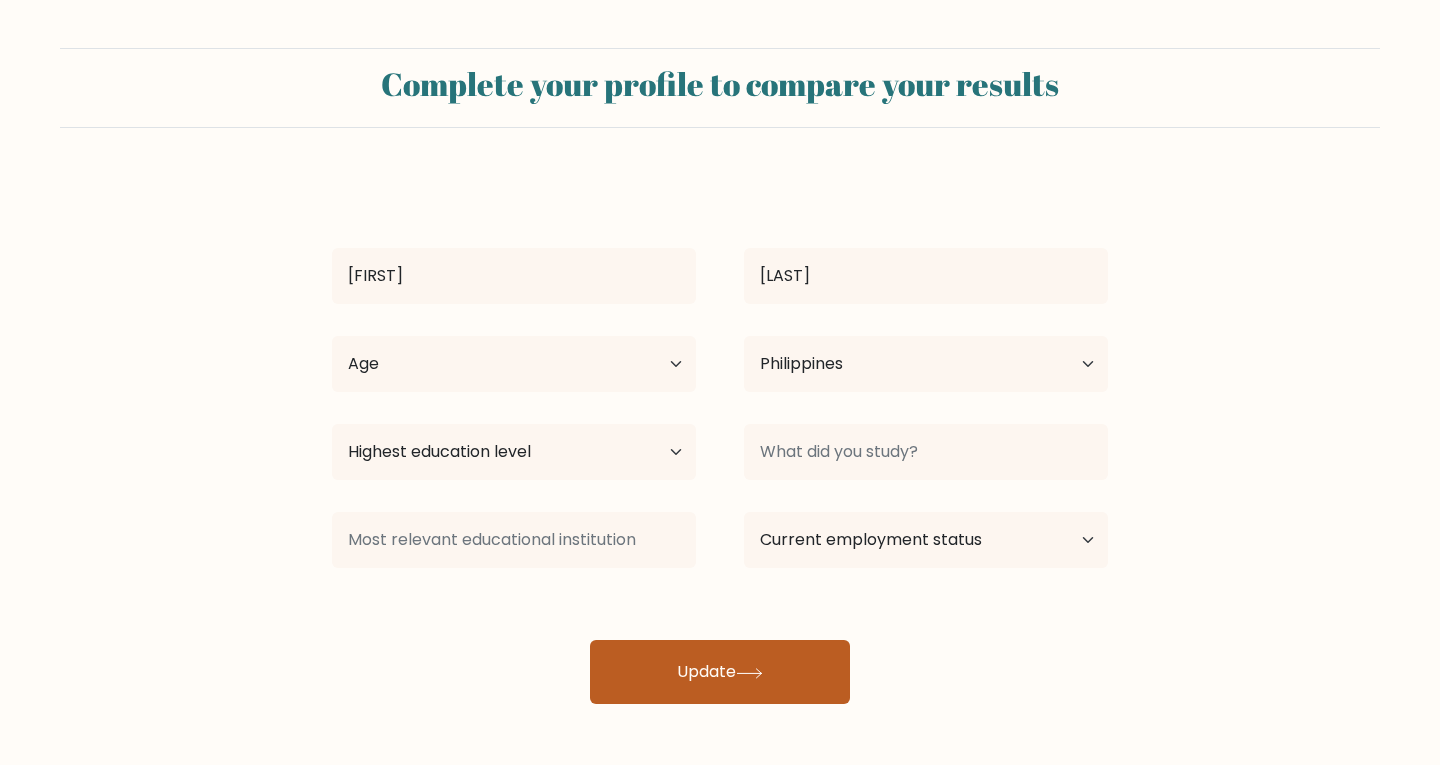 click on "Update" at bounding box center (720, 672) 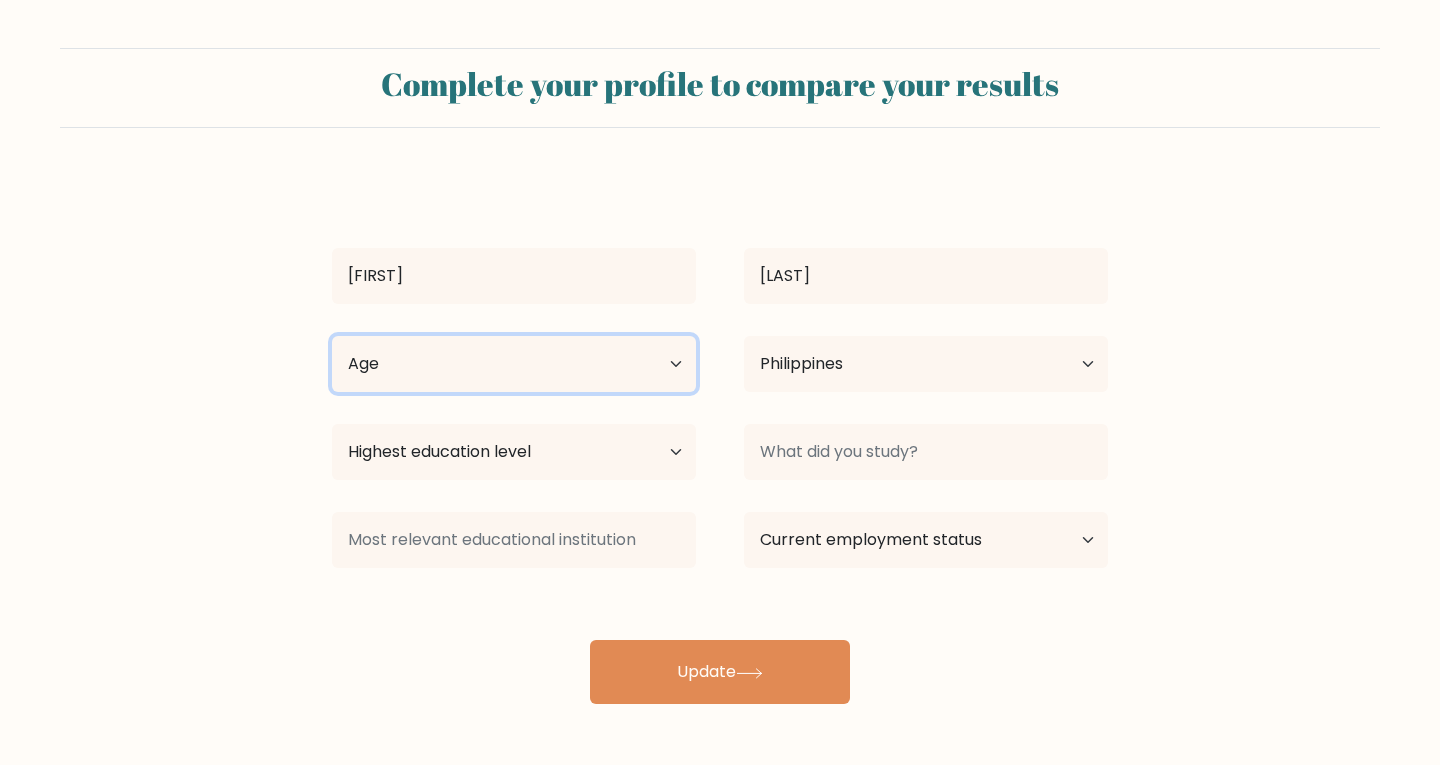 click on "Age
Under 18 years old
18-24 years old
25-34 years old
35-44 years old
45-54 years old
55-64 years old
65 years old and above" at bounding box center [514, 364] 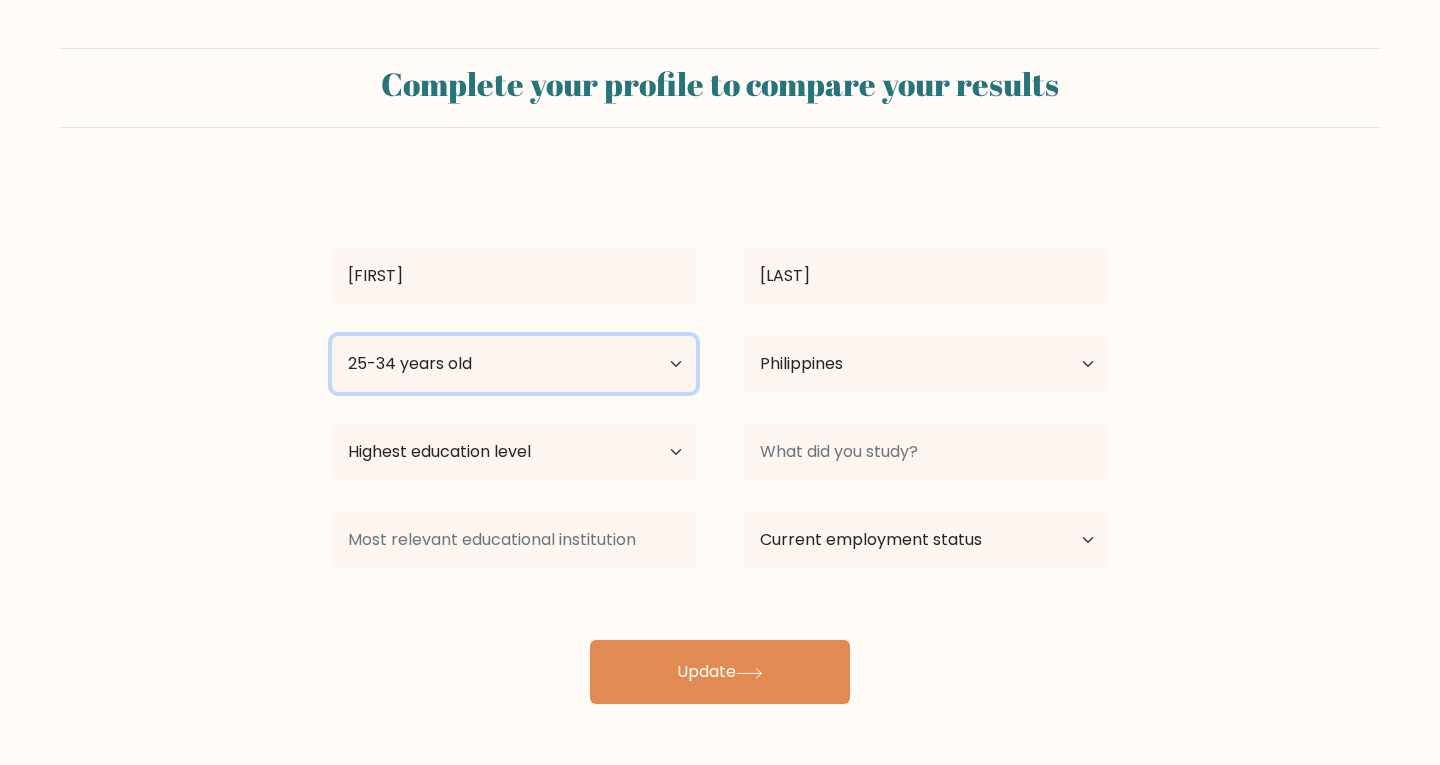 click on "Age
Under 18 years old
18-24 years old
25-34 years old
35-44 years old
45-54 years old
55-64 years old
65 years old and above" at bounding box center (514, 364) 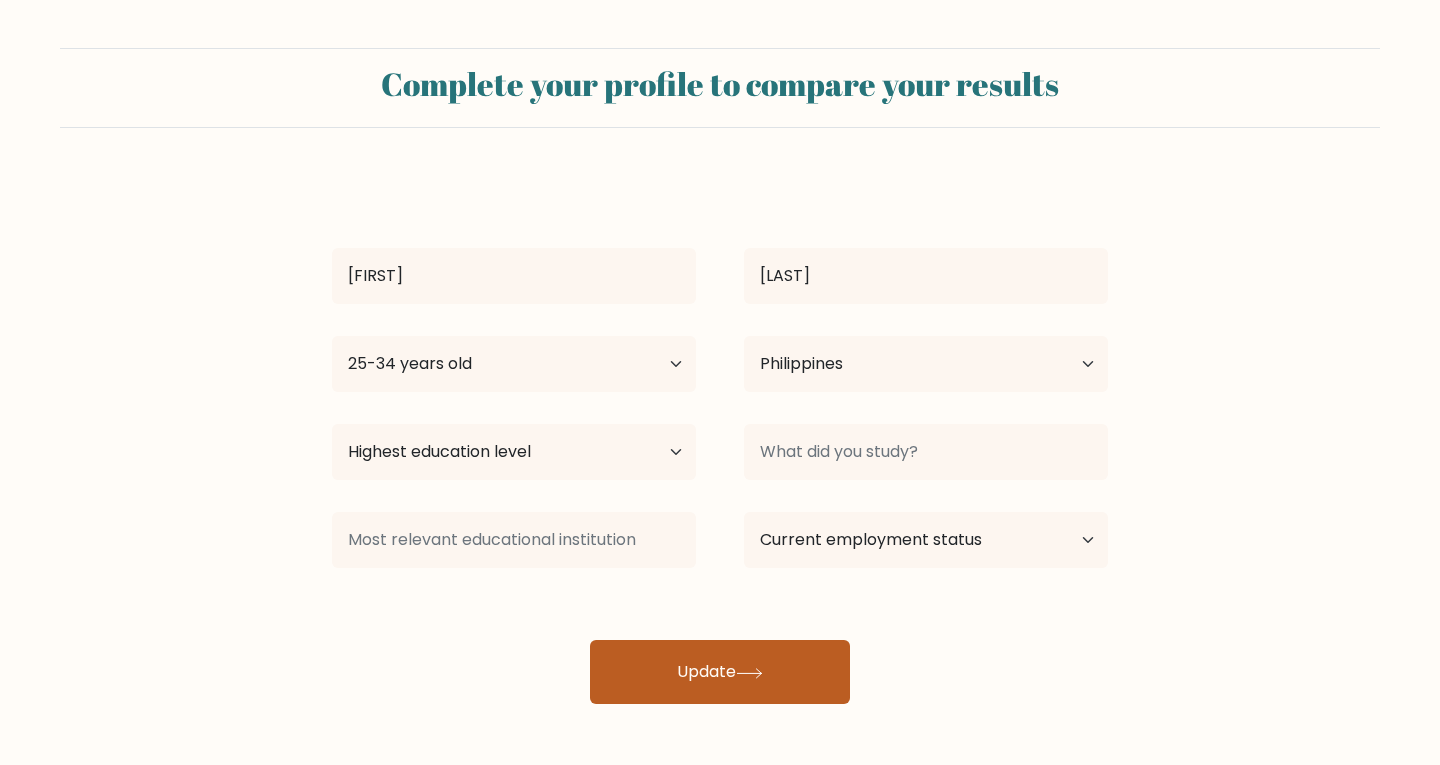 click on "Update" at bounding box center (720, 672) 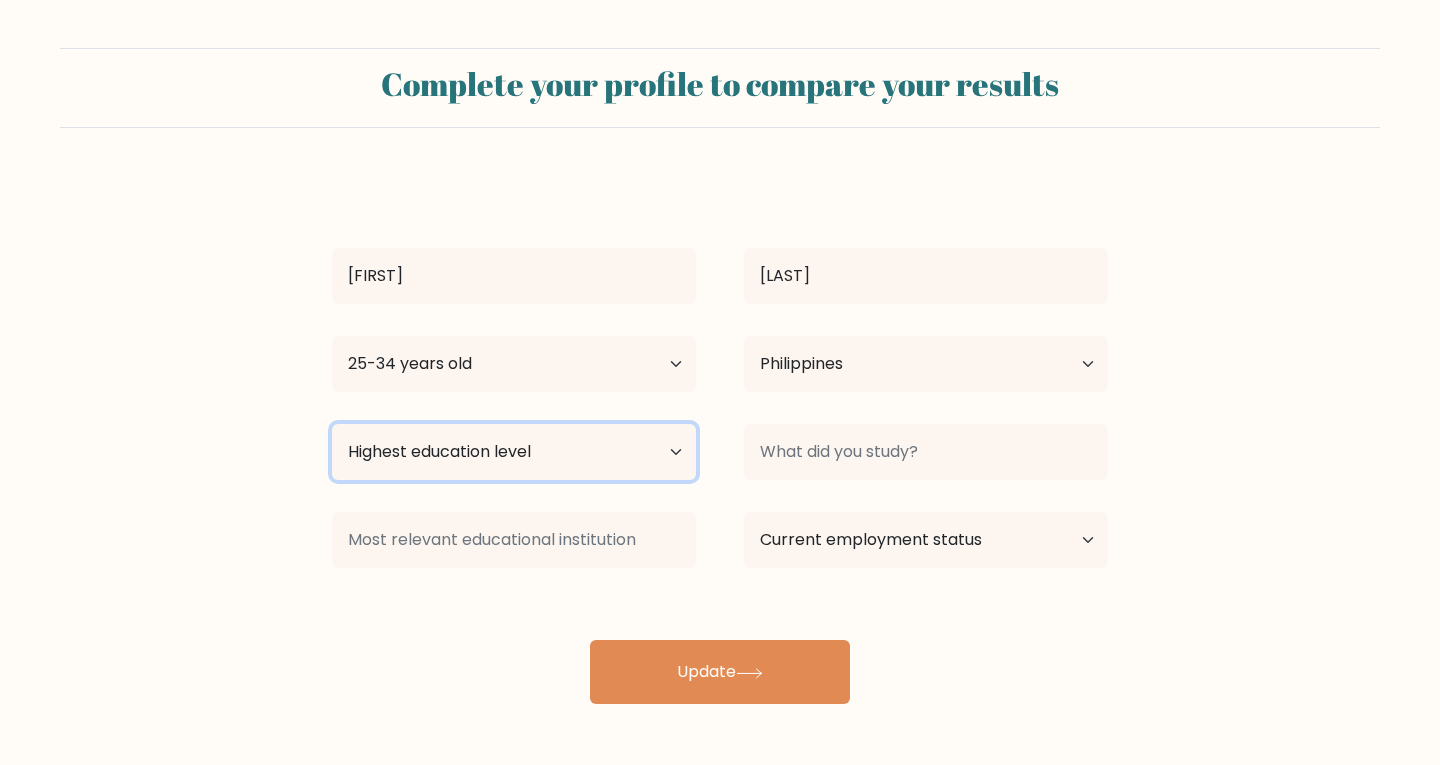 click on "Highest education level
No schooling
Primary
Lower Secondary
Upper Secondary
Occupation Specific
Bachelor's degree
Master's degree
Doctoral degree" at bounding box center [514, 452] 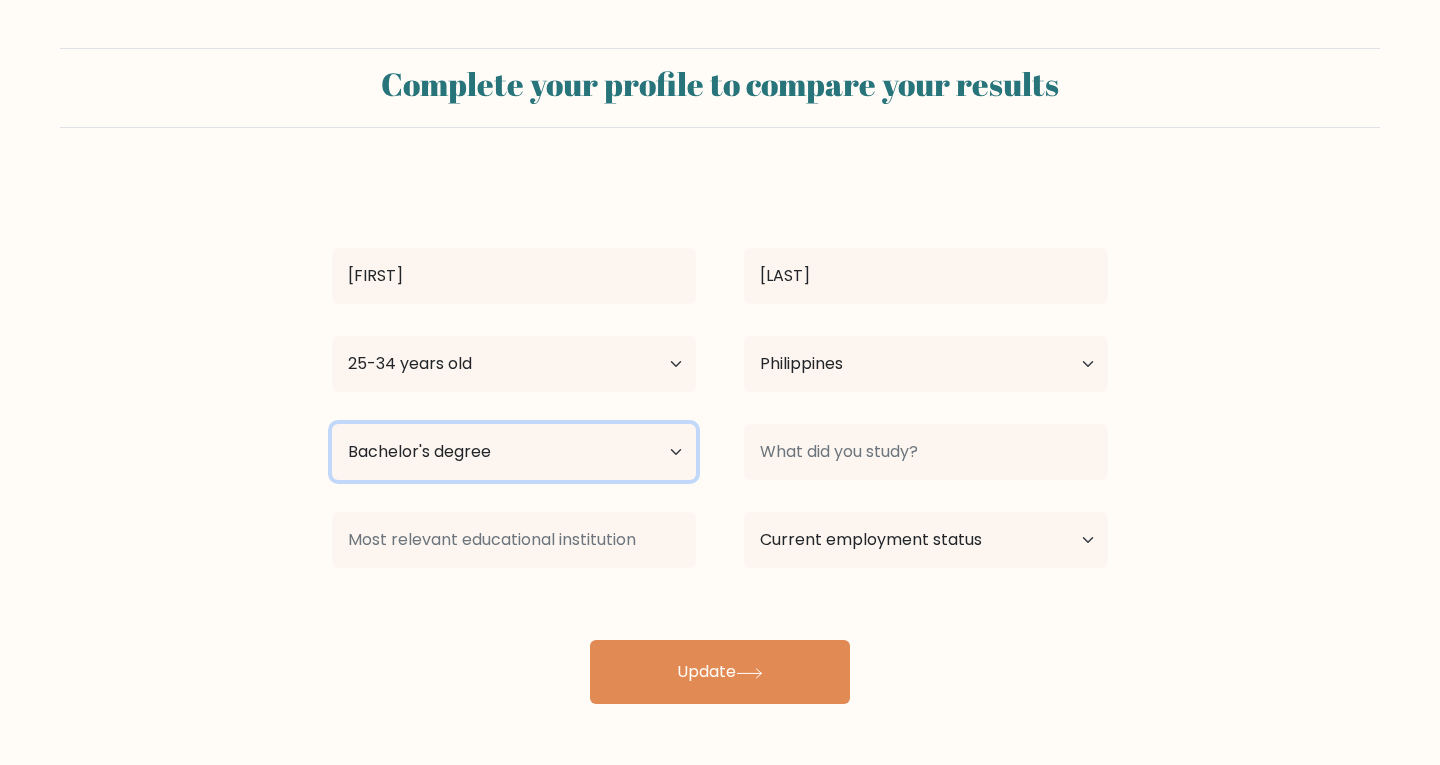 click on "Highest education level
No schooling
Primary
Lower Secondary
Upper Secondary
Occupation Specific
Bachelor's degree
Master's degree
Doctoral degree" at bounding box center [514, 452] 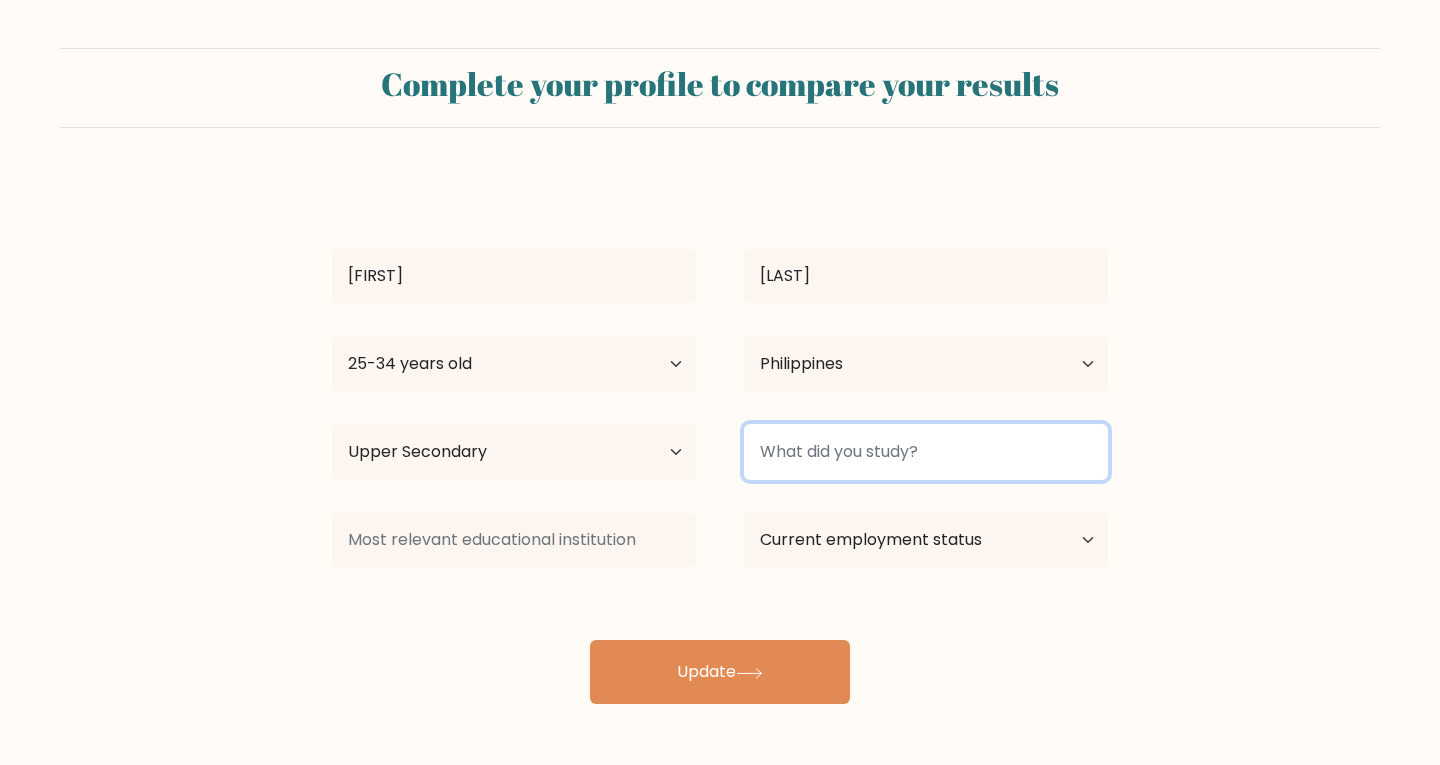 click at bounding box center (926, 452) 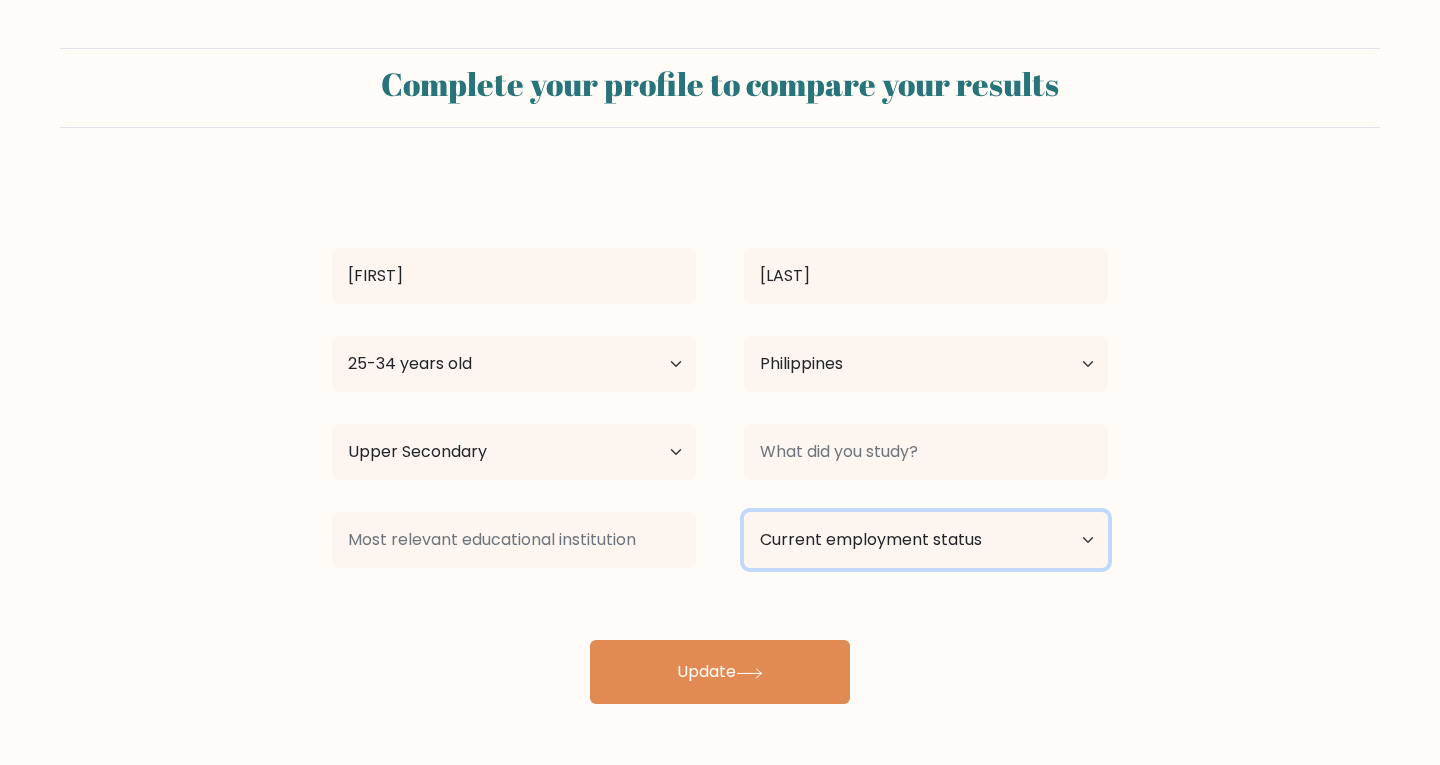 click on "Current employment status
Employed
Student
Retired
Other / prefer not to answer" at bounding box center (926, 540) 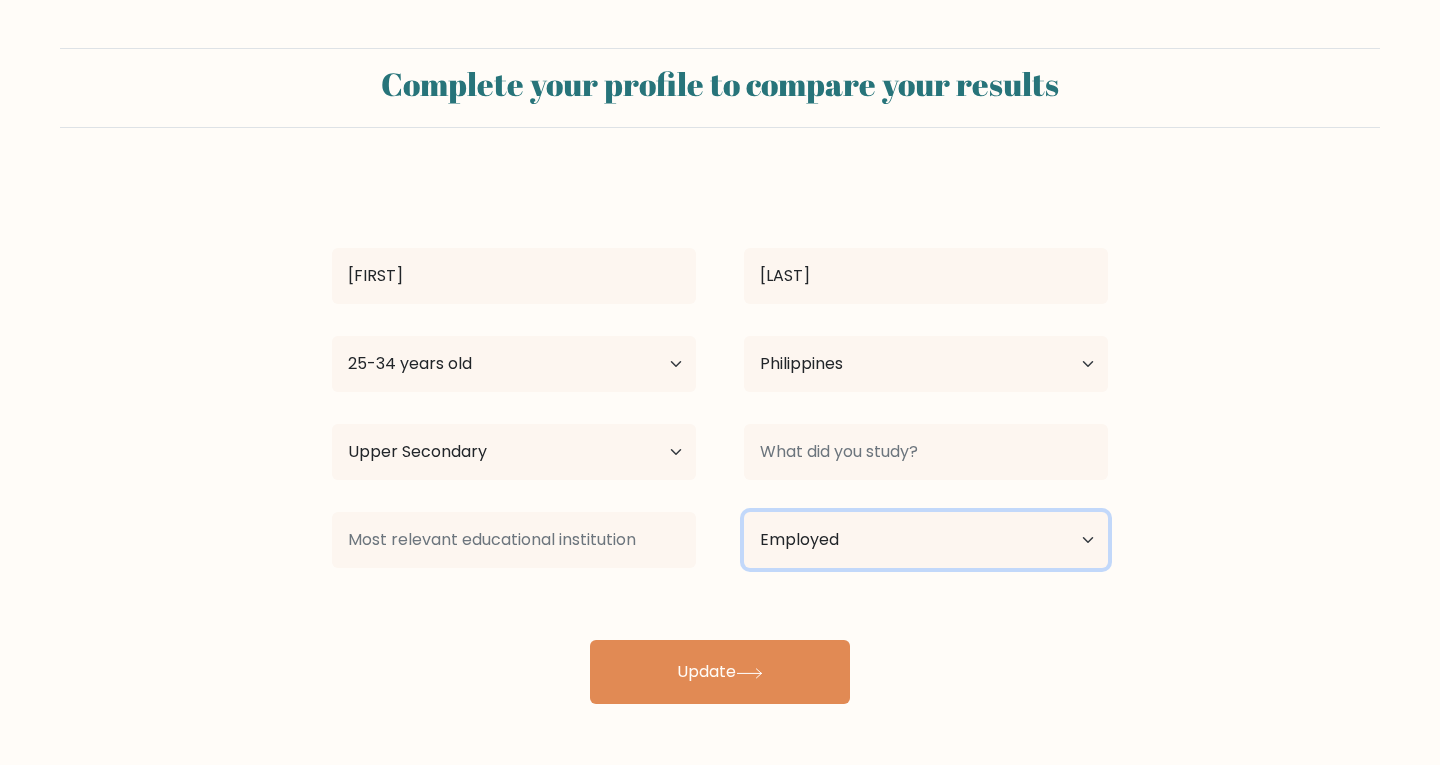 click on "Current employment status
Employed
Student
Retired
Other / prefer not to answer" at bounding box center [926, 540] 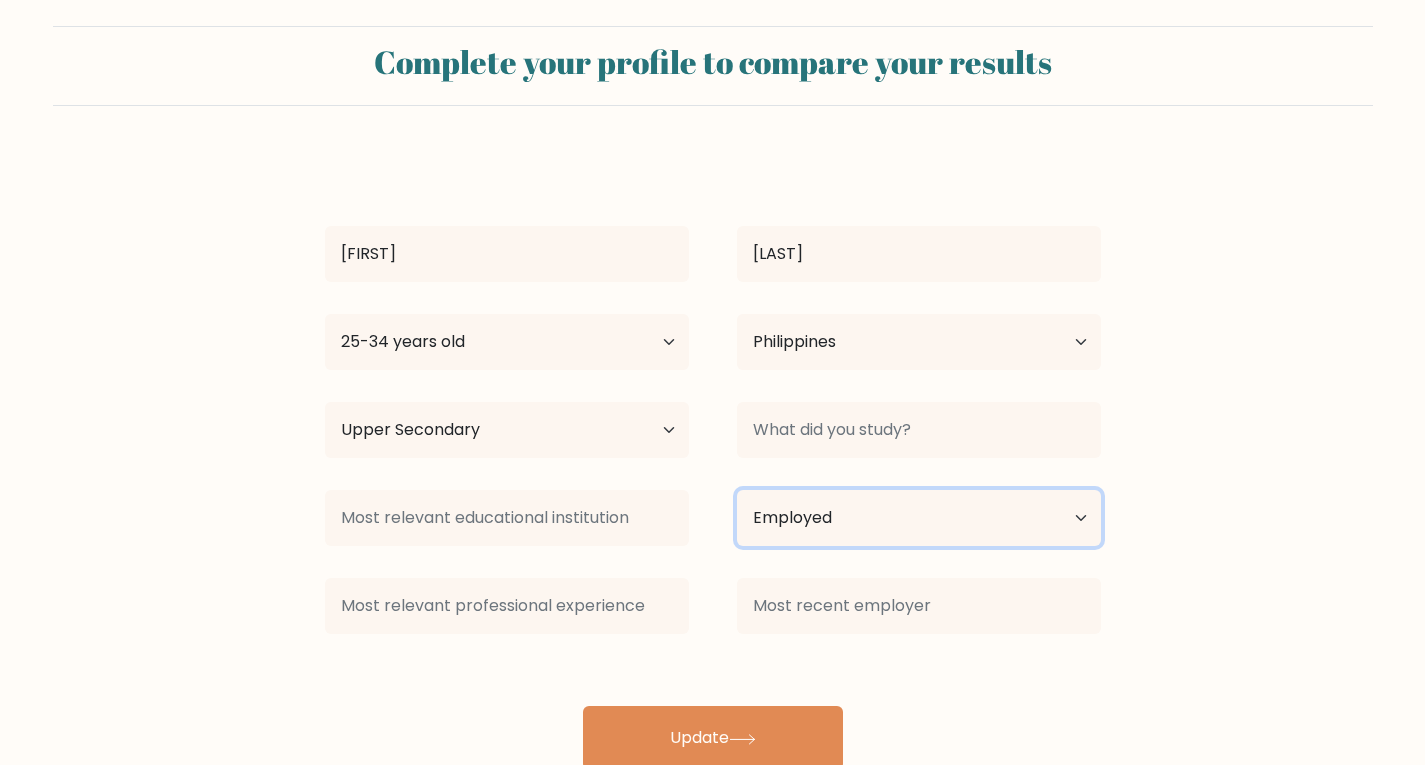 scroll, scrollTop: 27, scrollLeft: 0, axis: vertical 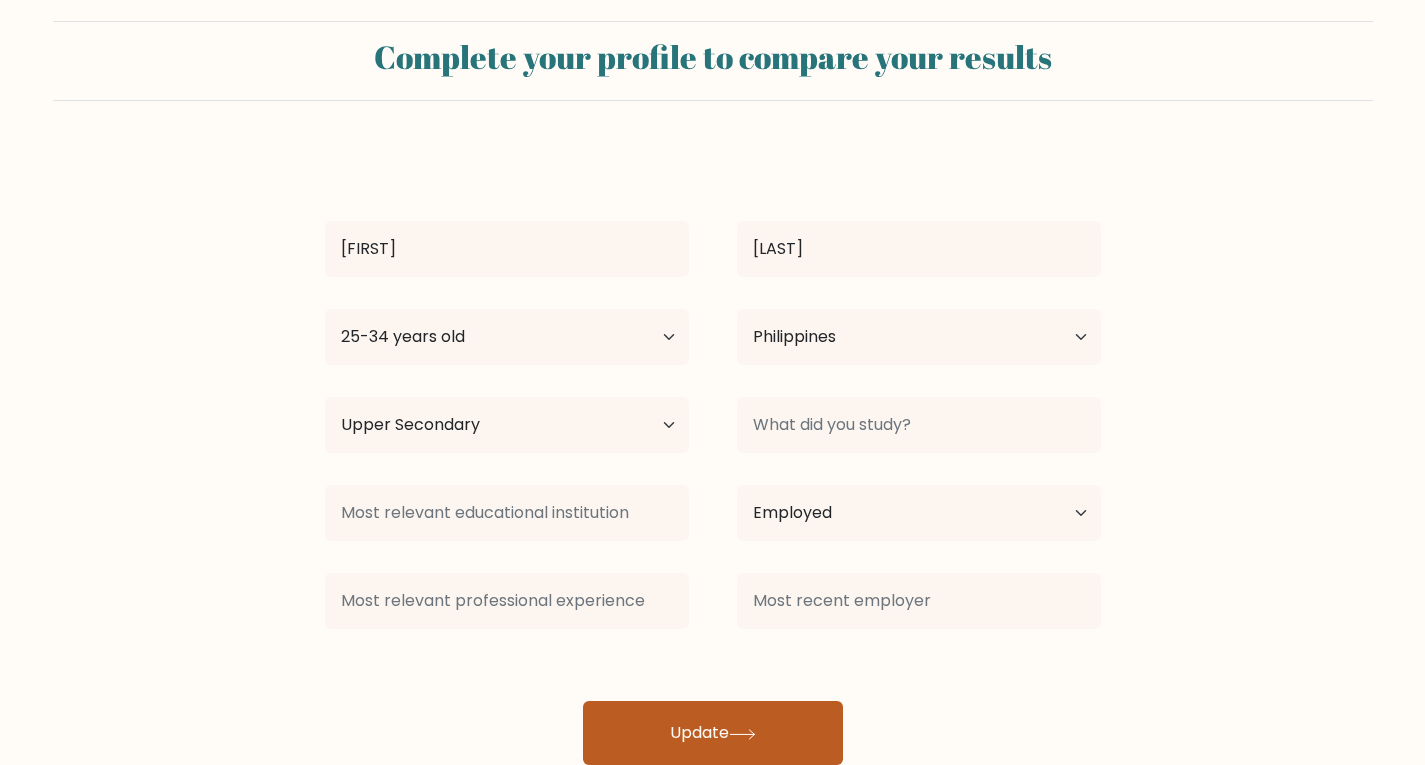 click on "Update" at bounding box center [713, 733] 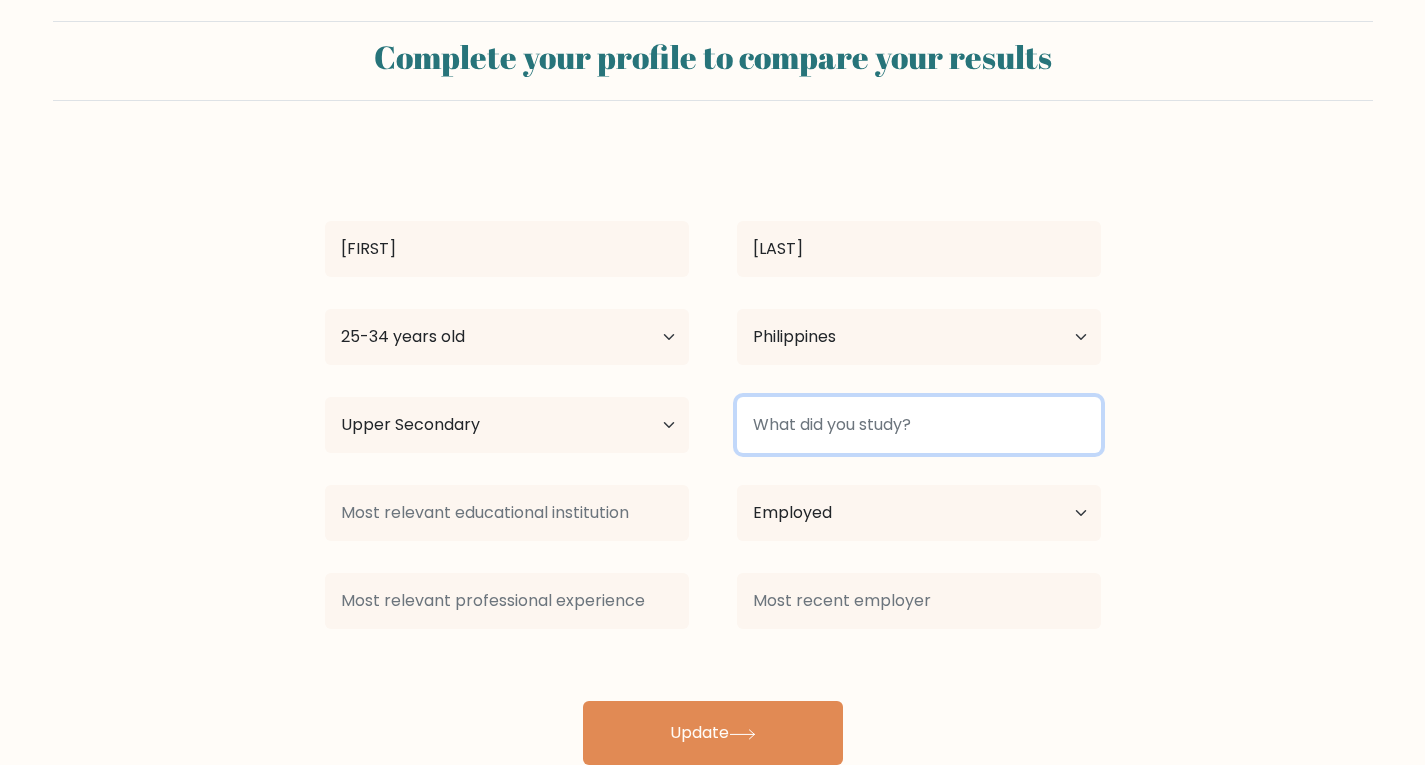 click at bounding box center [919, 425] 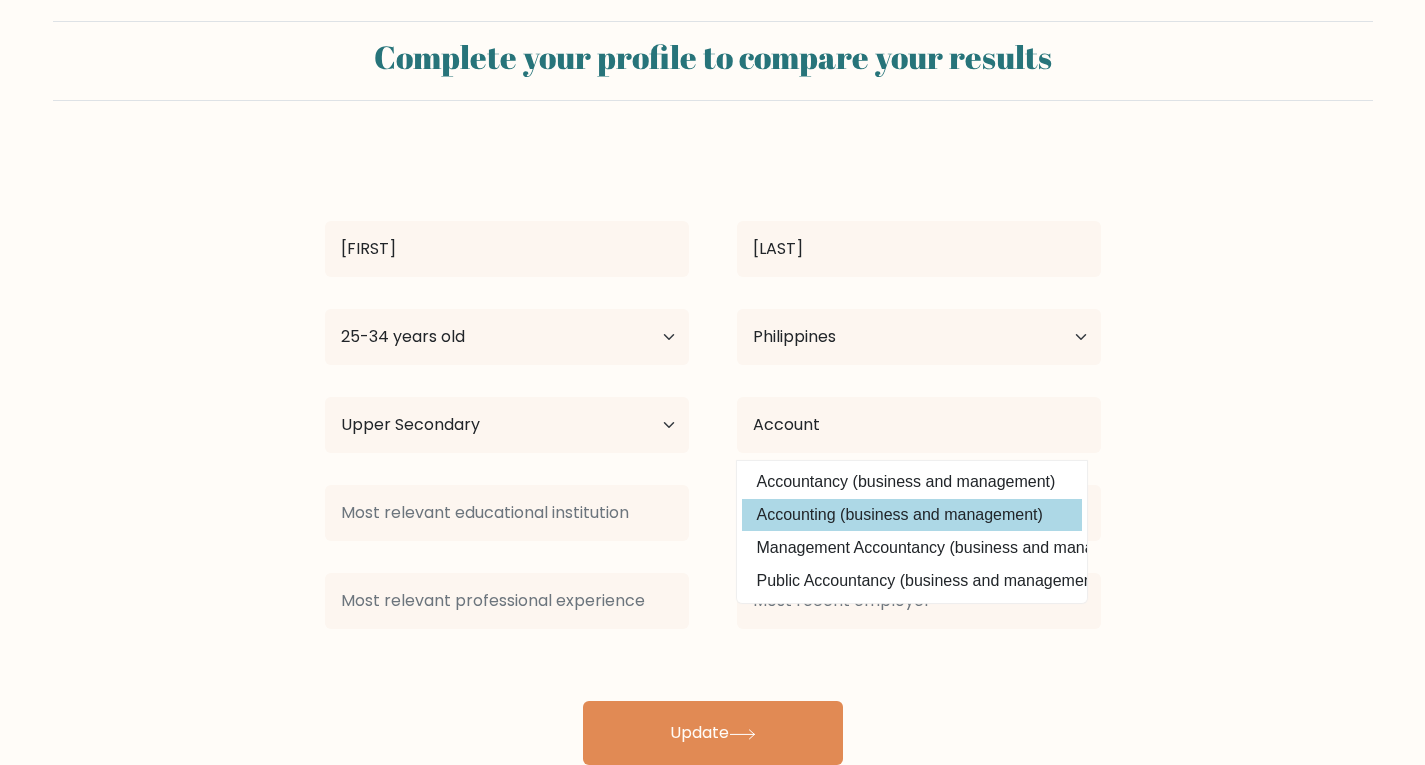 click on "Accounting (business and management)" at bounding box center [912, 515] 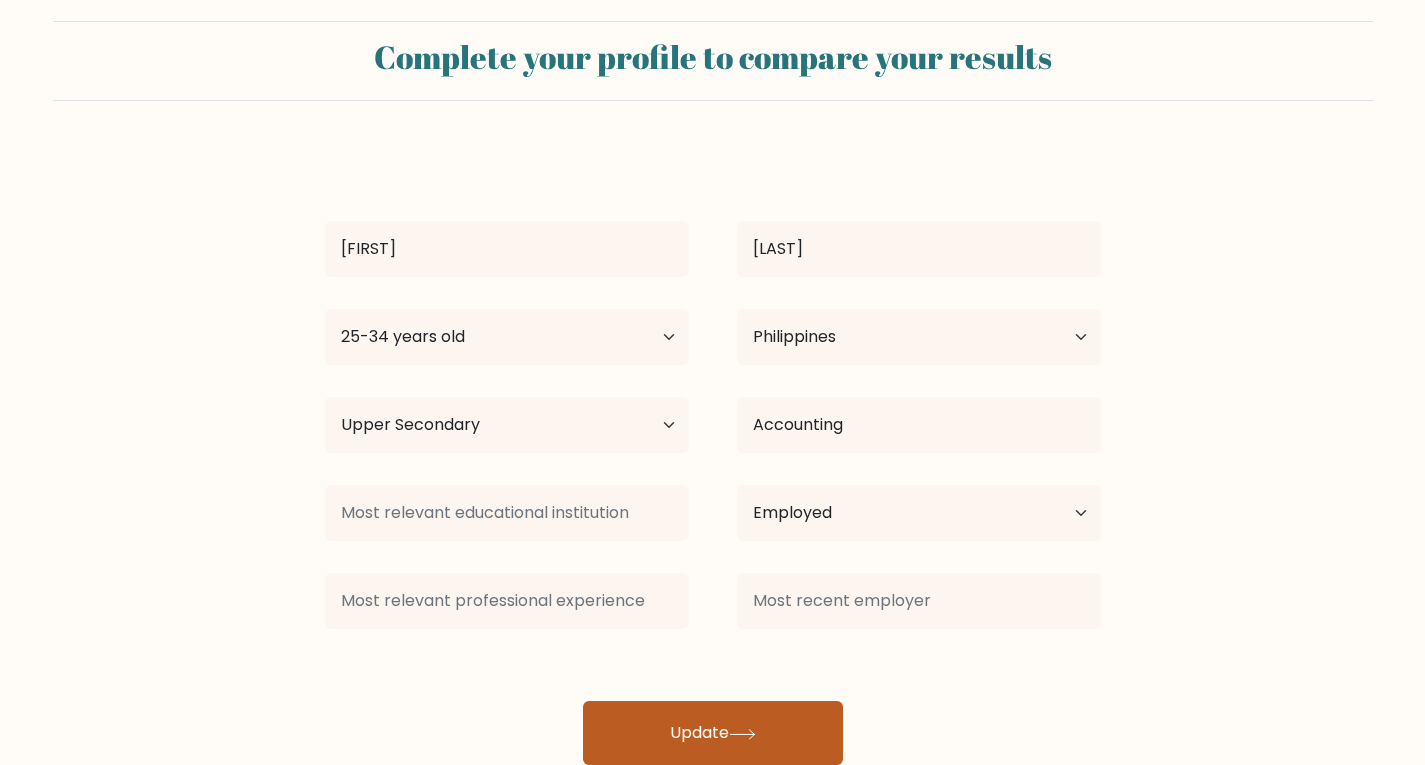 click on "Update" at bounding box center (713, 733) 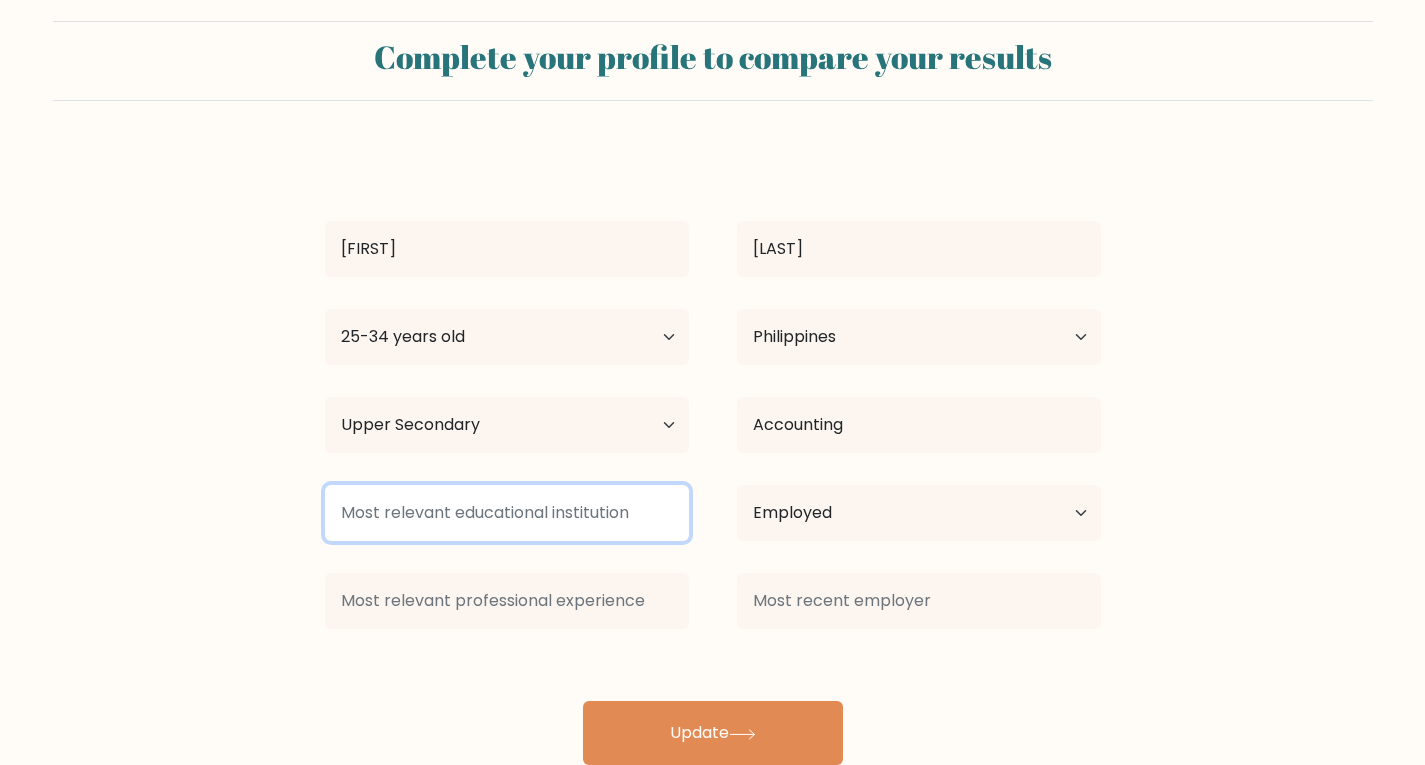 click at bounding box center [507, 513] 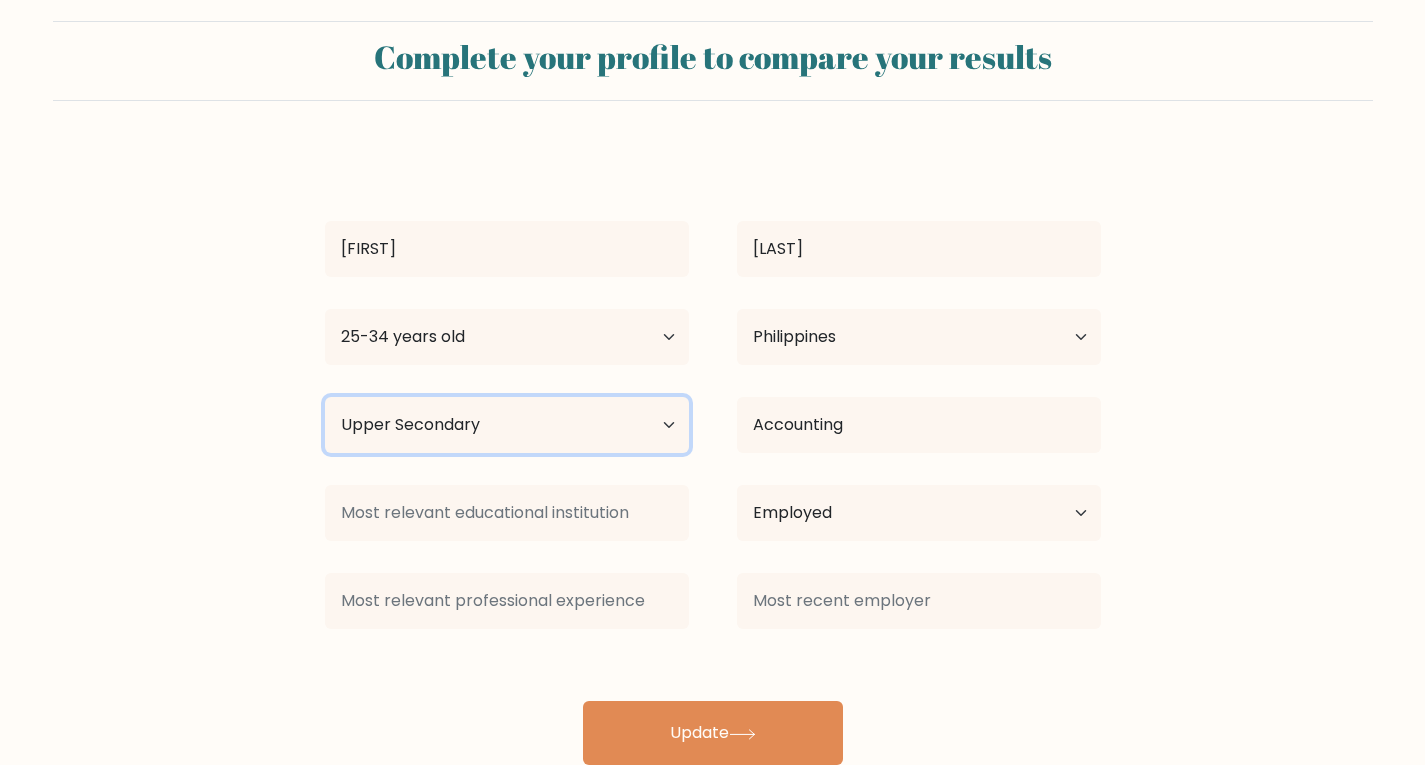 click on "Highest education level
No schooling
Primary
Lower Secondary
Upper Secondary
Occupation Specific
Bachelor's degree
Master's degree
Doctoral degree" at bounding box center (507, 425) 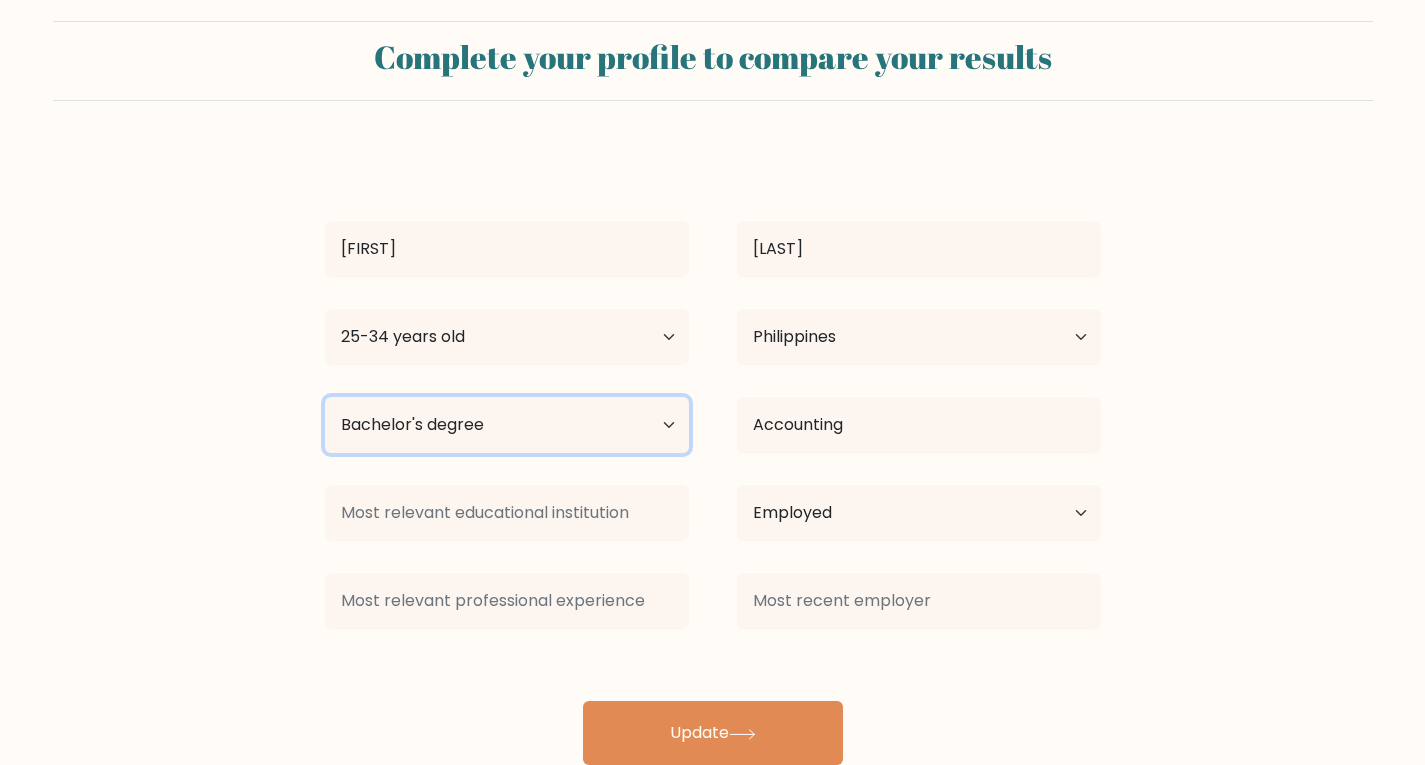 click on "Highest education level
No schooling
Primary
Lower Secondary
Upper Secondary
Occupation Specific
Bachelor's degree
Master's degree
Doctoral degree" at bounding box center [507, 425] 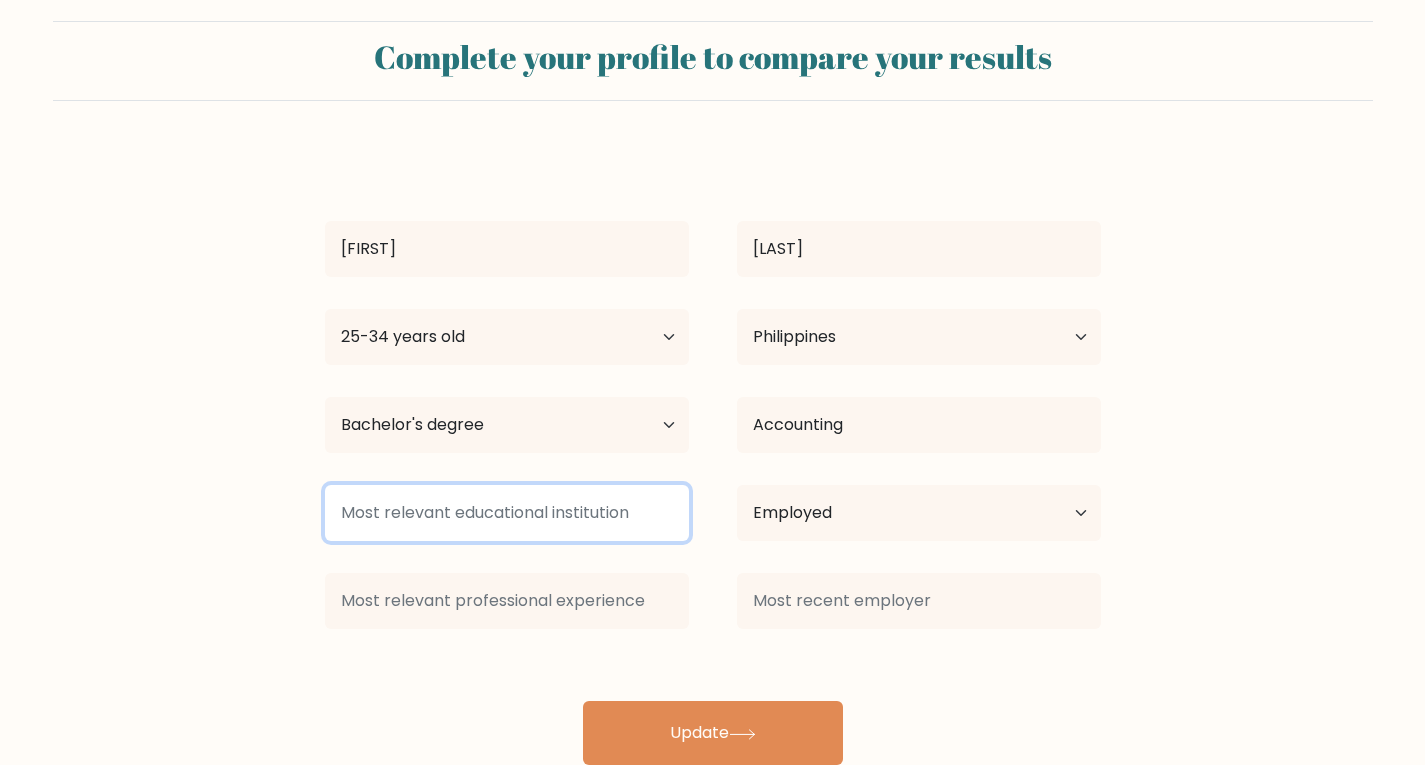 click at bounding box center (507, 513) 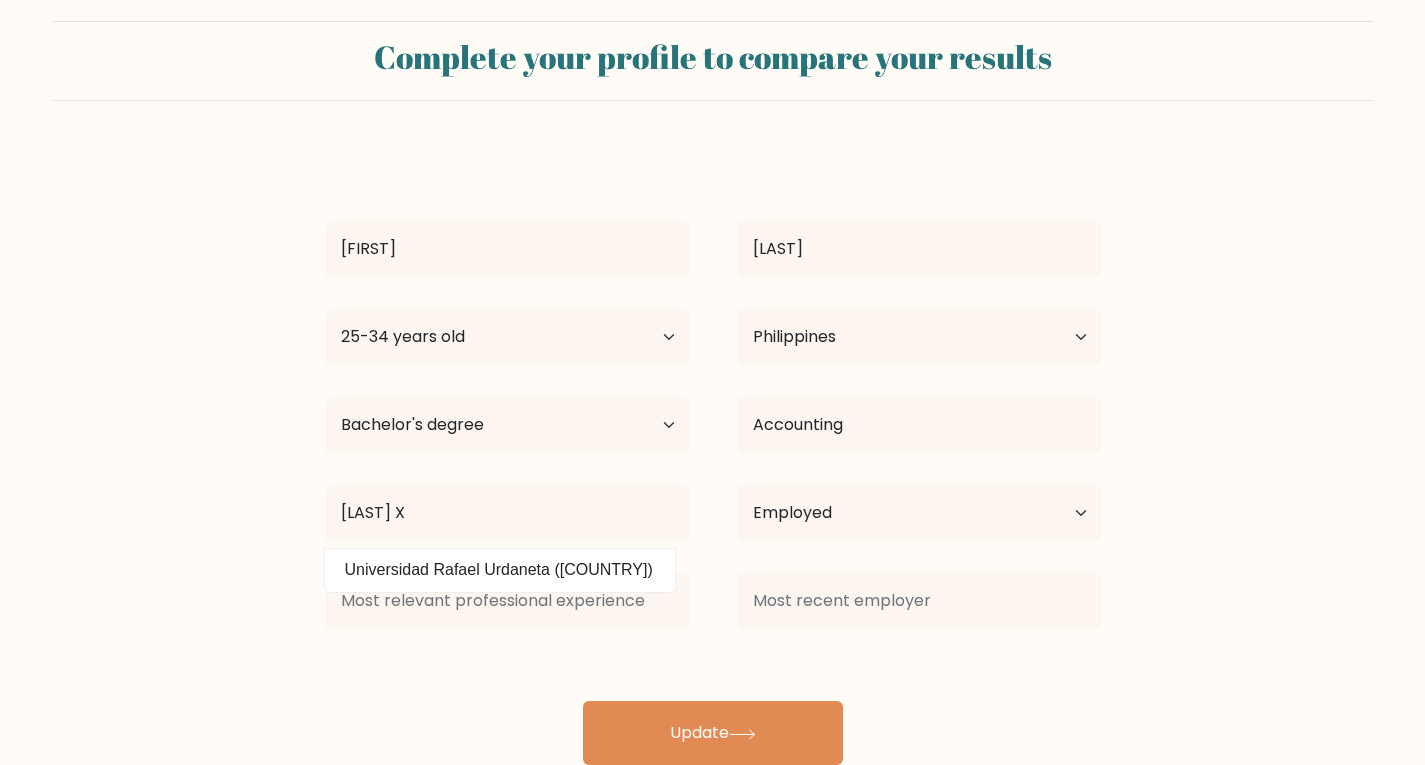scroll, scrollTop: 24, scrollLeft: 0, axis: vertical 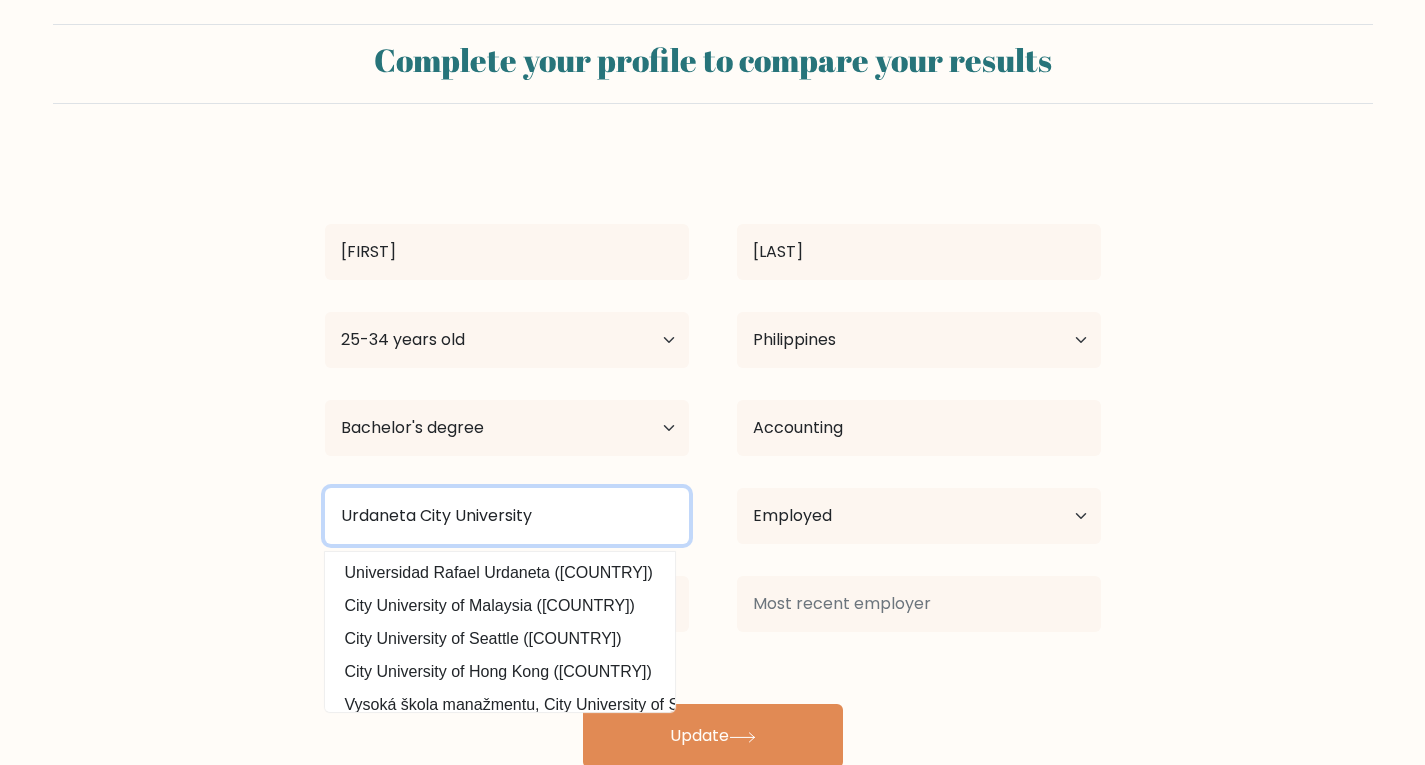 type on "Urdaneta City University" 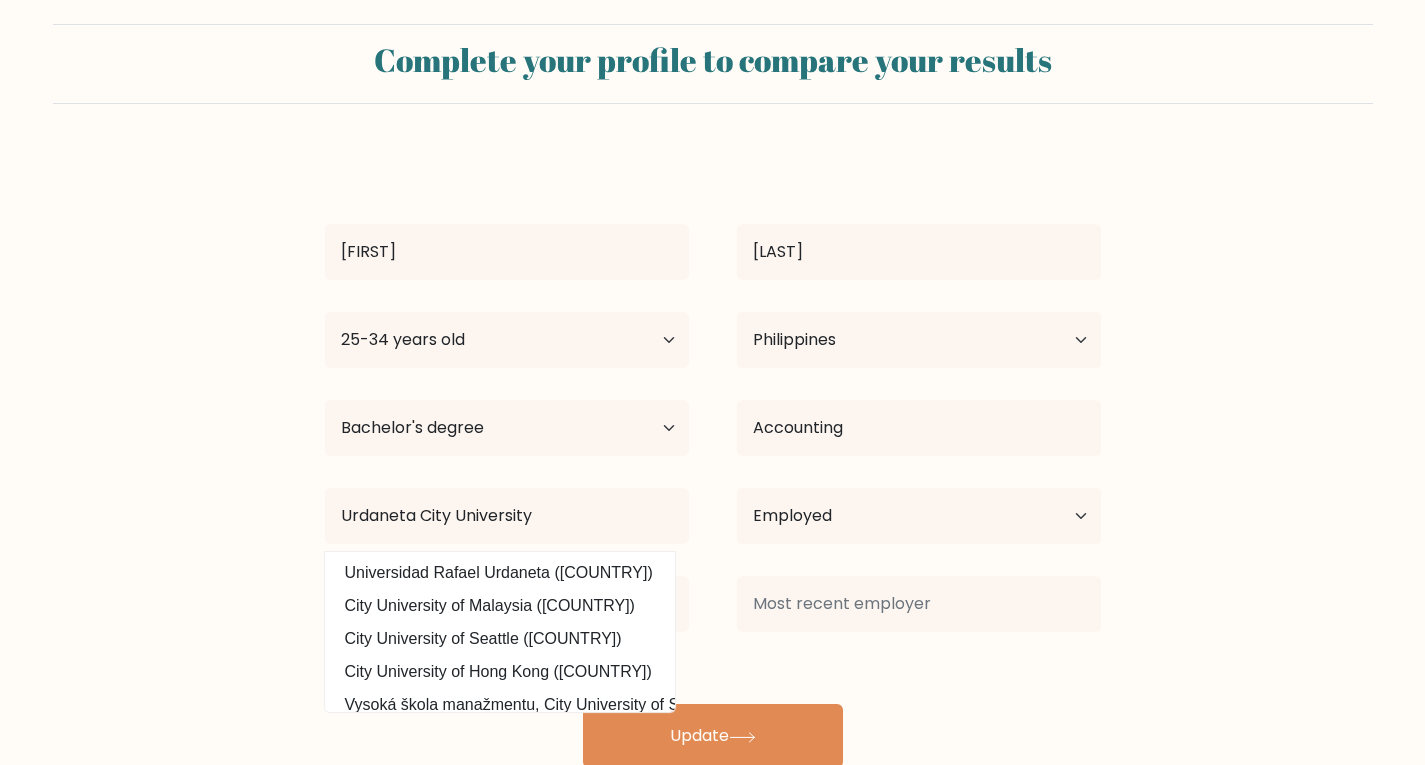 click on "Complete your profile to compare your results
Jovelle
Epistola
Age
Under 18 years old
18-24 years old
25-34 years old
35-44 years old
45-54 years old
55-64 years old
65 years old and above
Country
Afghanistan
Albania
Algeria
Andorra" at bounding box center [712, 396] 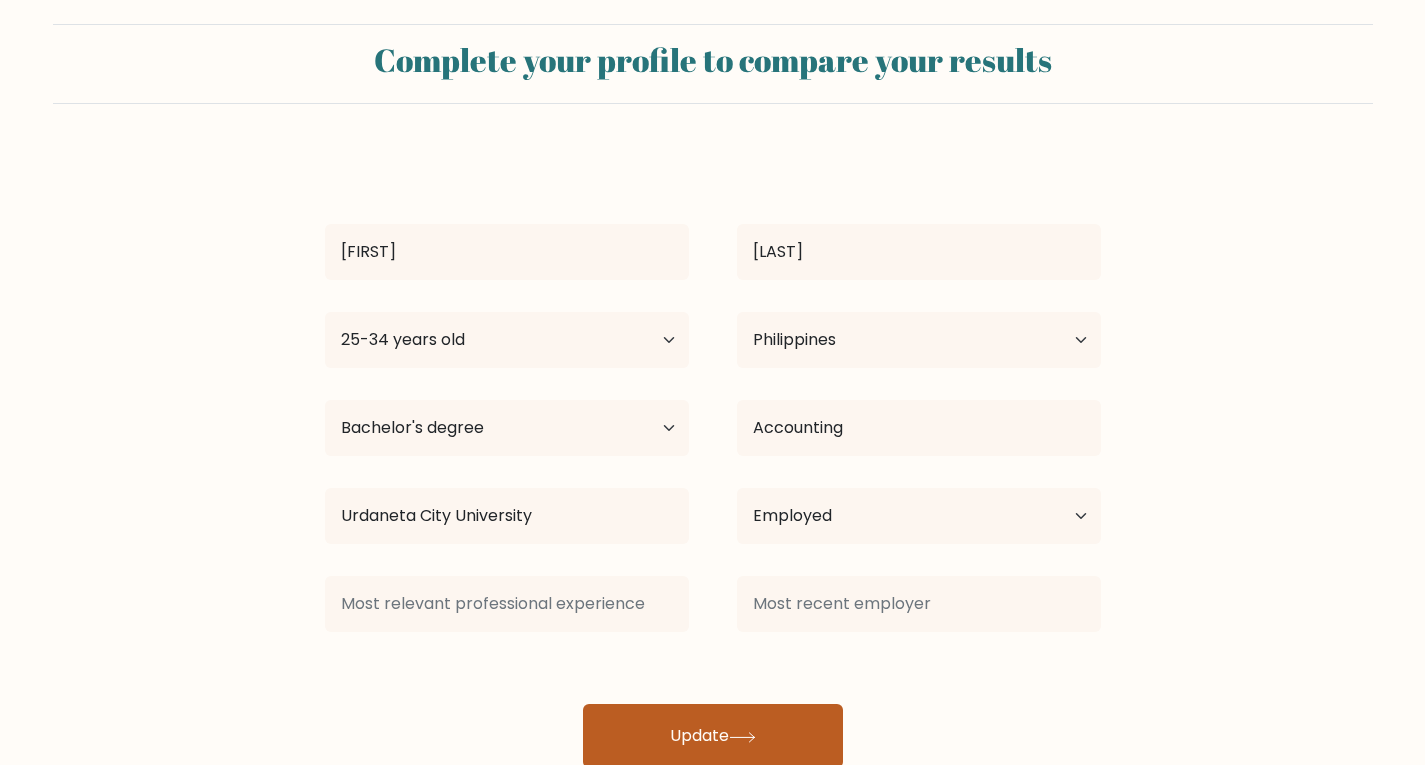 click on "Update" at bounding box center (713, 736) 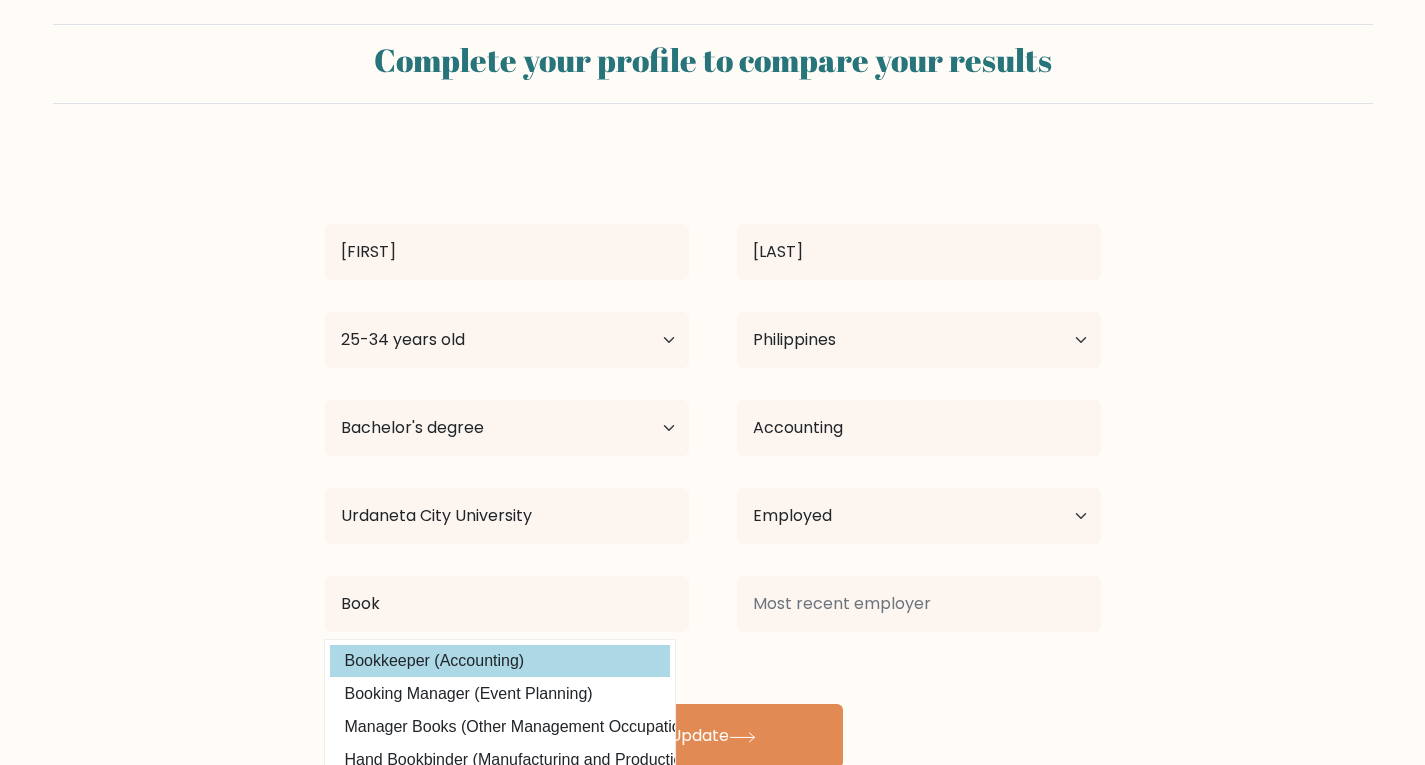click on "Bookkeeper (Accounting)" at bounding box center [500, 661] 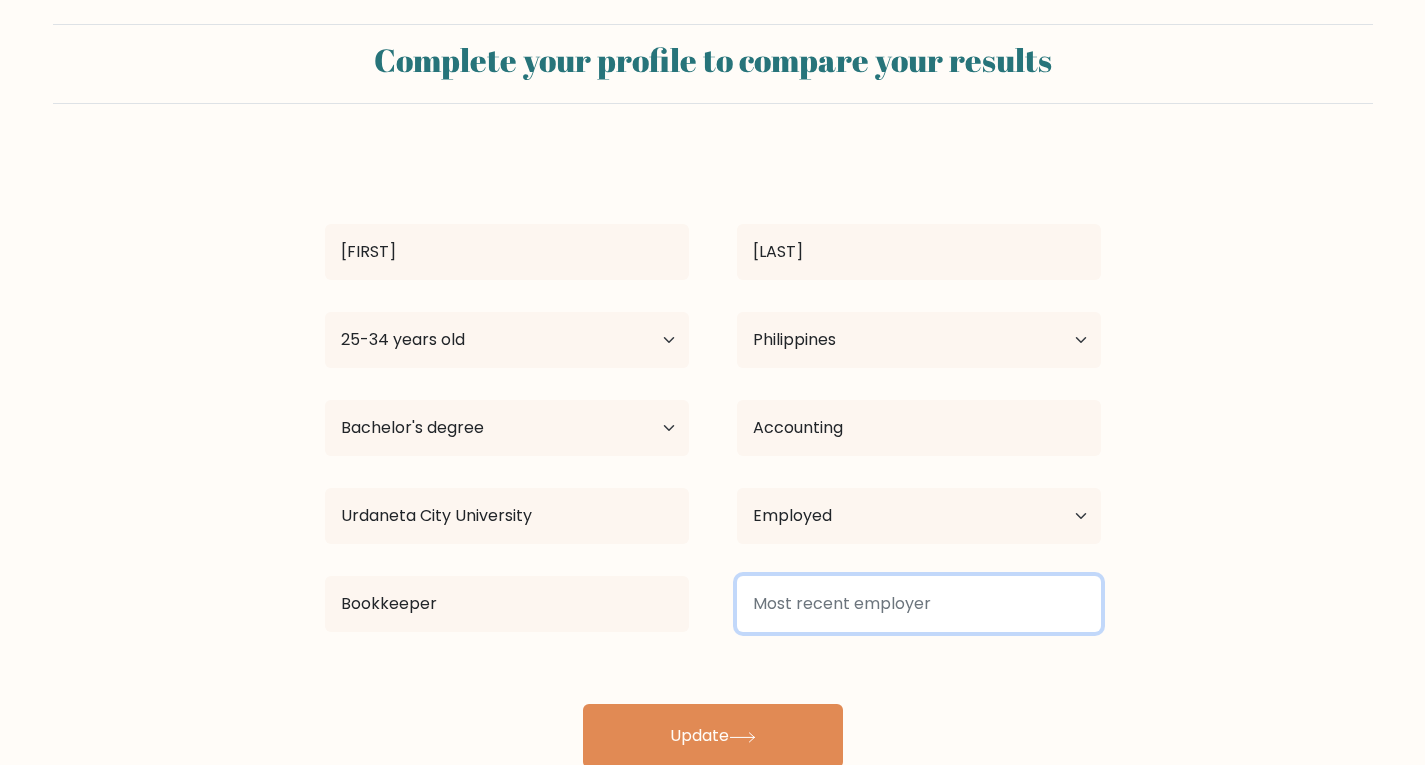 click at bounding box center (919, 604) 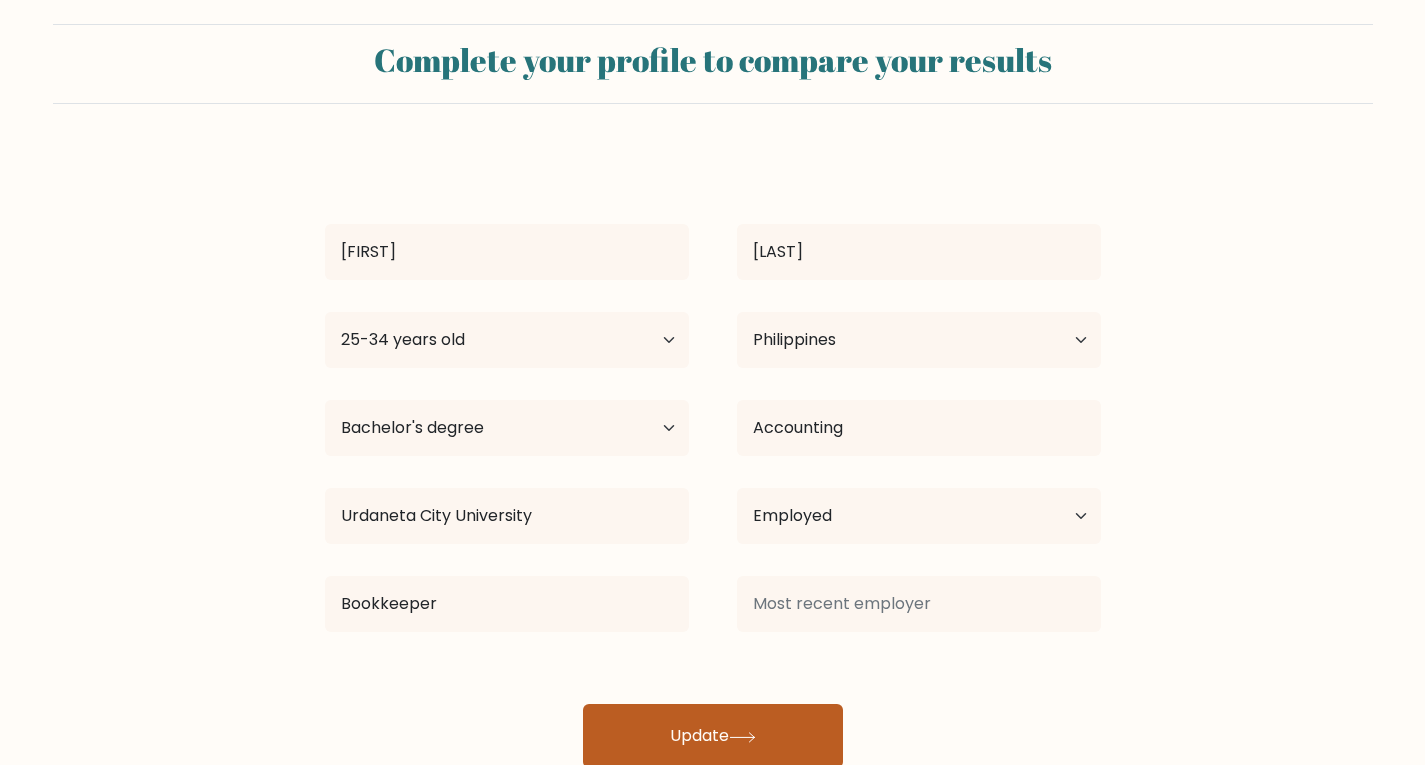 click 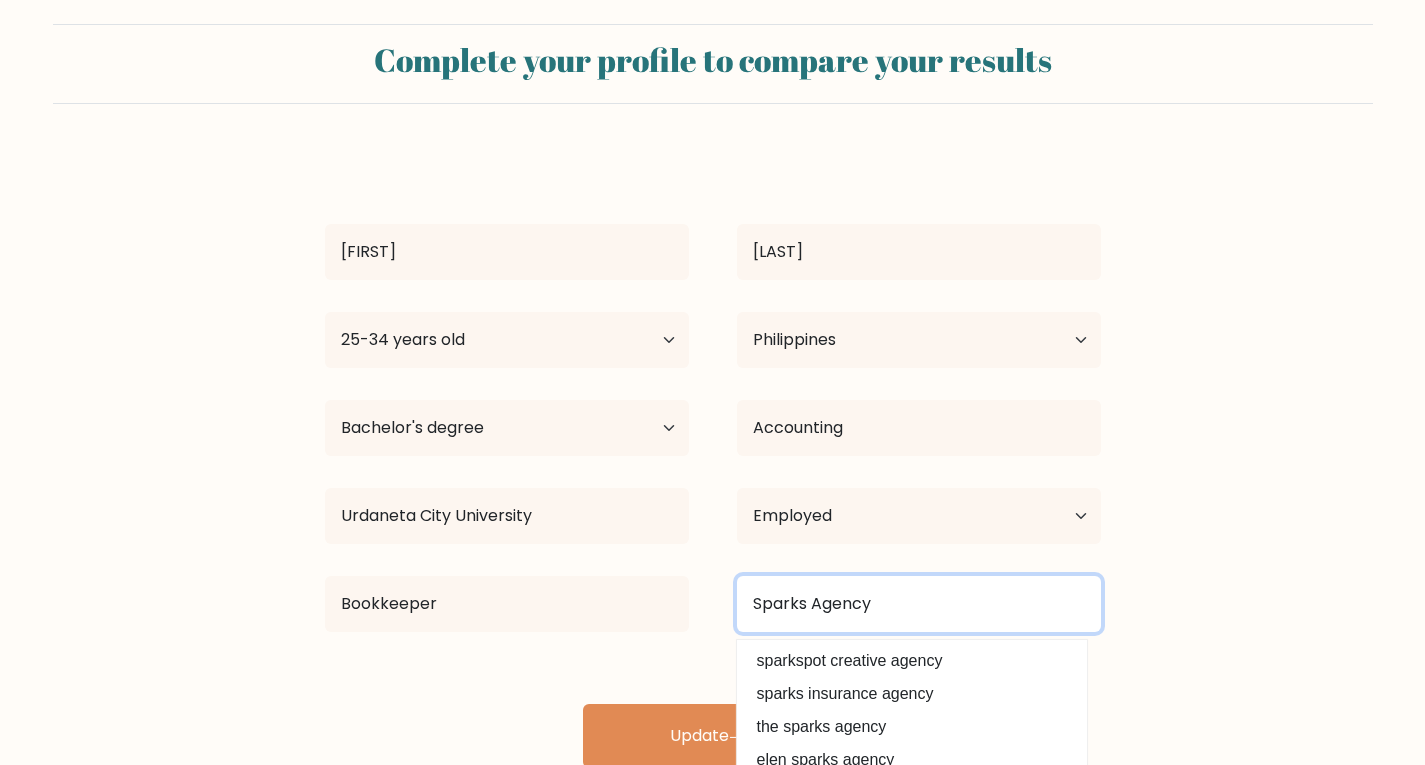 type on "Sparks Agency" 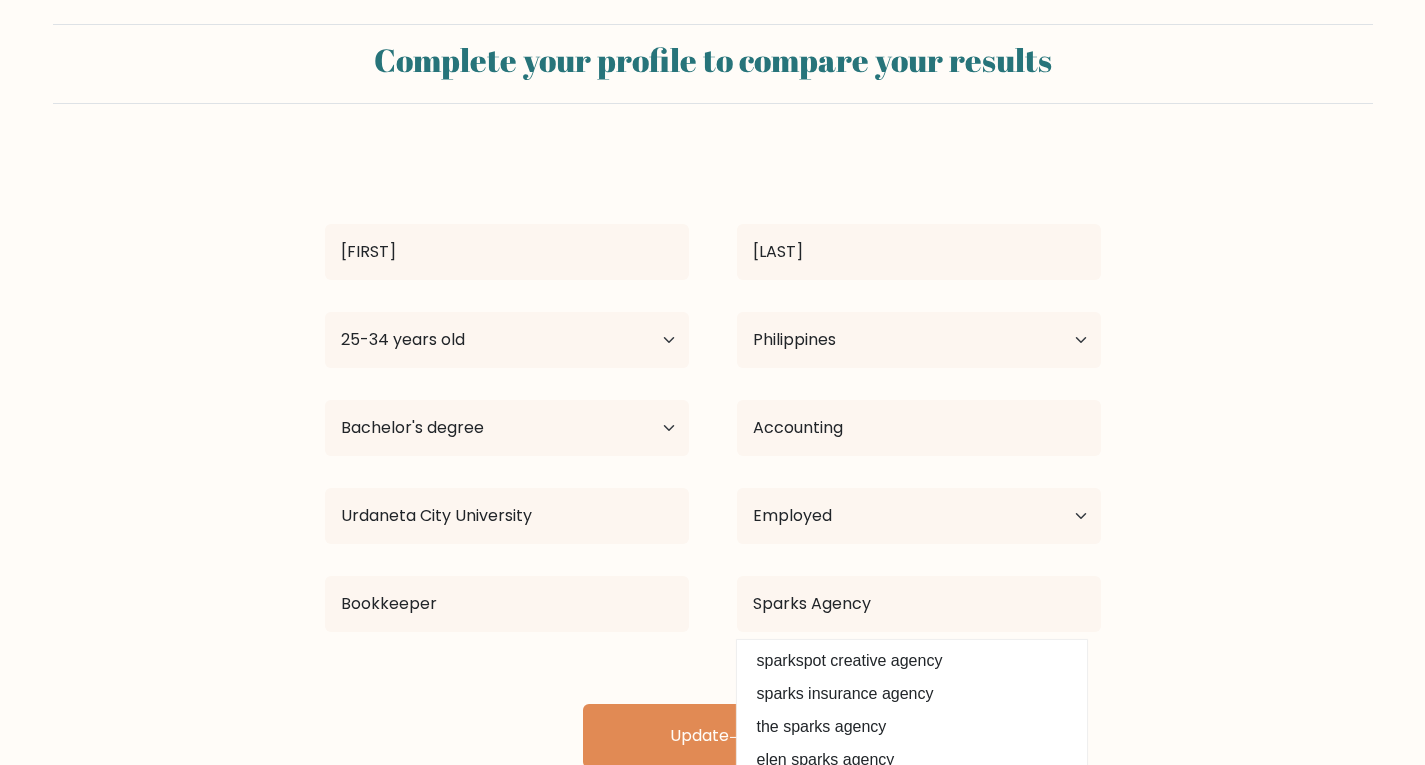 click on "Complete your profile to compare your results
Jovelle
Epistola
Age
Under 18 years old
18-24 years old
25-34 years old
35-44 years old
45-54 years old
55-64 years old
65 years old and above
Country
Afghanistan
Albania
Algeria
Andorra" at bounding box center [712, 396] 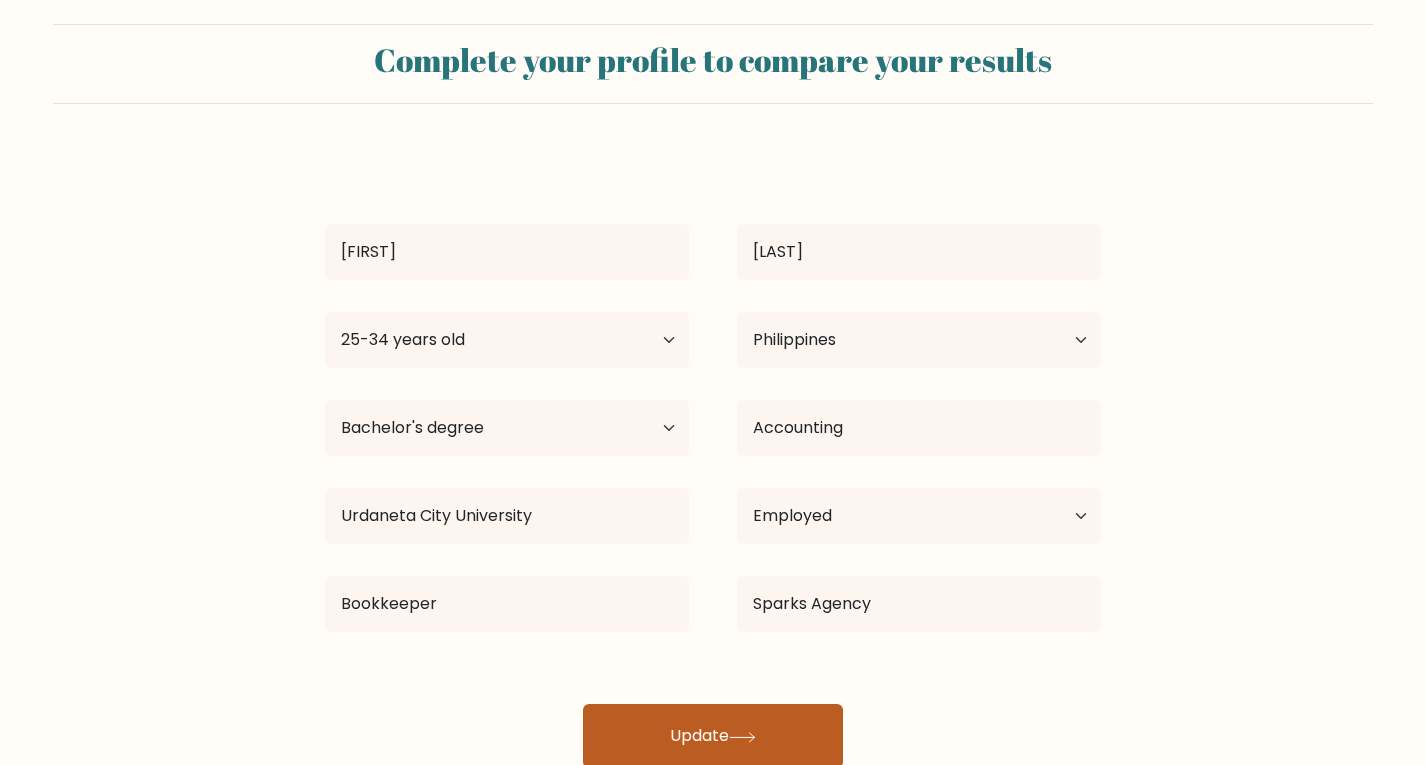 click on "Update" at bounding box center [713, 736] 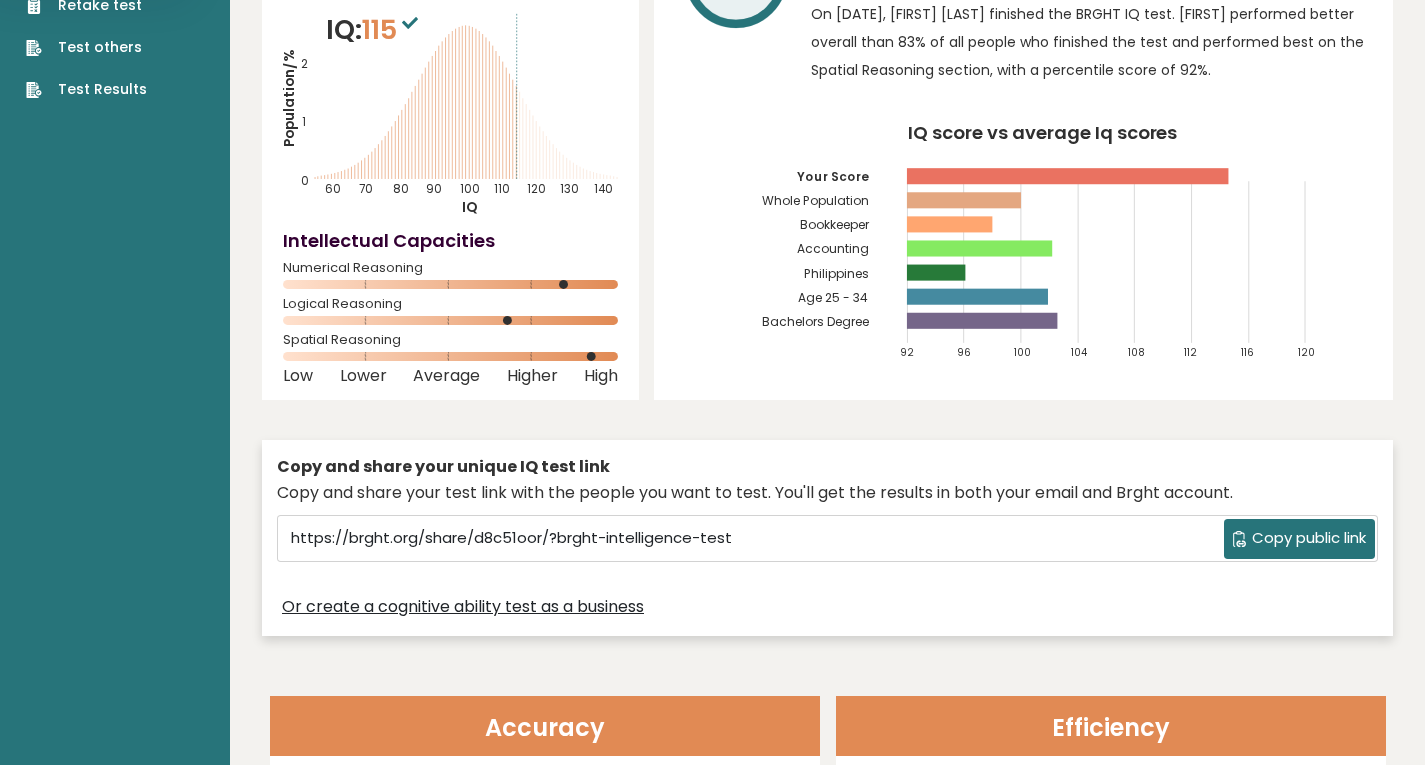 scroll, scrollTop: 0, scrollLeft: 0, axis: both 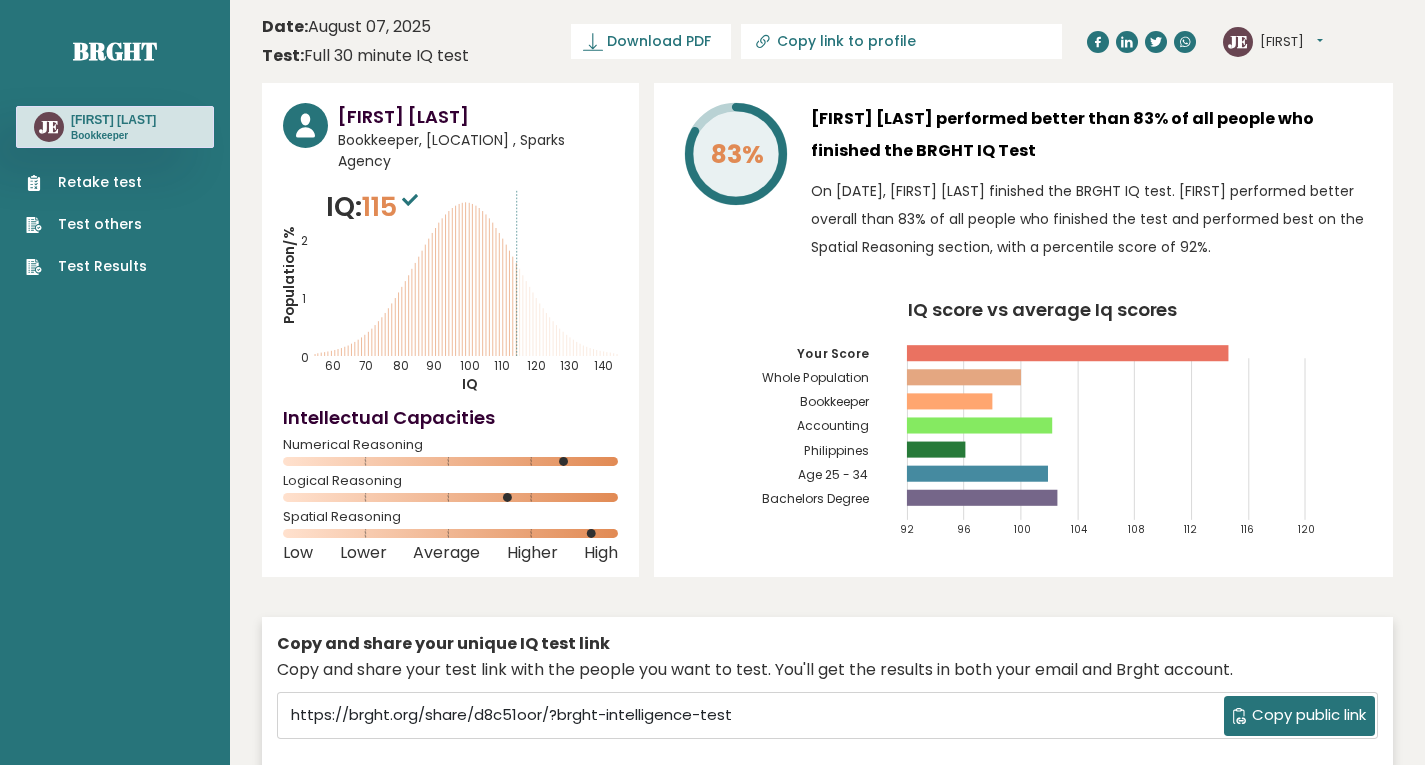 click on "Download PDF" at bounding box center (659, 41) 